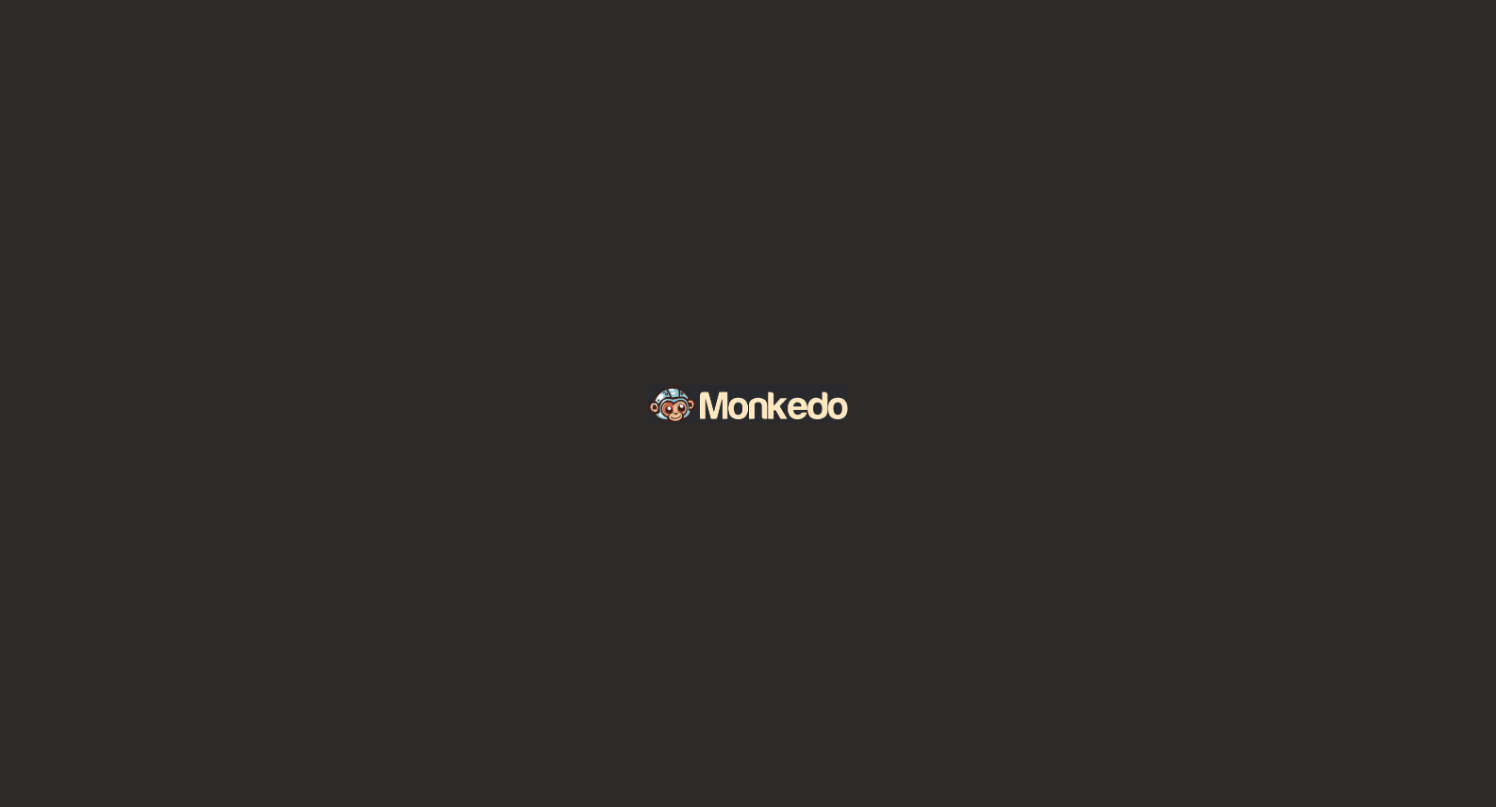 scroll, scrollTop: 0, scrollLeft: 0, axis: both 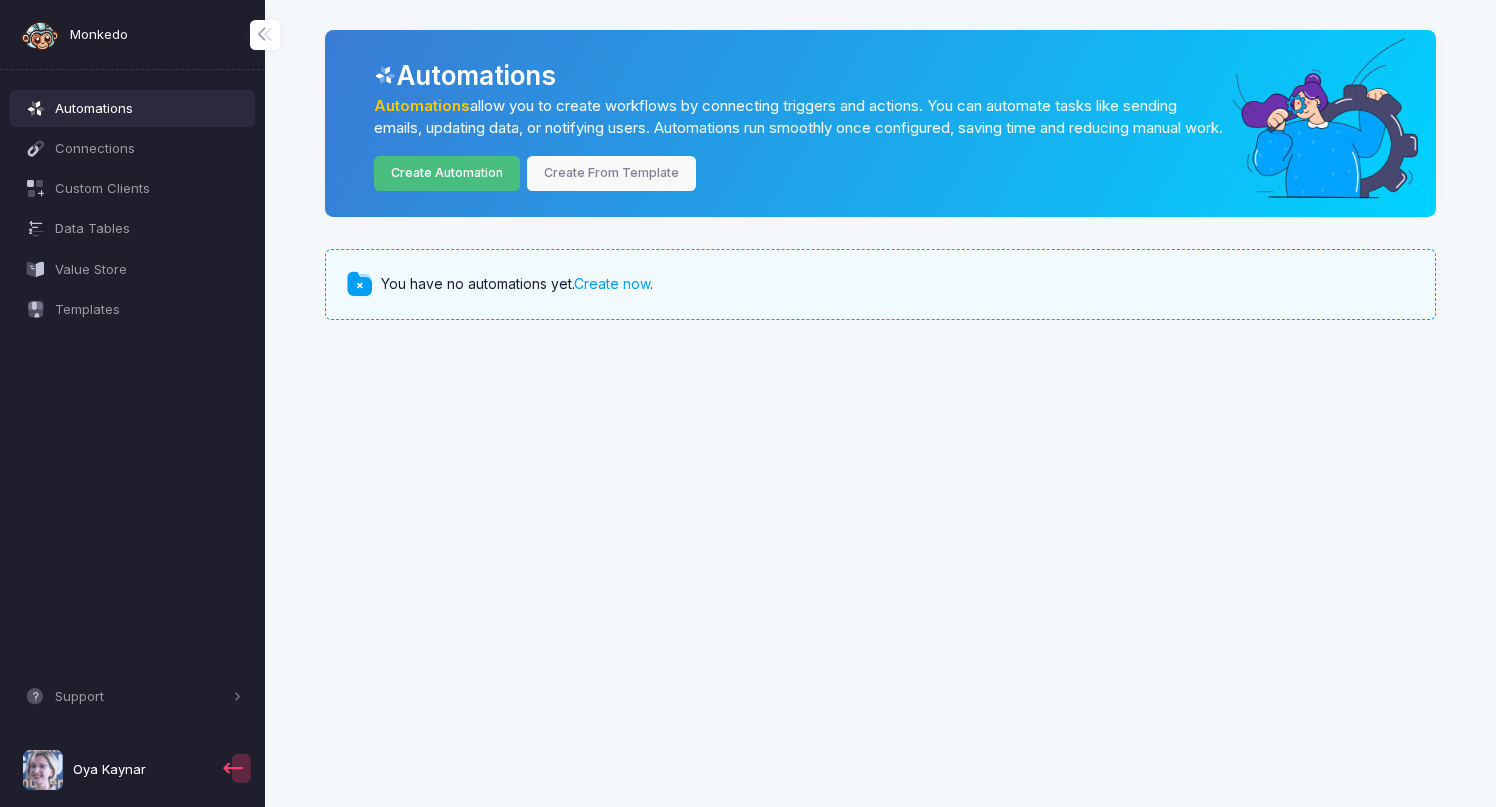 click on "Create Automation" 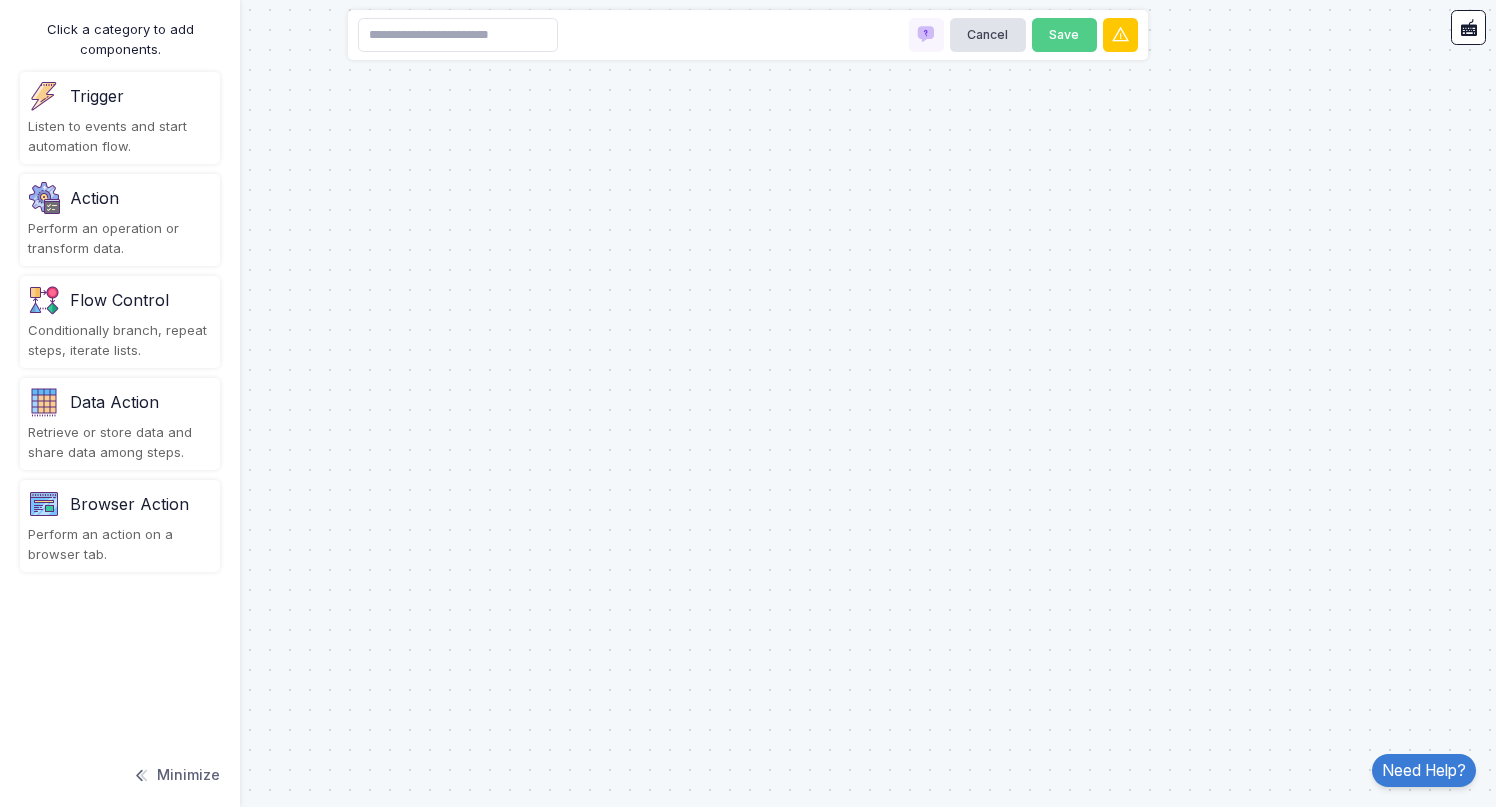 drag, startPoint x: 112, startPoint y: 230, endPoint x: 472, endPoint y: 42, distance: 406.133 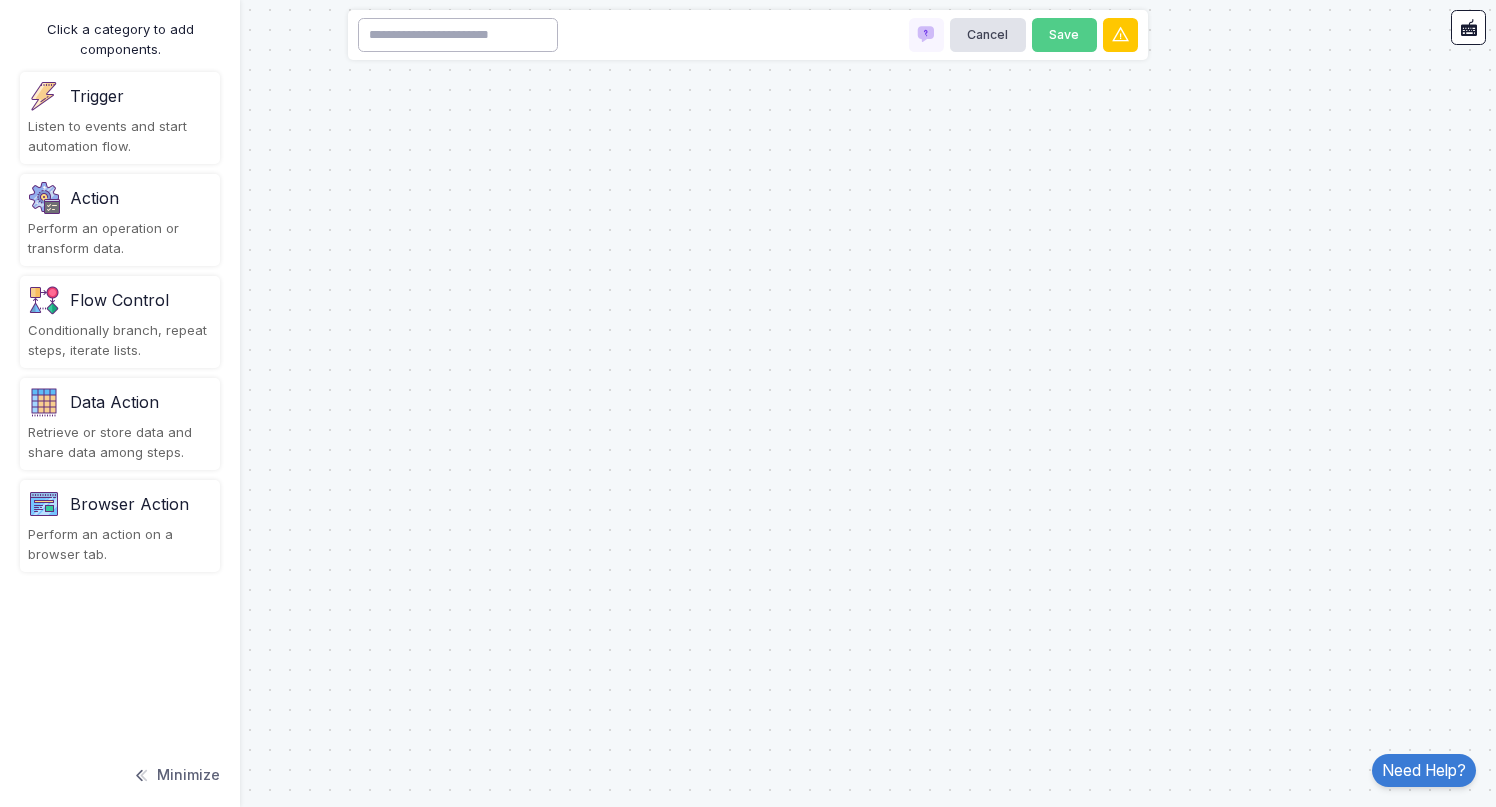click at bounding box center [458, 35] 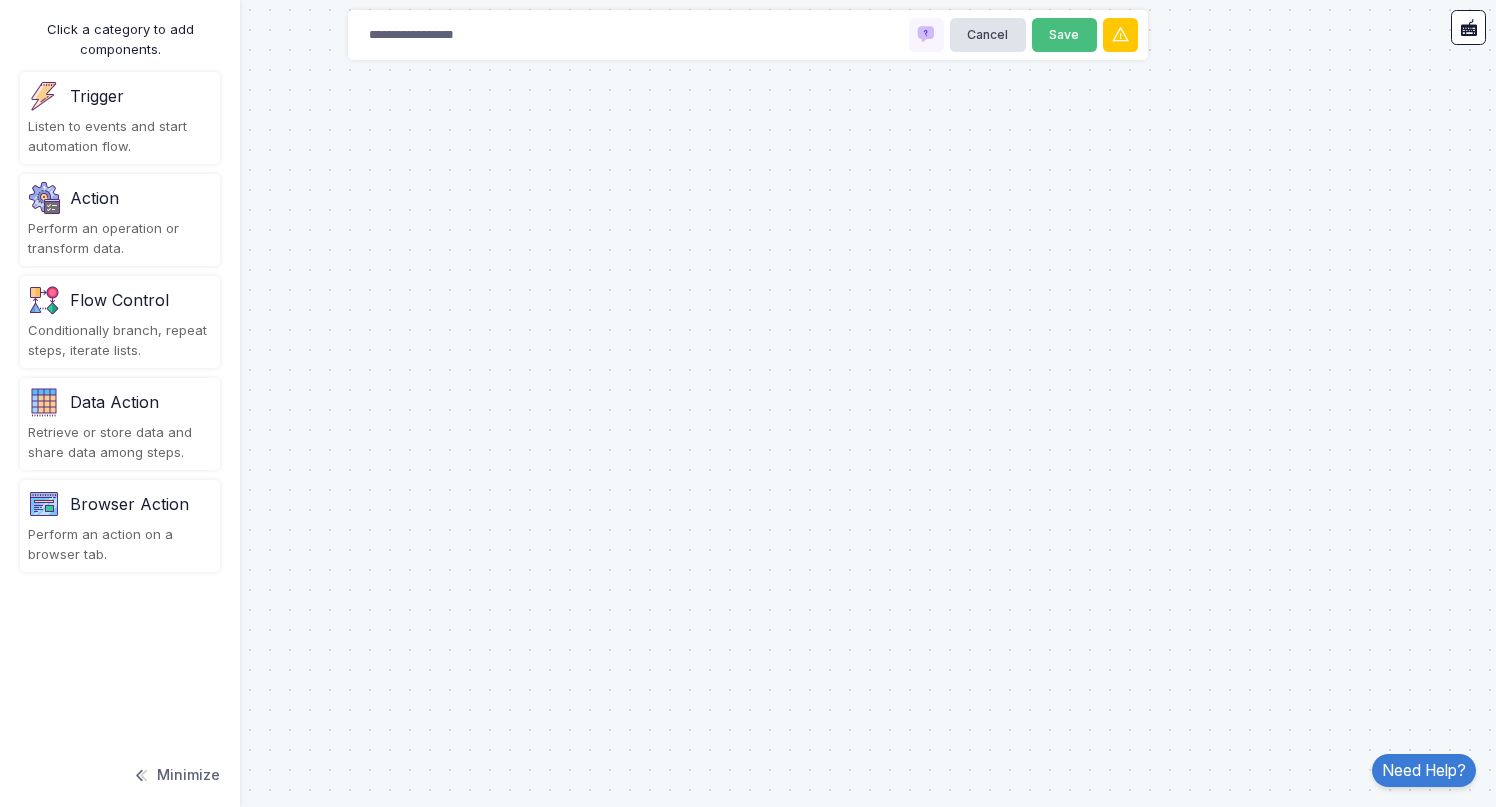 type on "**********" 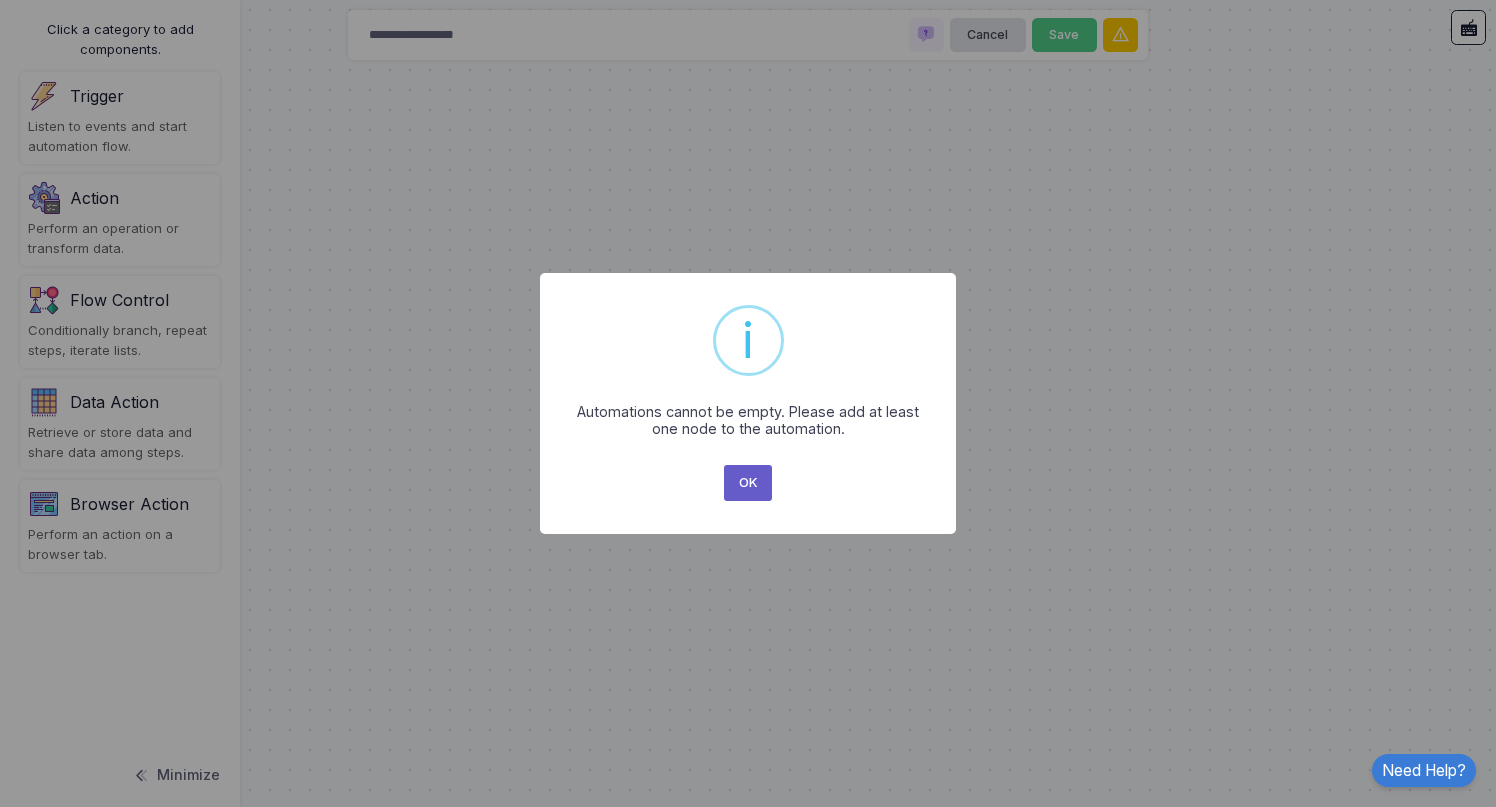 click on "OK" at bounding box center [748, 483] 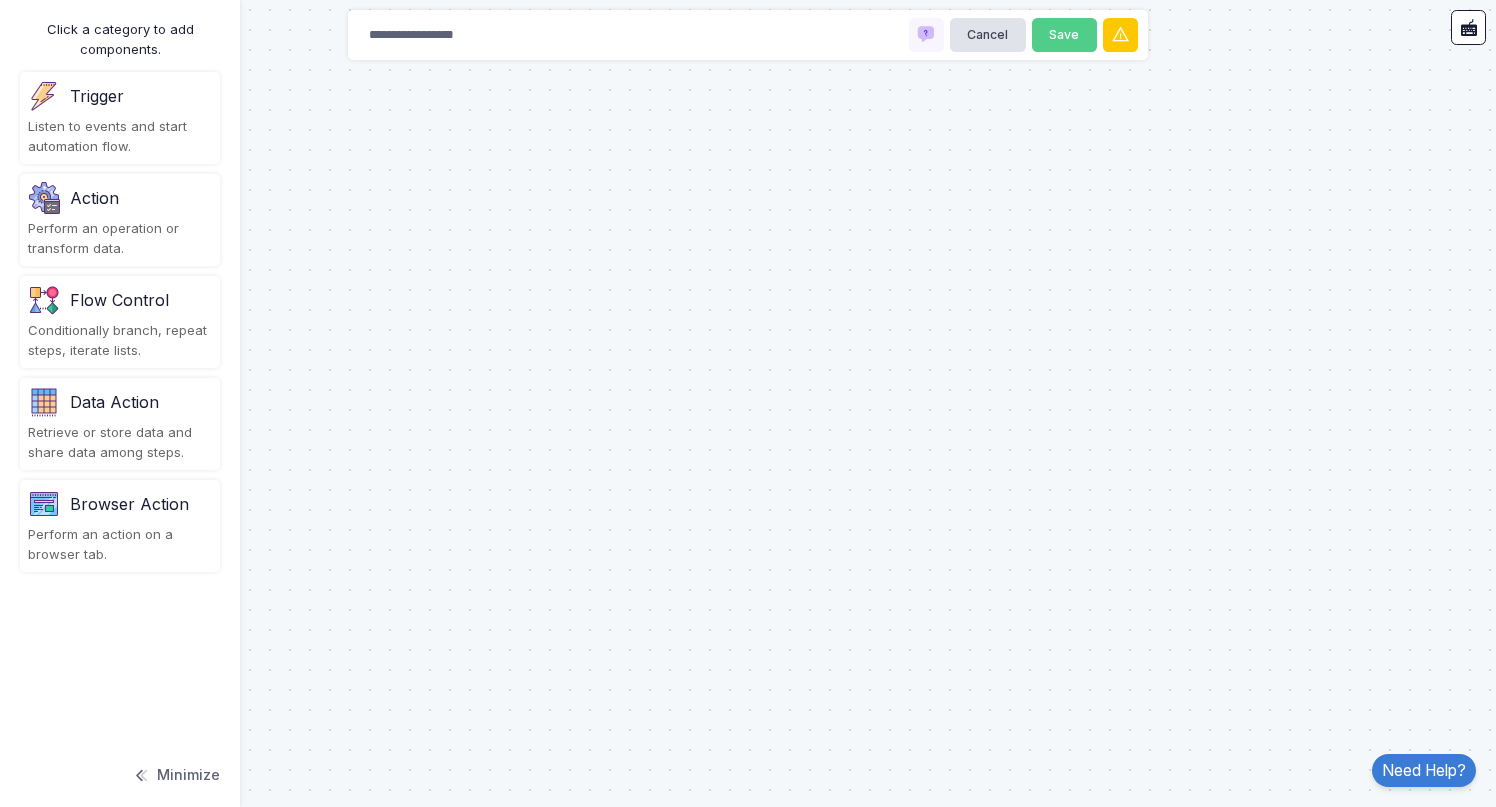 drag, startPoint x: 101, startPoint y: 227, endPoint x: 370, endPoint y: 188, distance: 271.81244 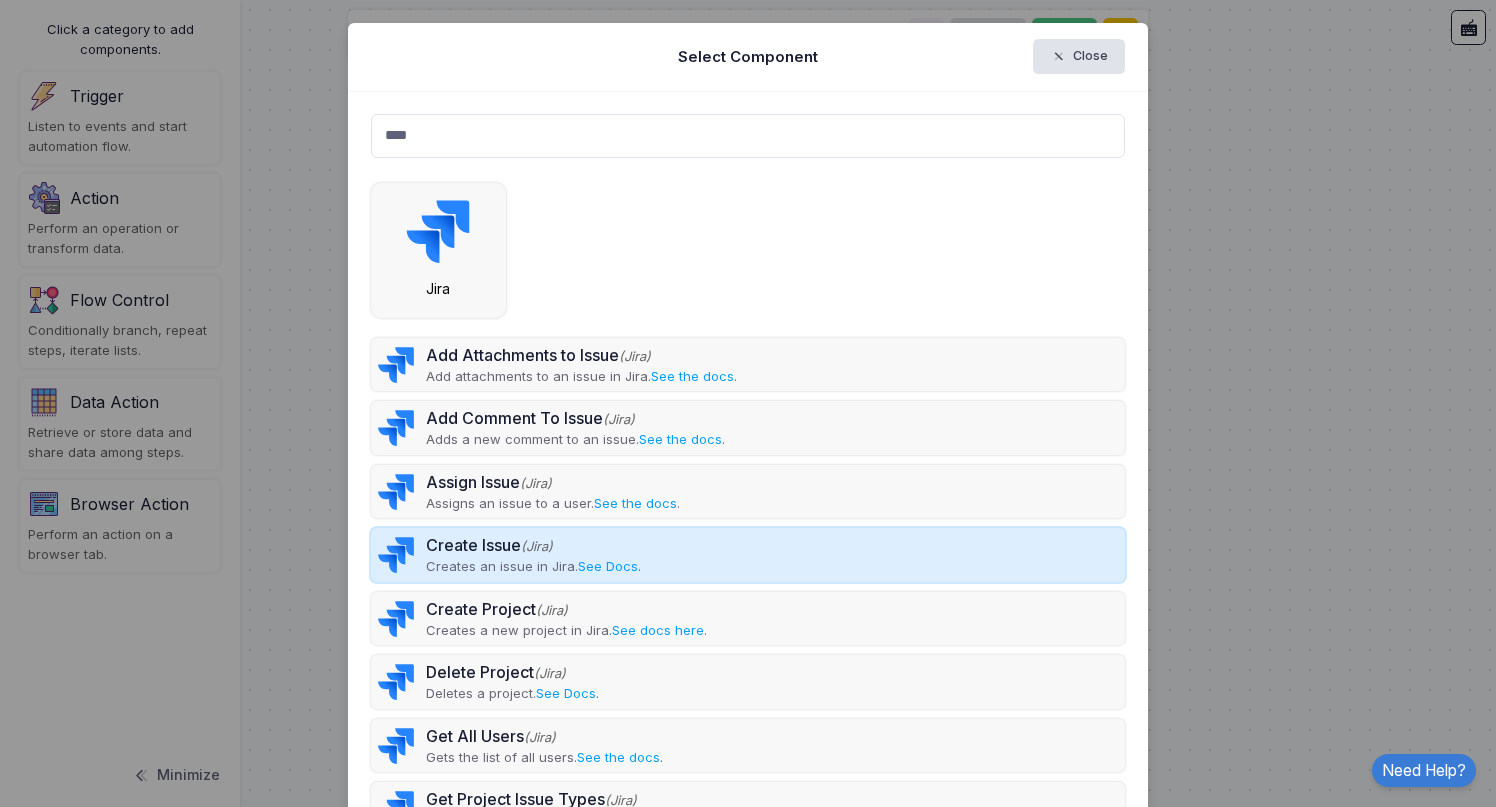 type on "****" 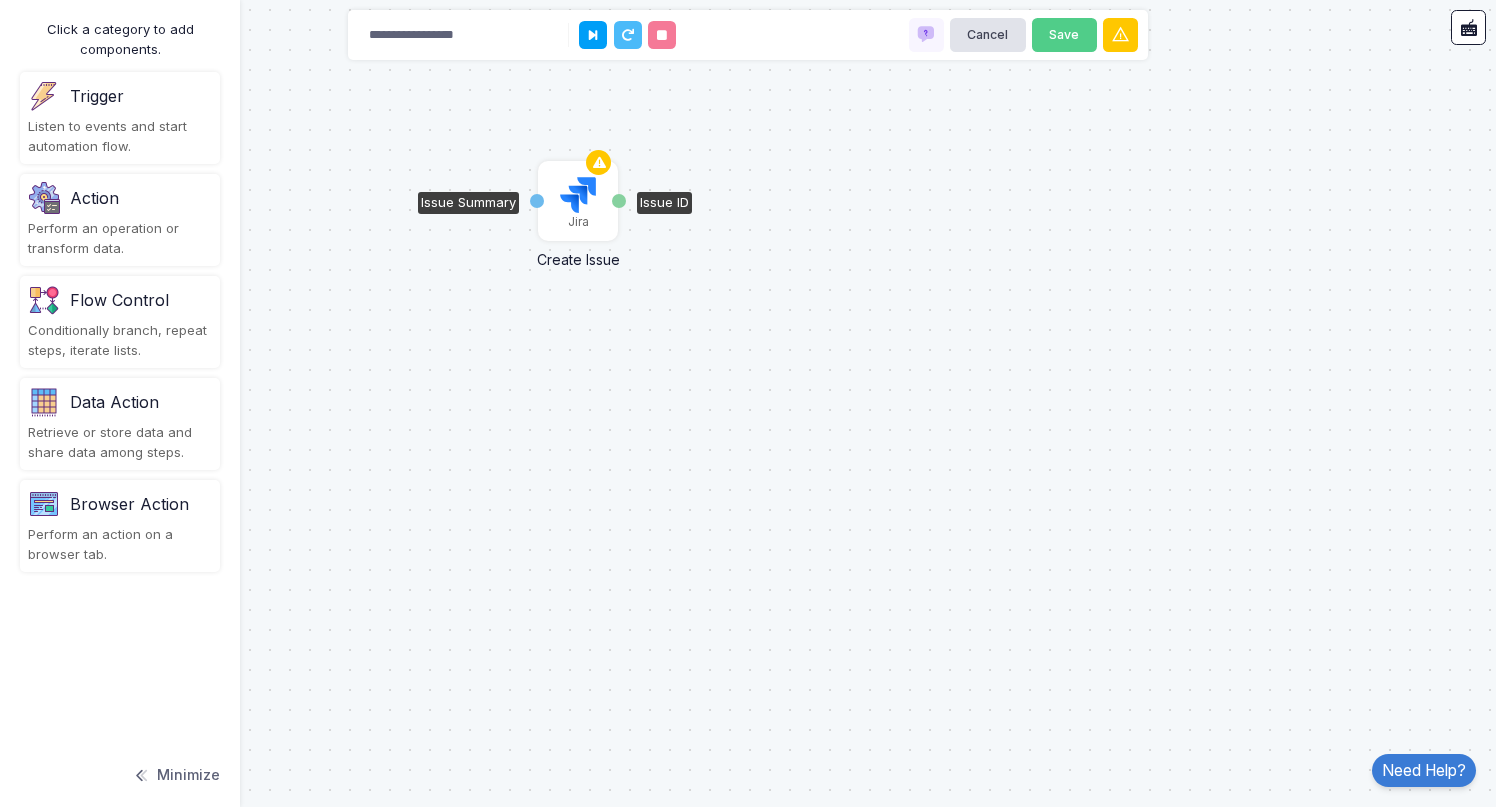 drag, startPoint x: 512, startPoint y: 466, endPoint x: 578, endPoint y: 201, distance: 273.0952 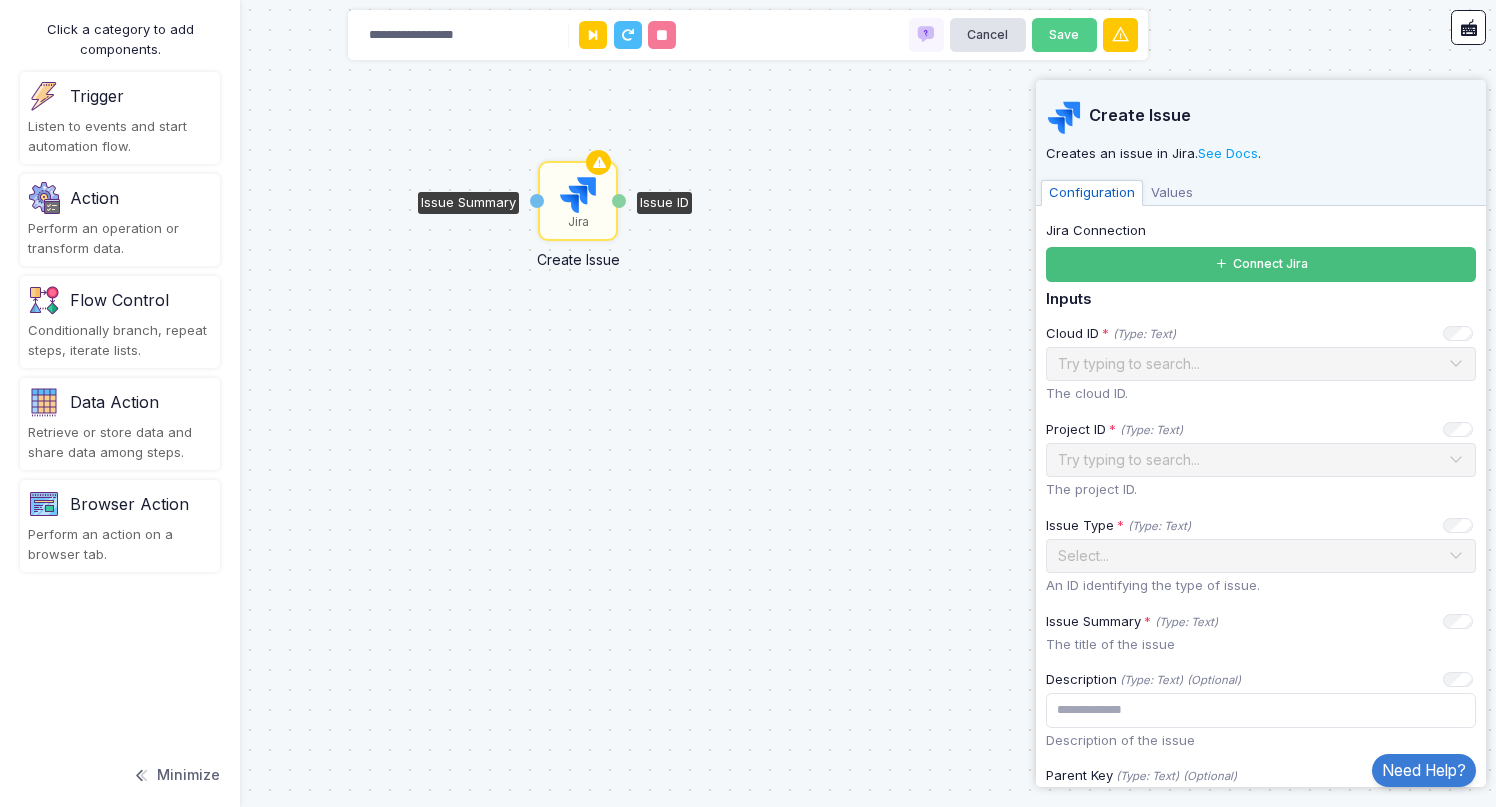 click on "Connect Jira" 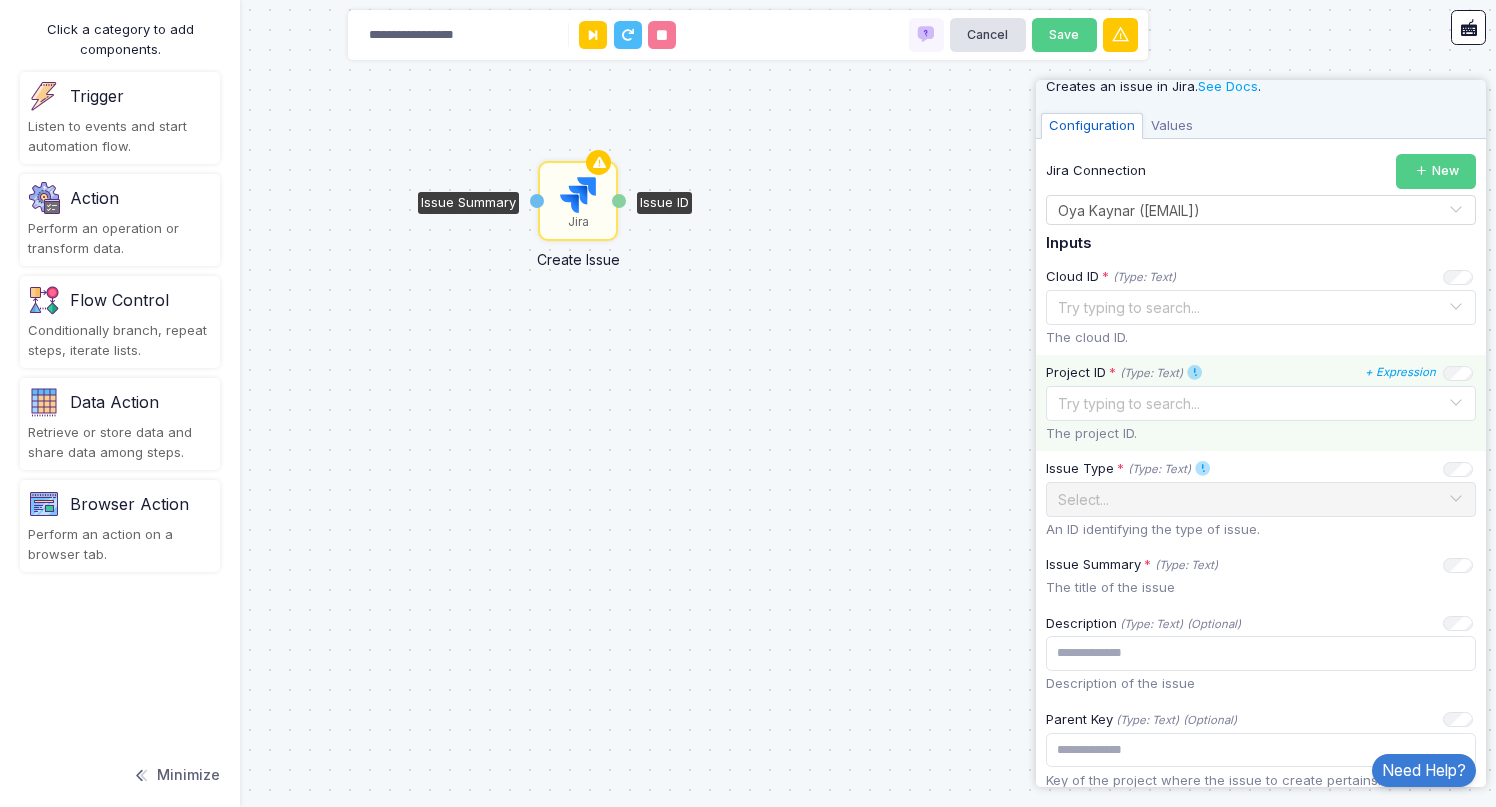 scroll, scrollTop: 74, scrollLeft: 0, axis: vertical 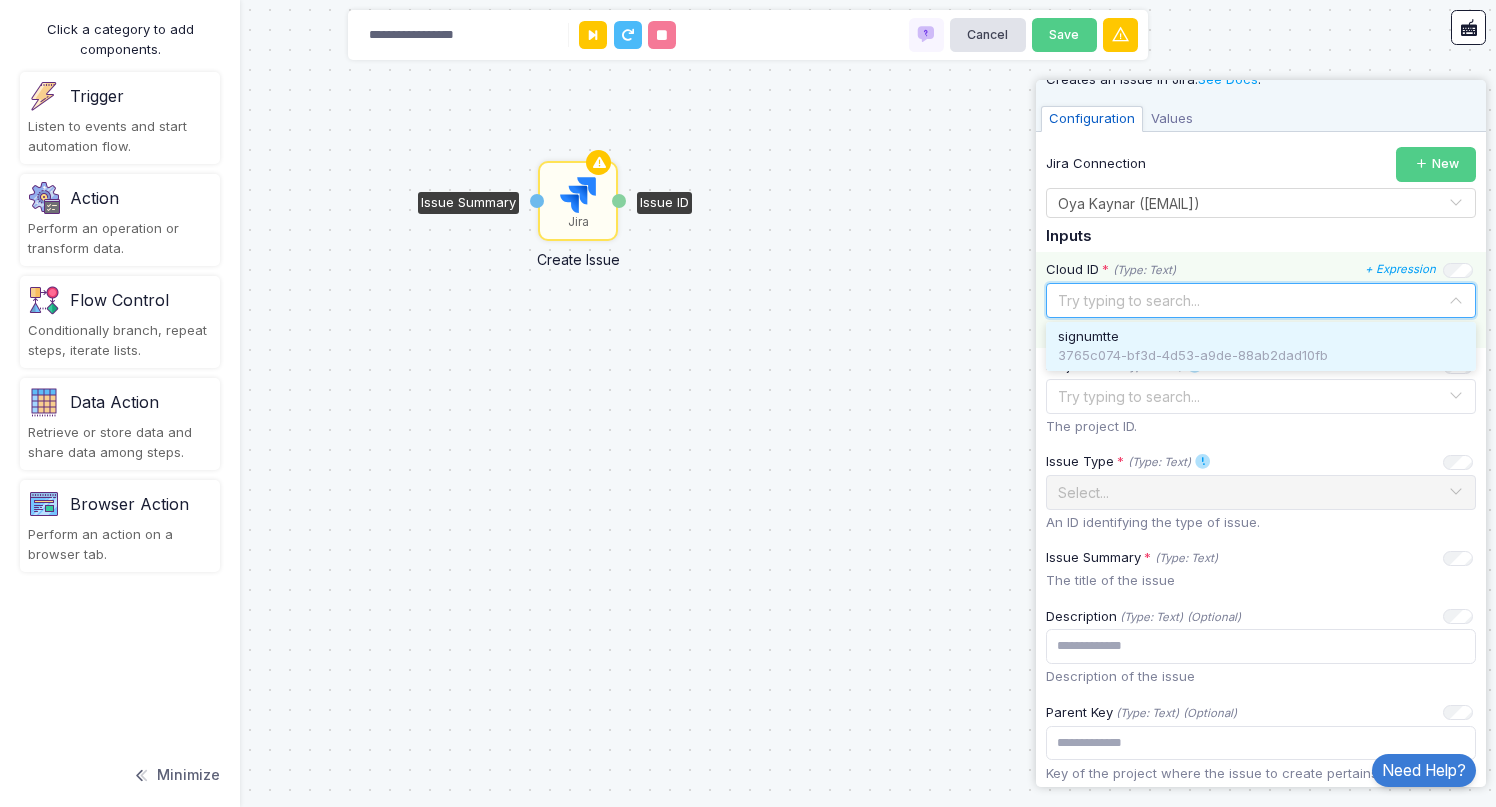 click 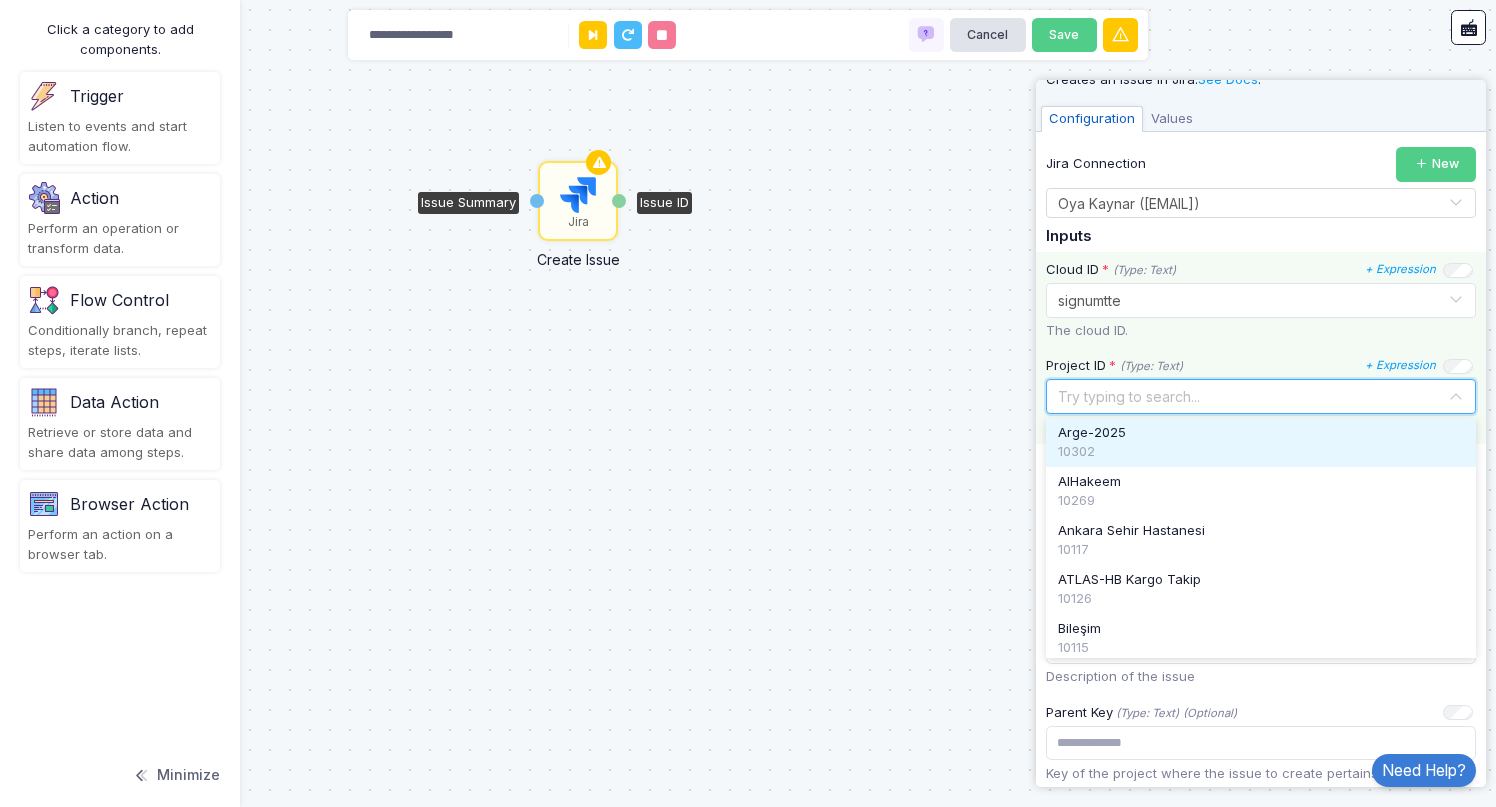 click 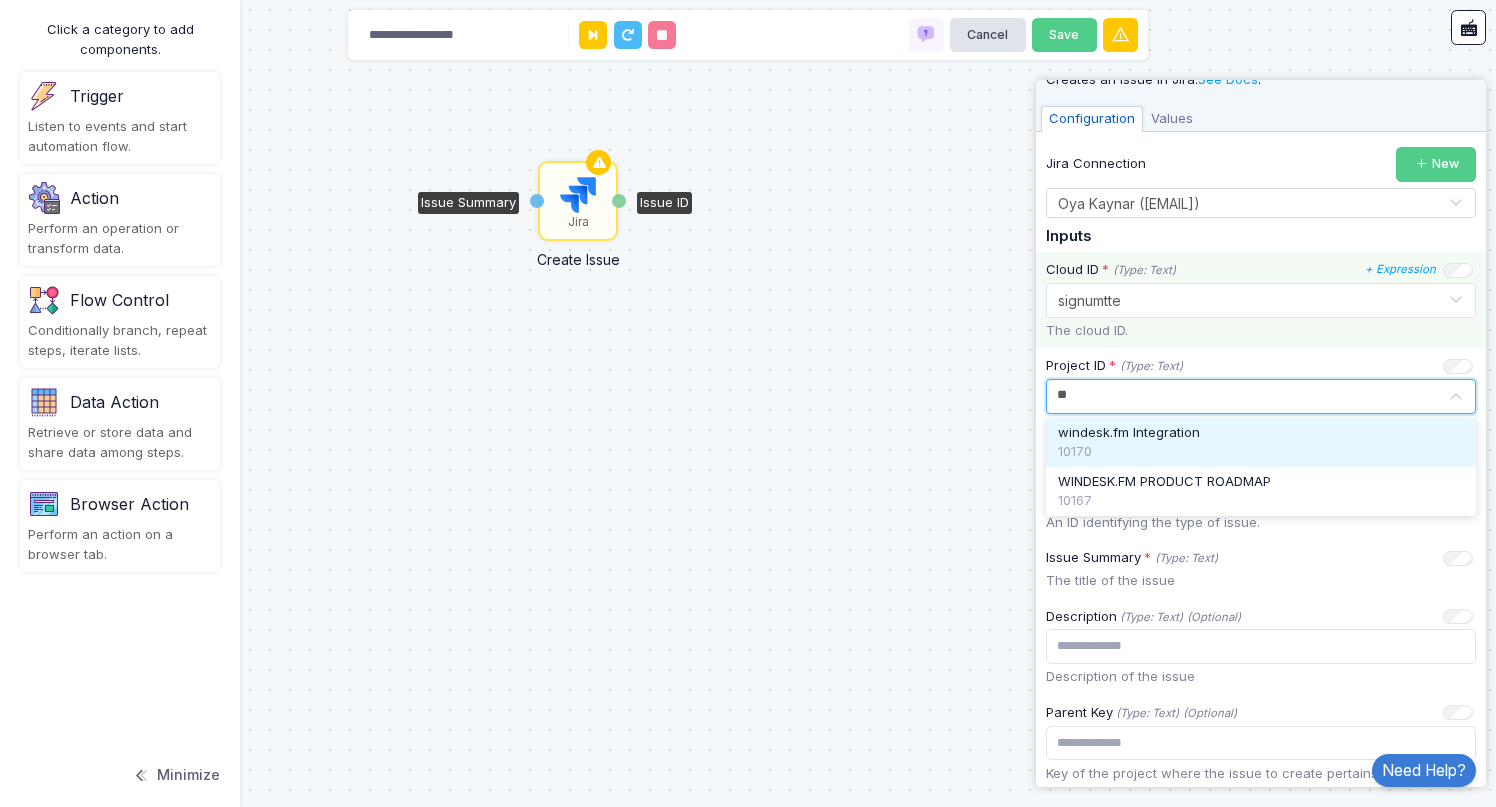 type on "*" 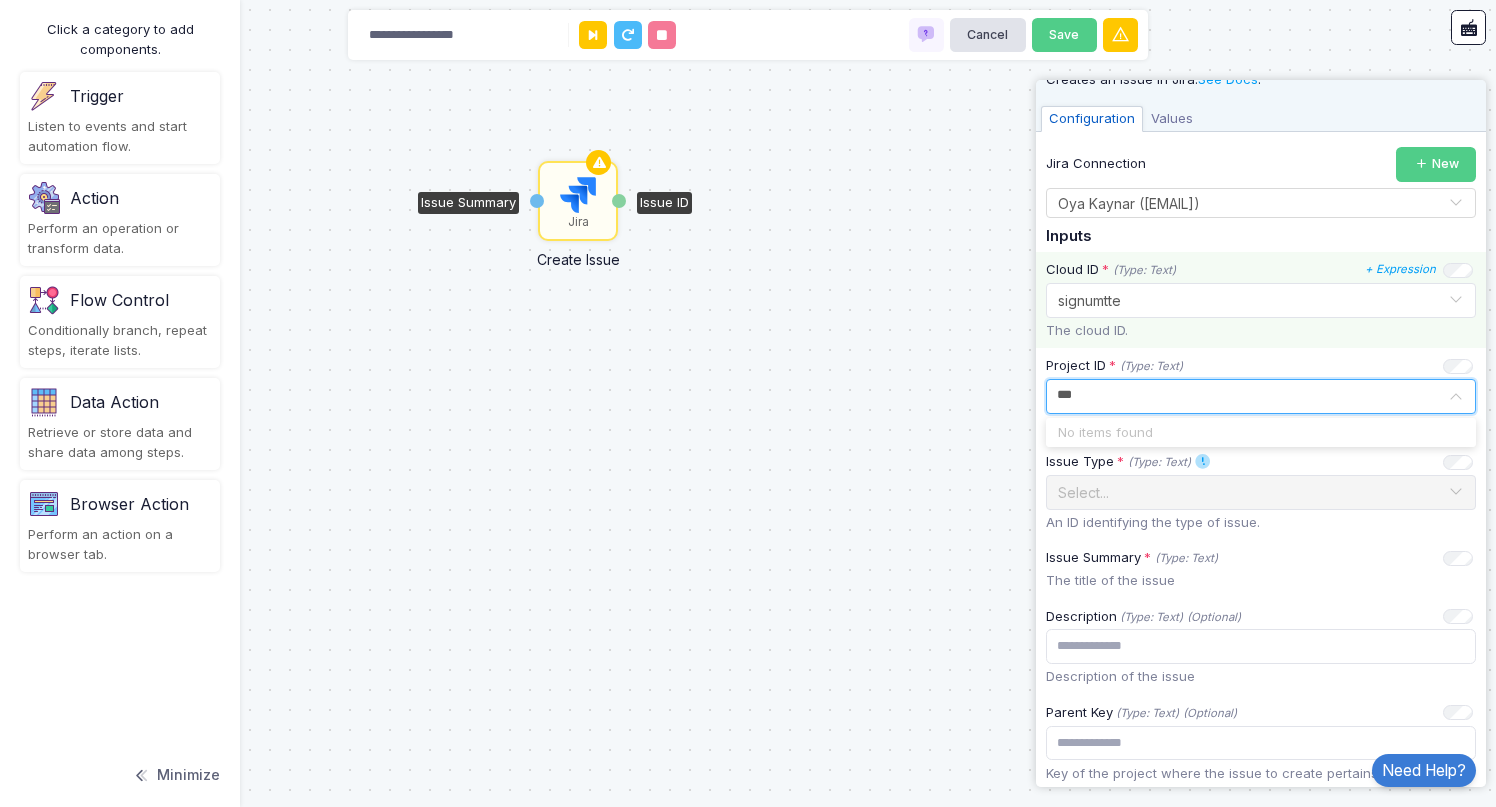 type on "****" 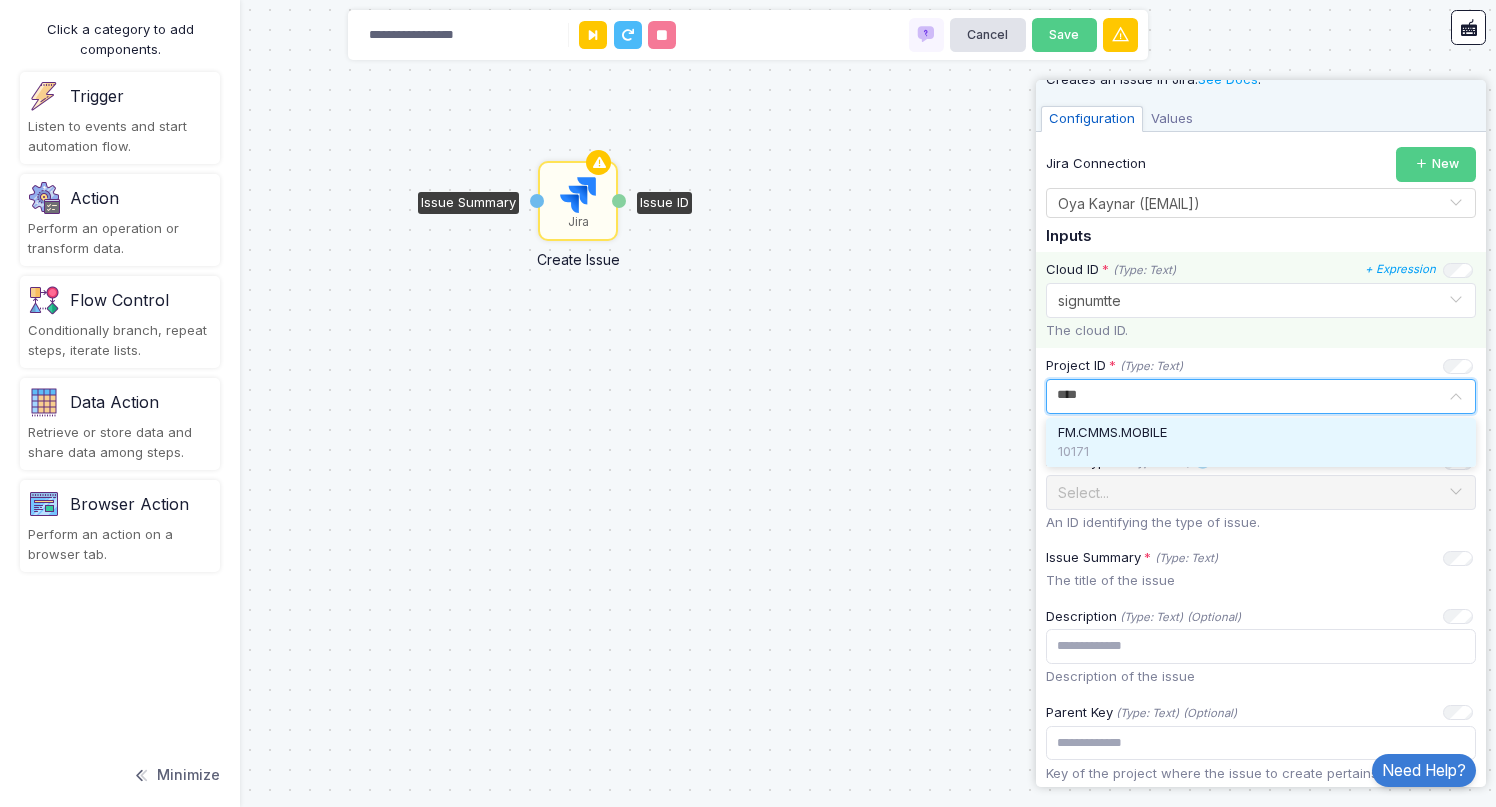click on "FM.CMMS.MOBILE" at bounding box center (1112, 433) 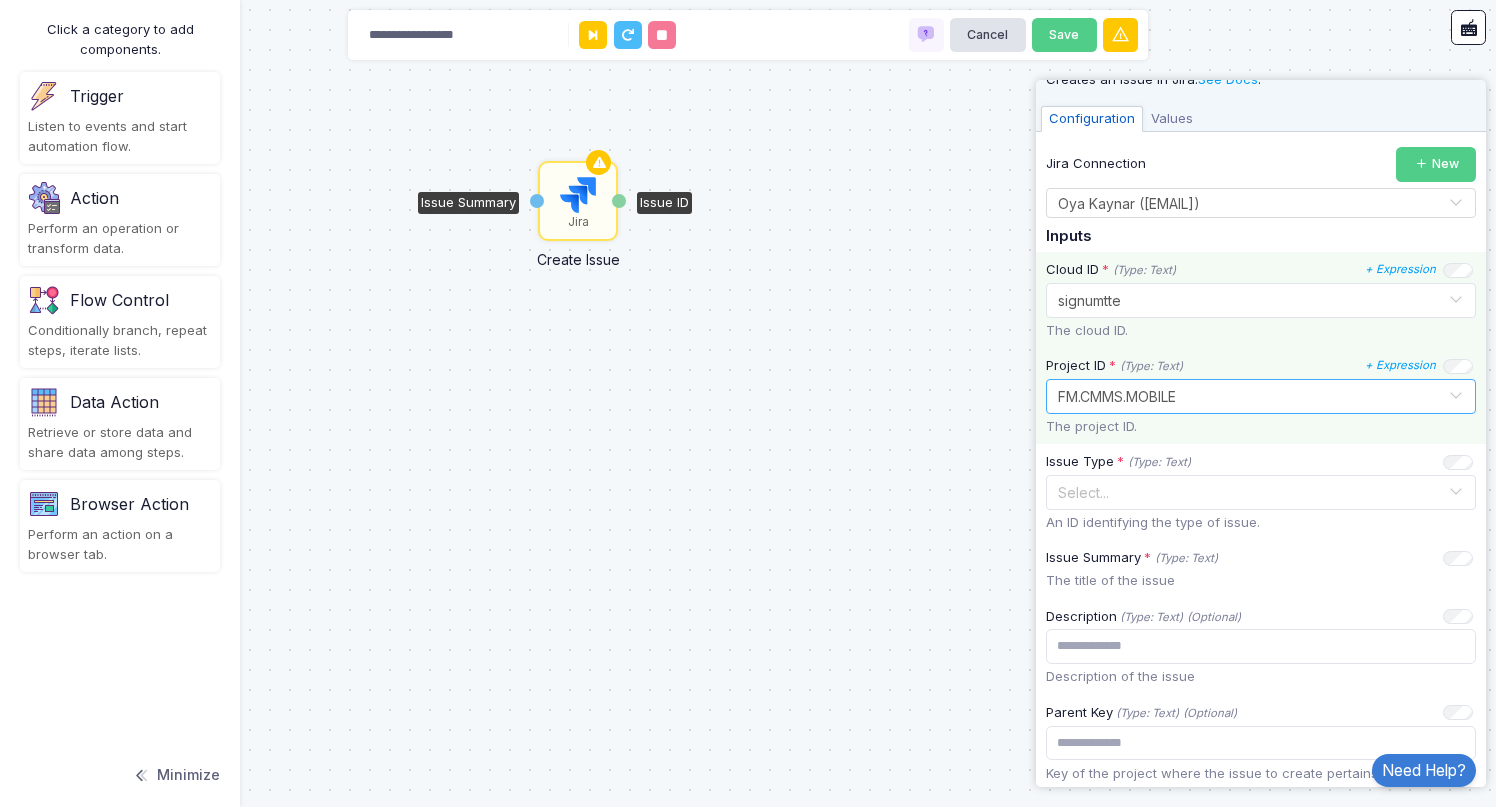 click 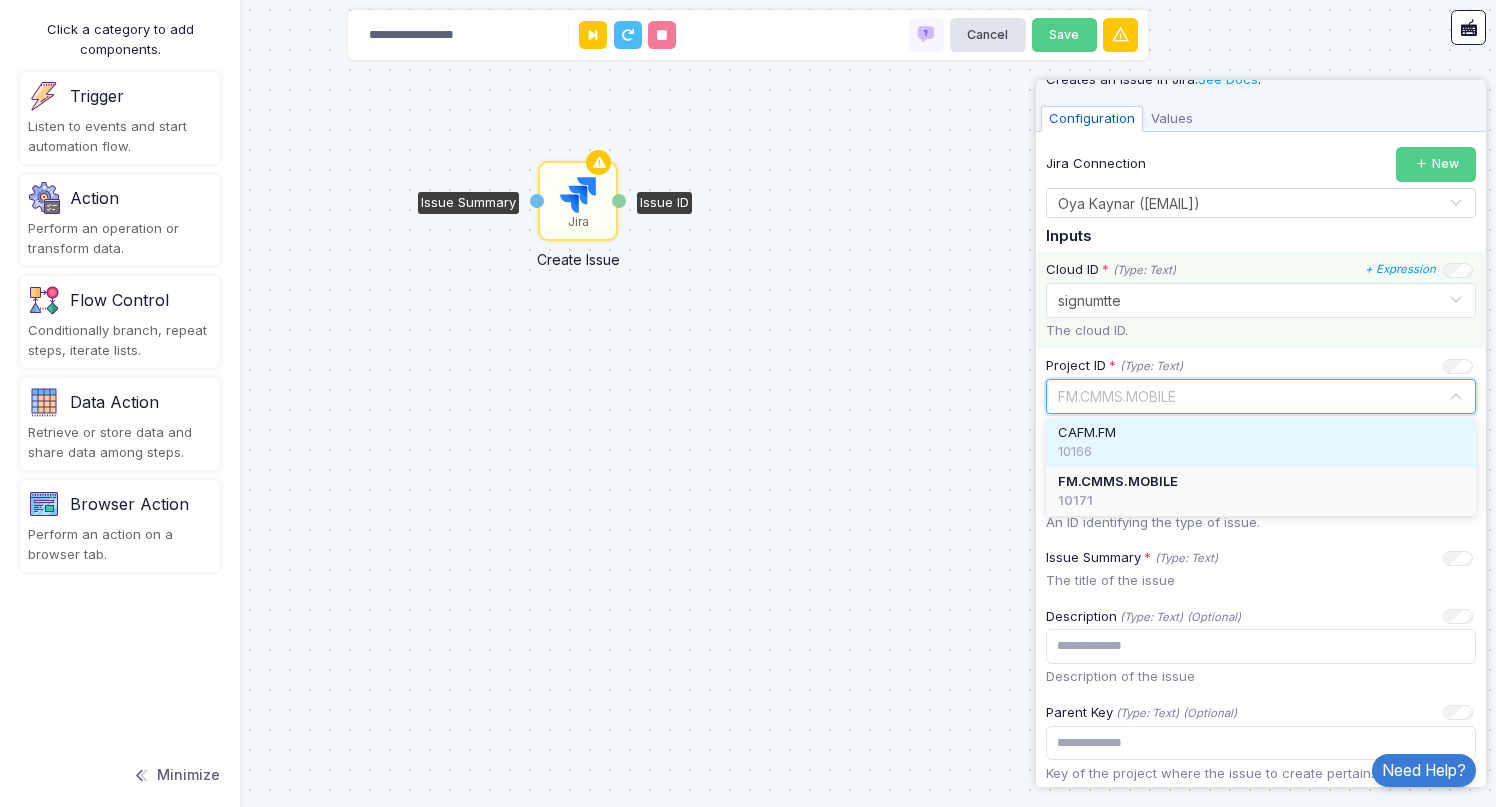 click on "CAFM.FM" at bounding box center [1087, 433] 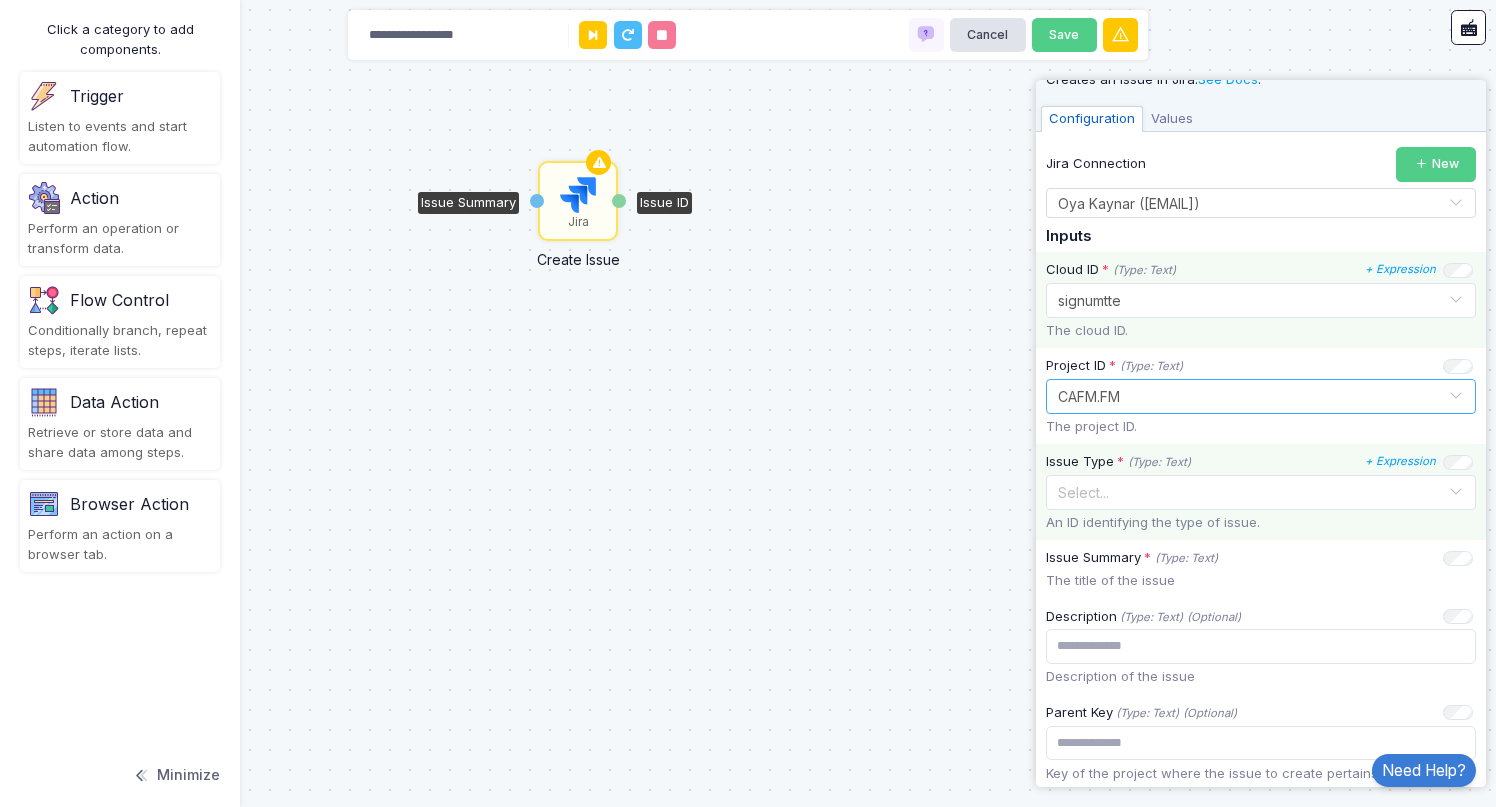 click 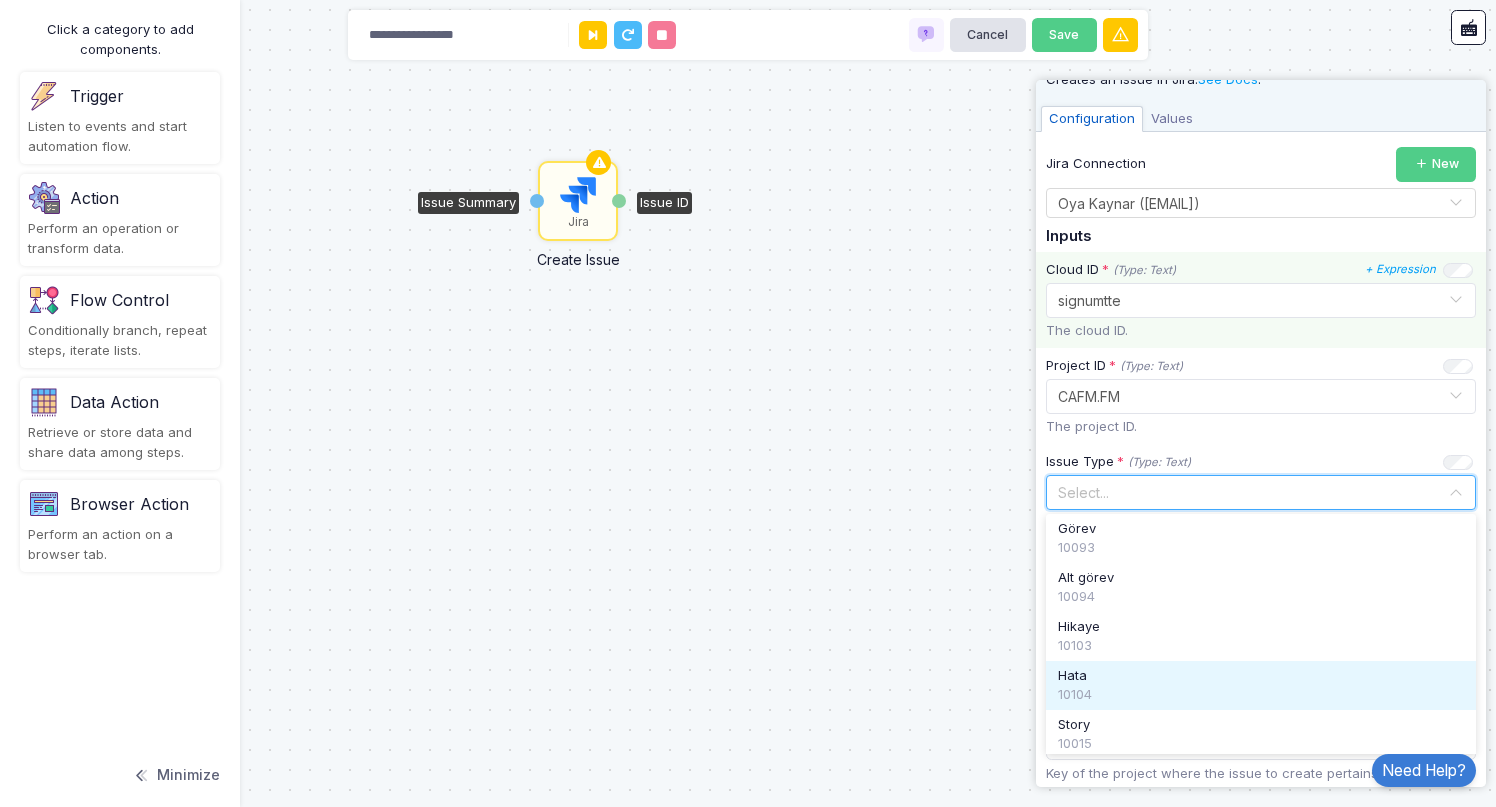 click on "Hata" at bounding box center (1072, 676) 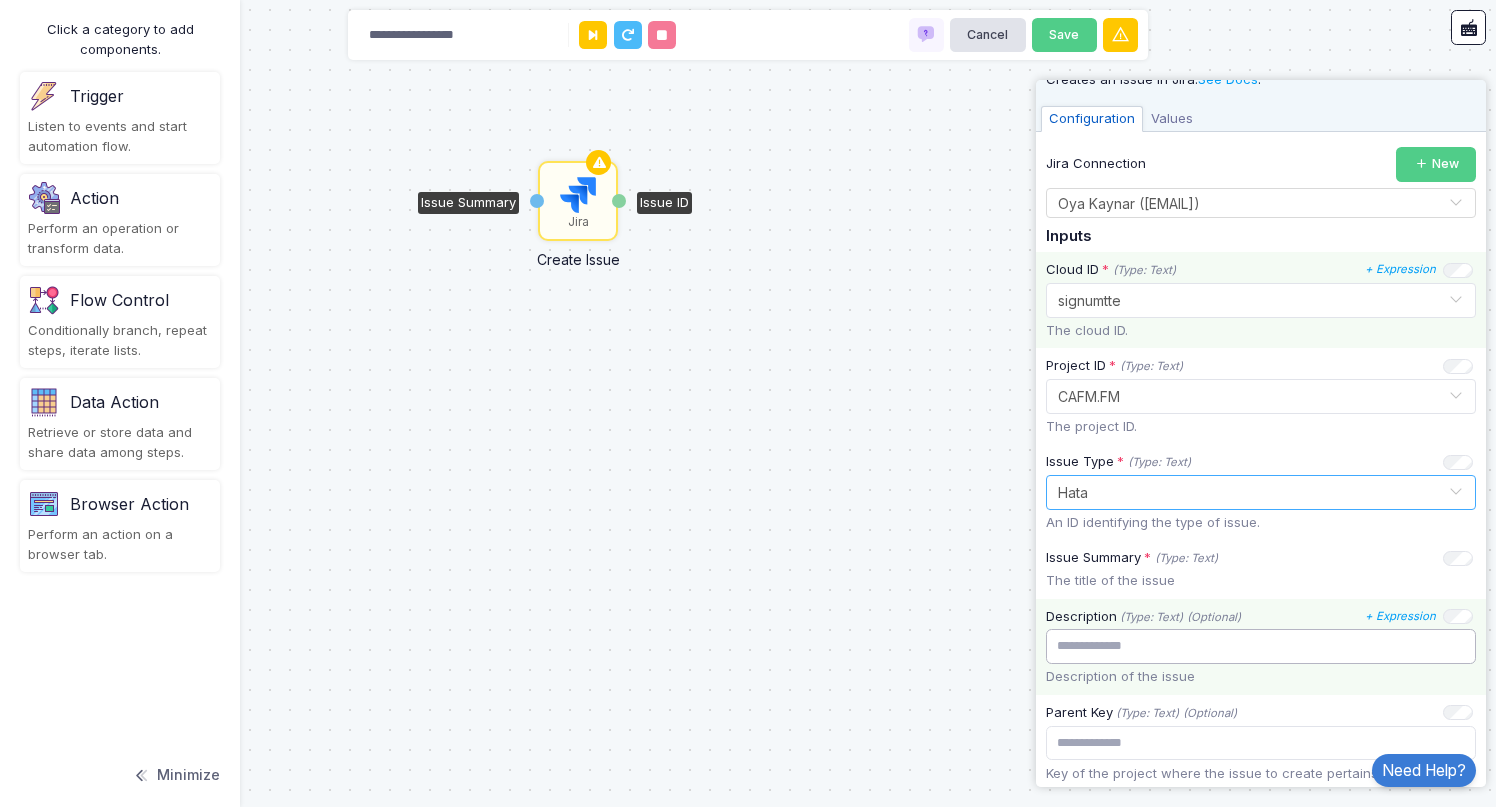 click 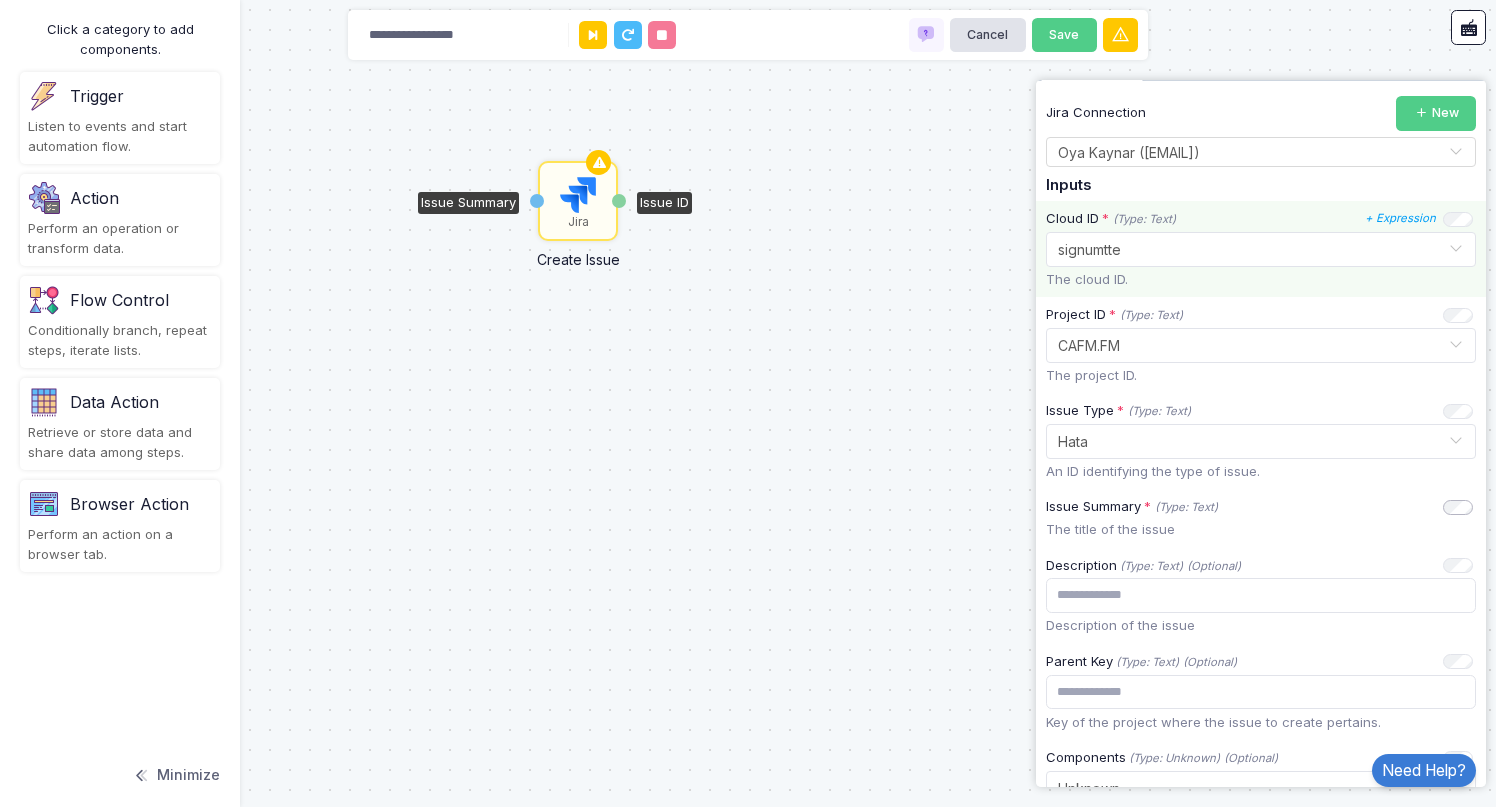 scroll, scrollTop: 0, scrollLeft: 0, axis: both 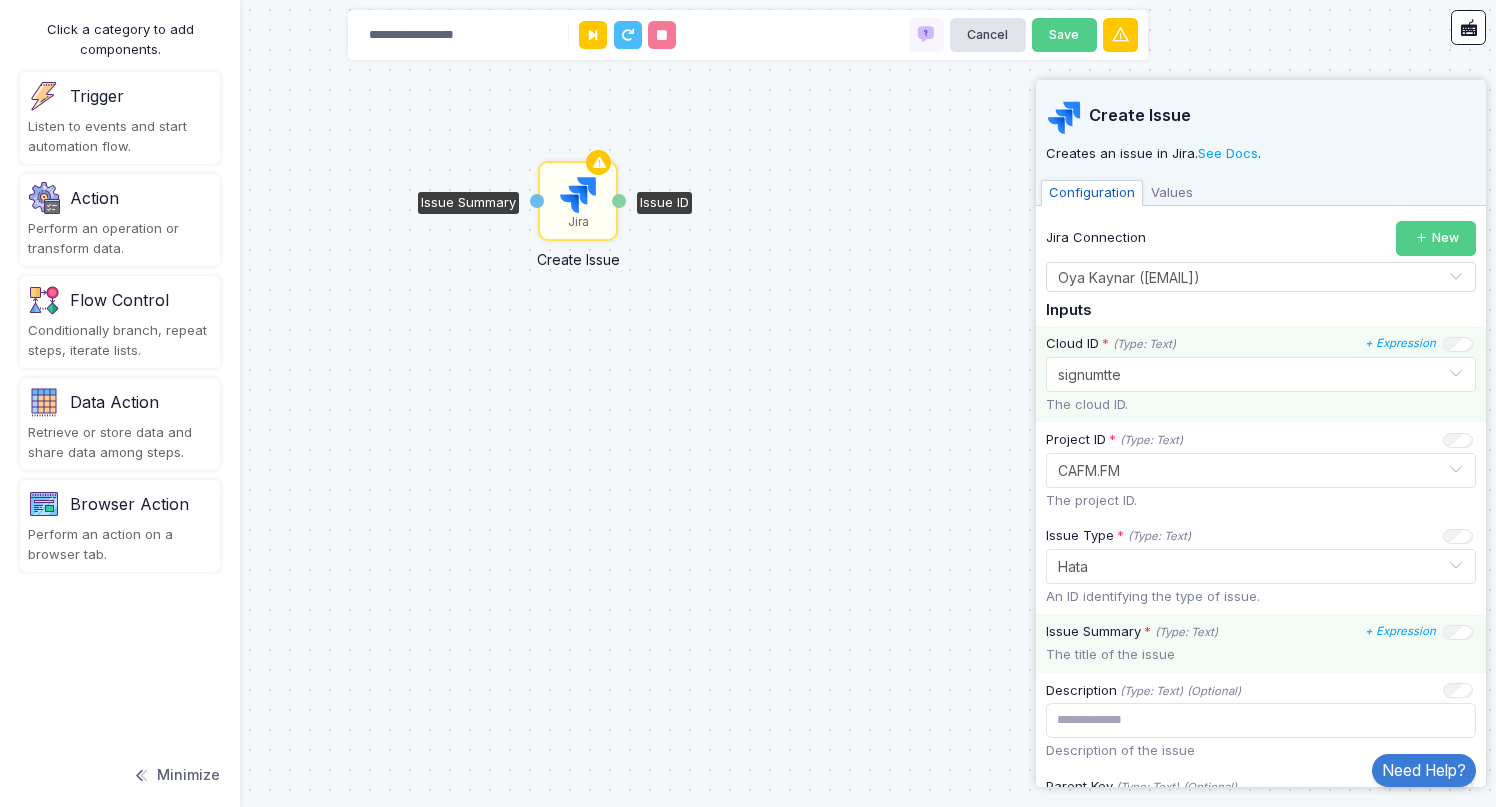 click on "The title of the issue" 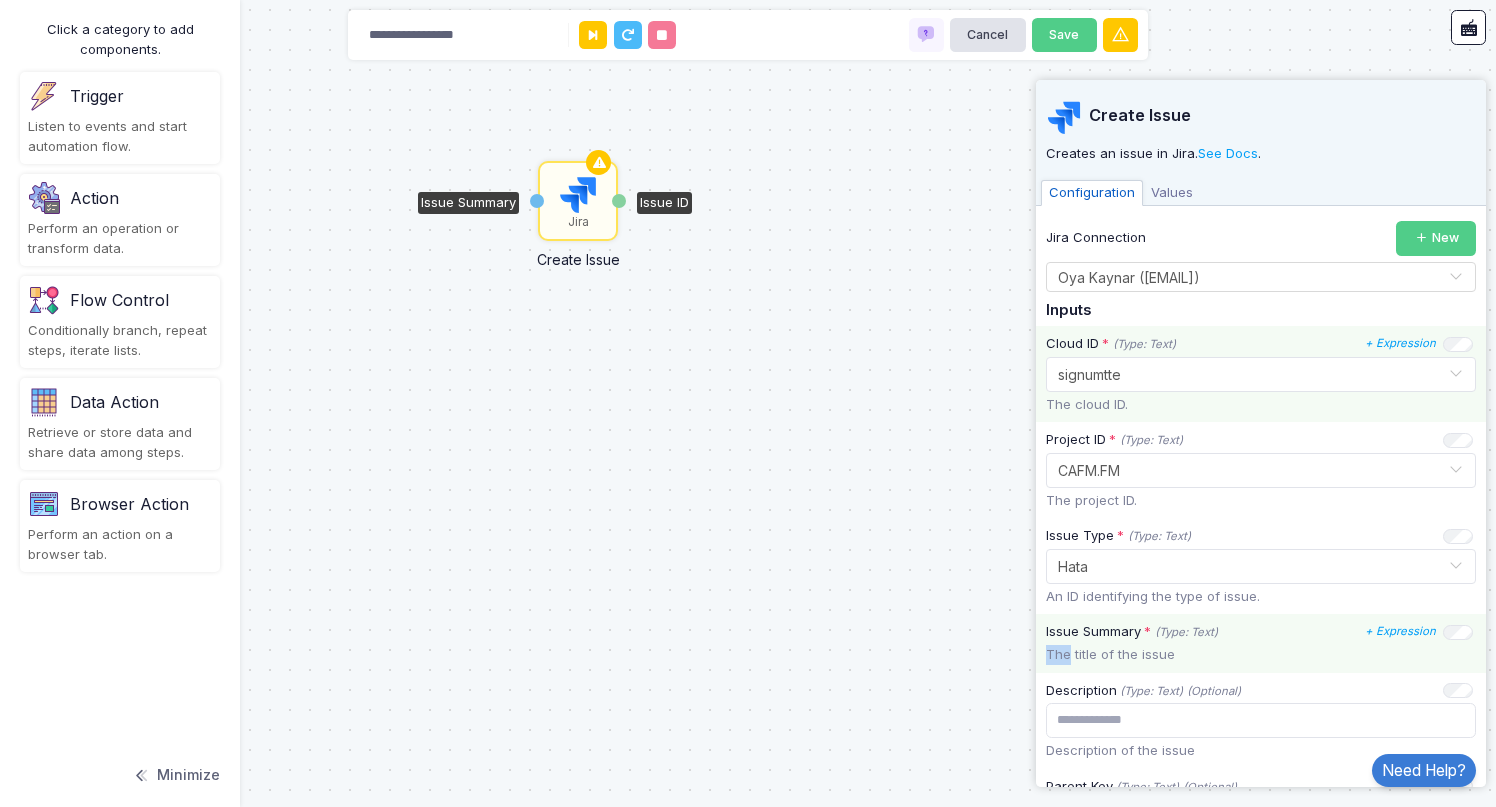 click on "Issue Summary * (Type: Text) + Expression The title of the issue" 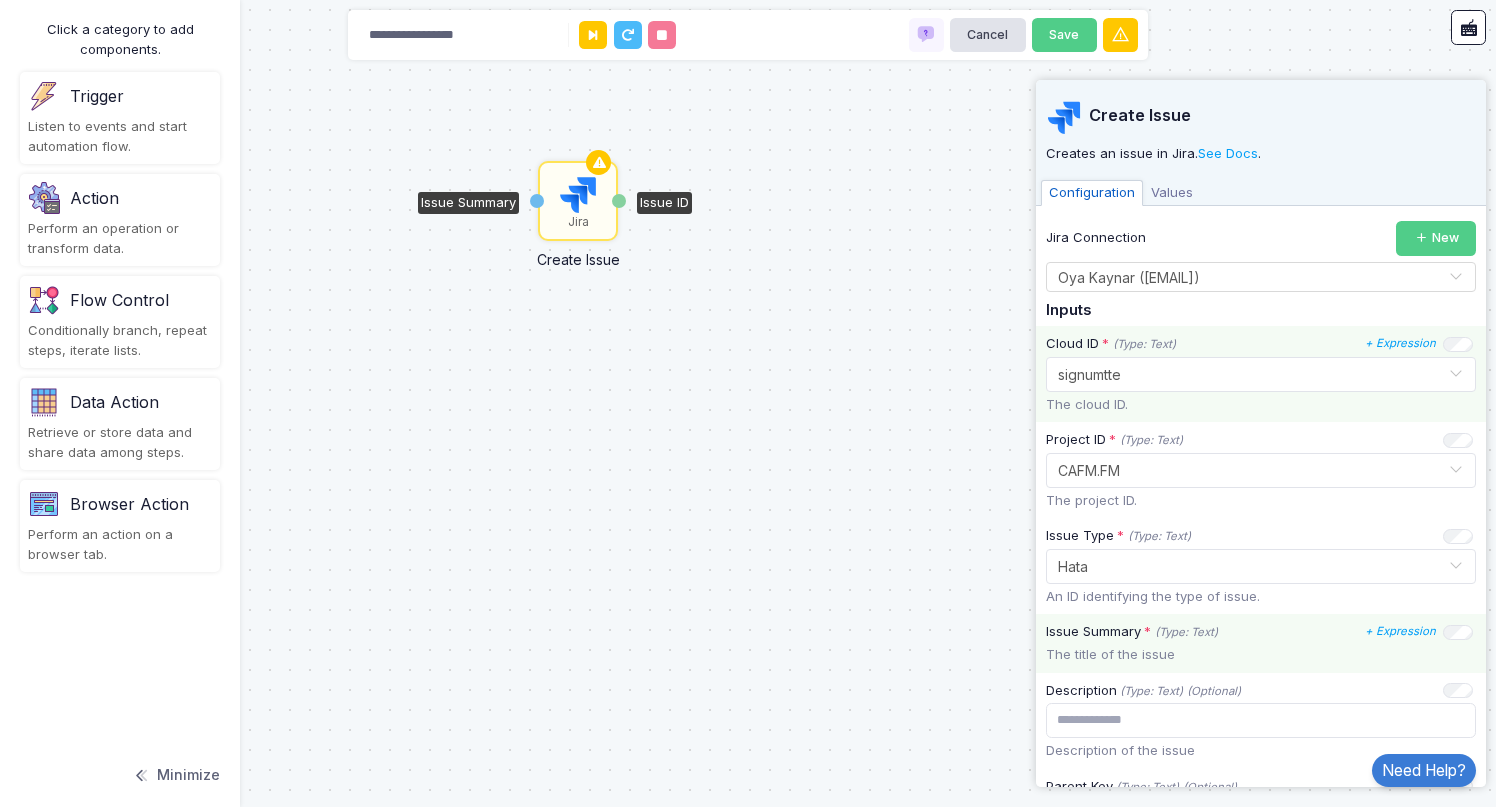 click on "The title of the issue" 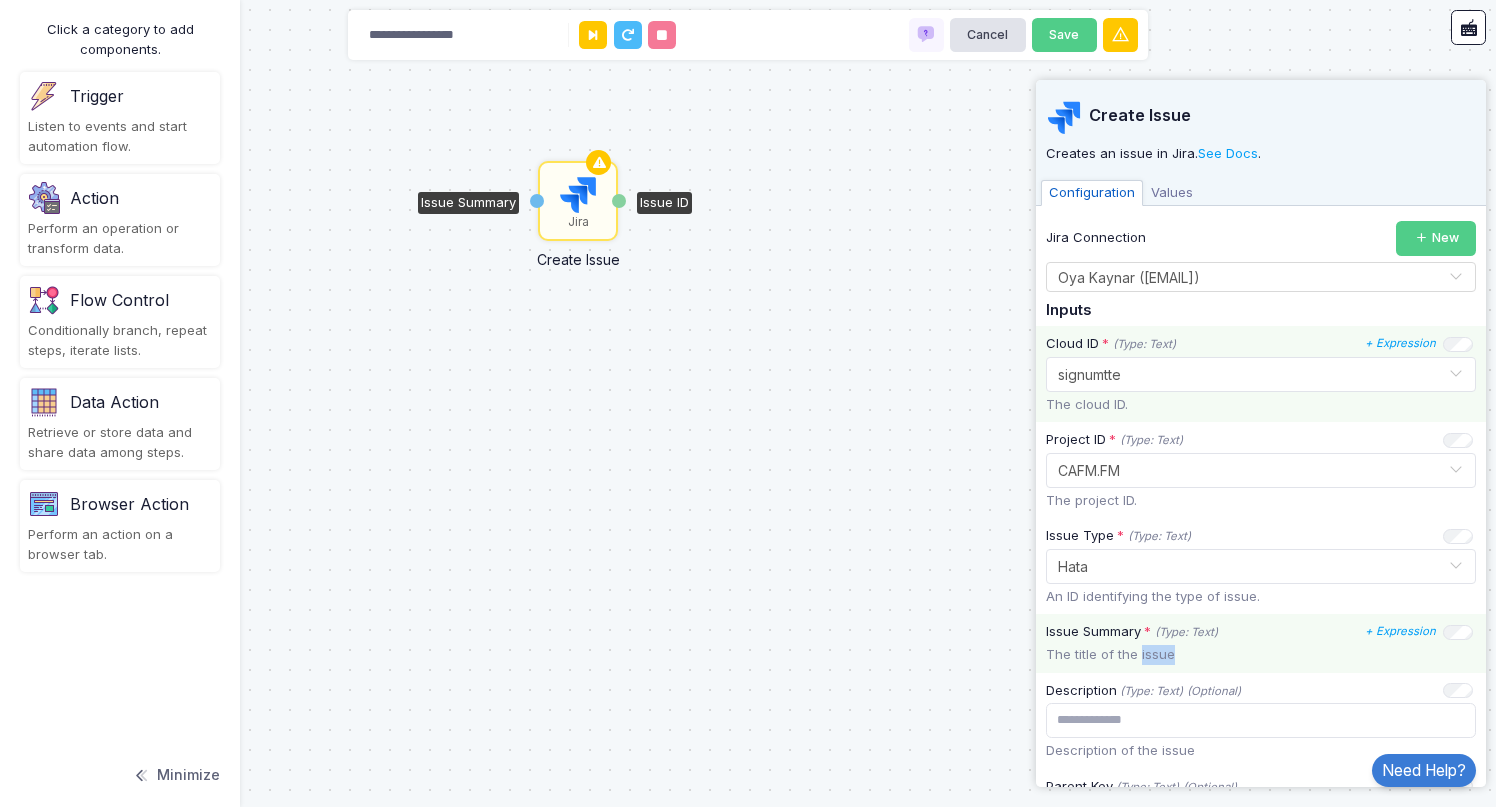 click on "The title of the issue" 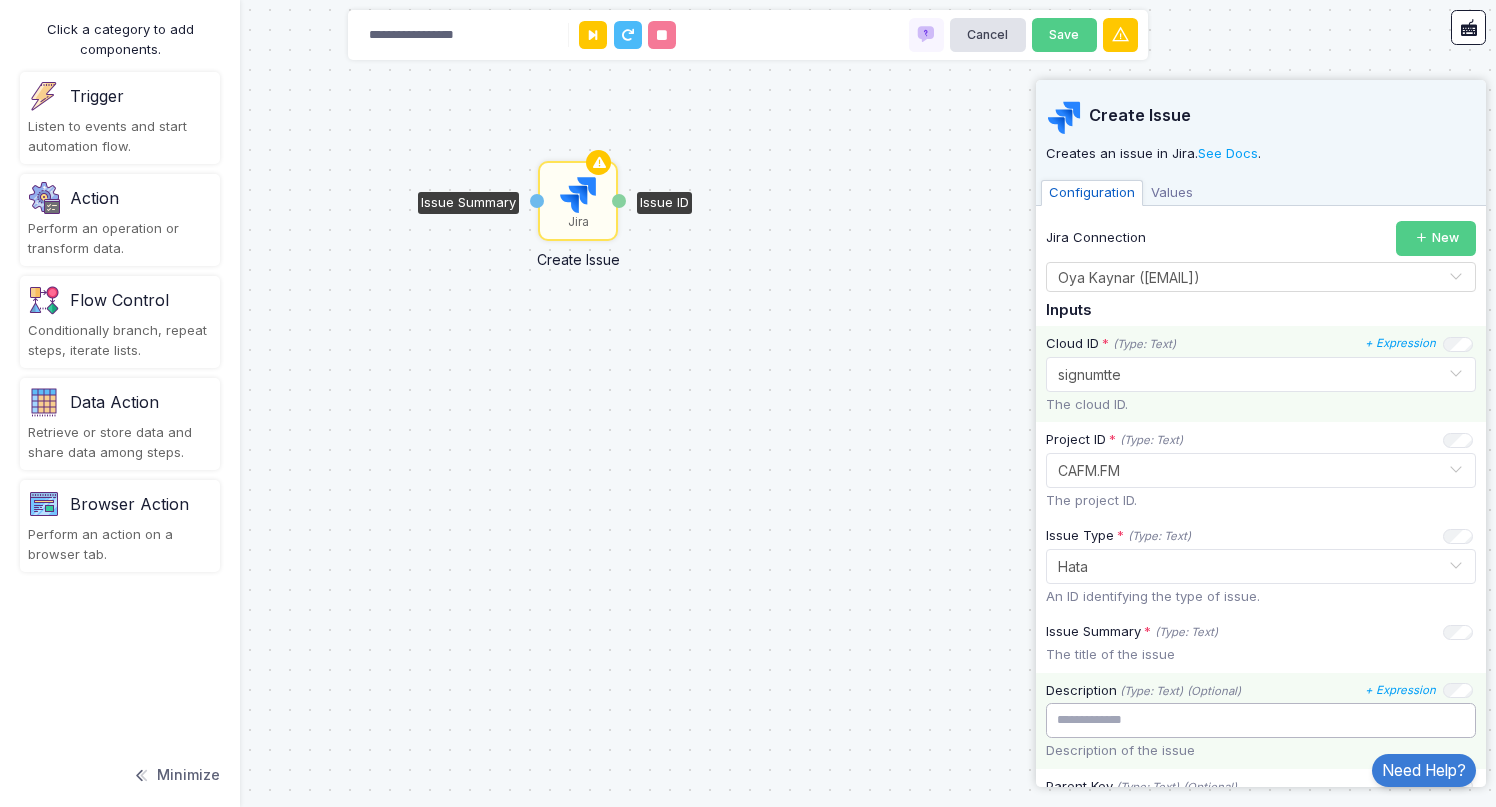 click 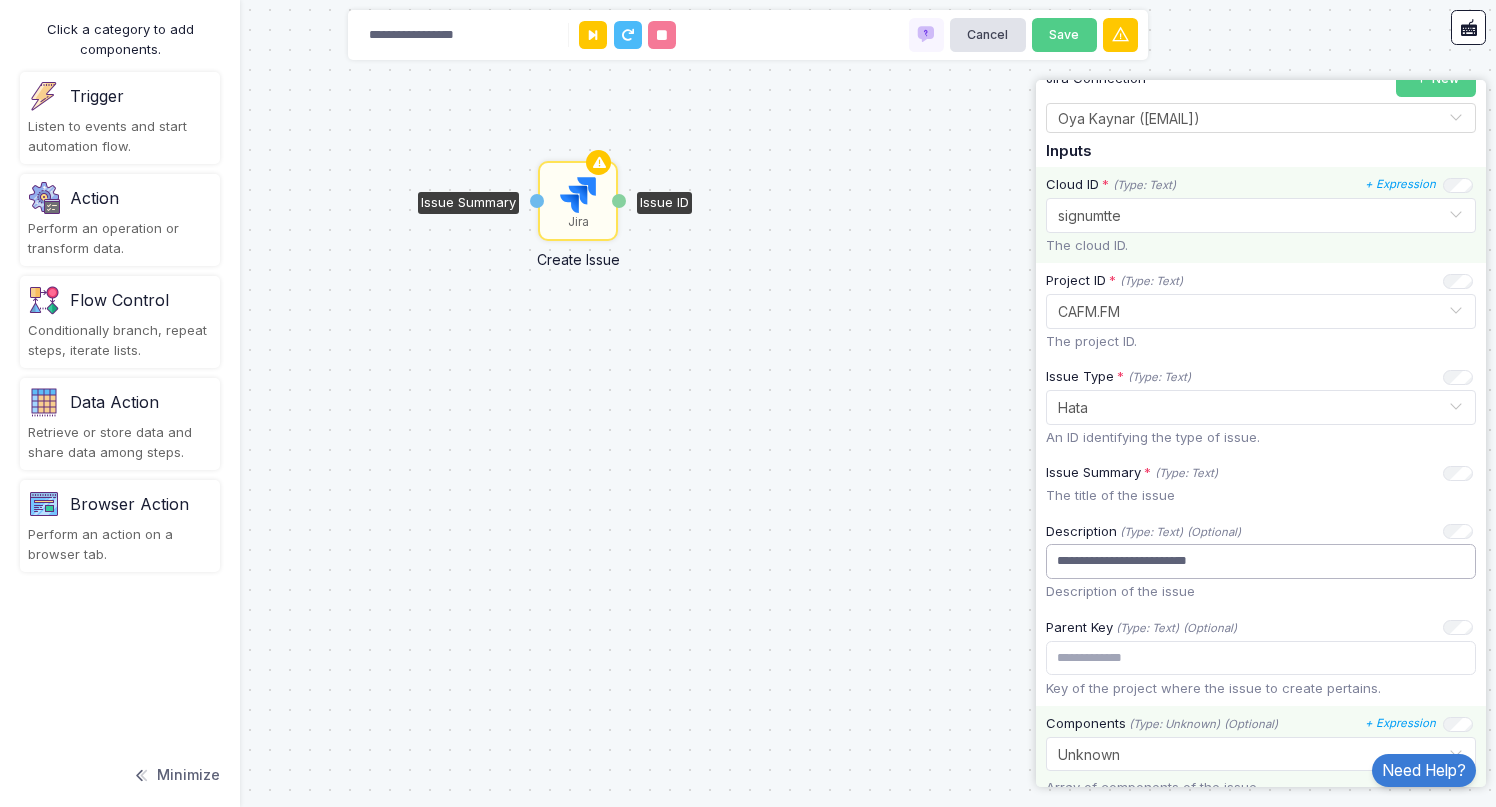 scroll, scrollTop: 163, scrollLeft: 0, axis: vertical 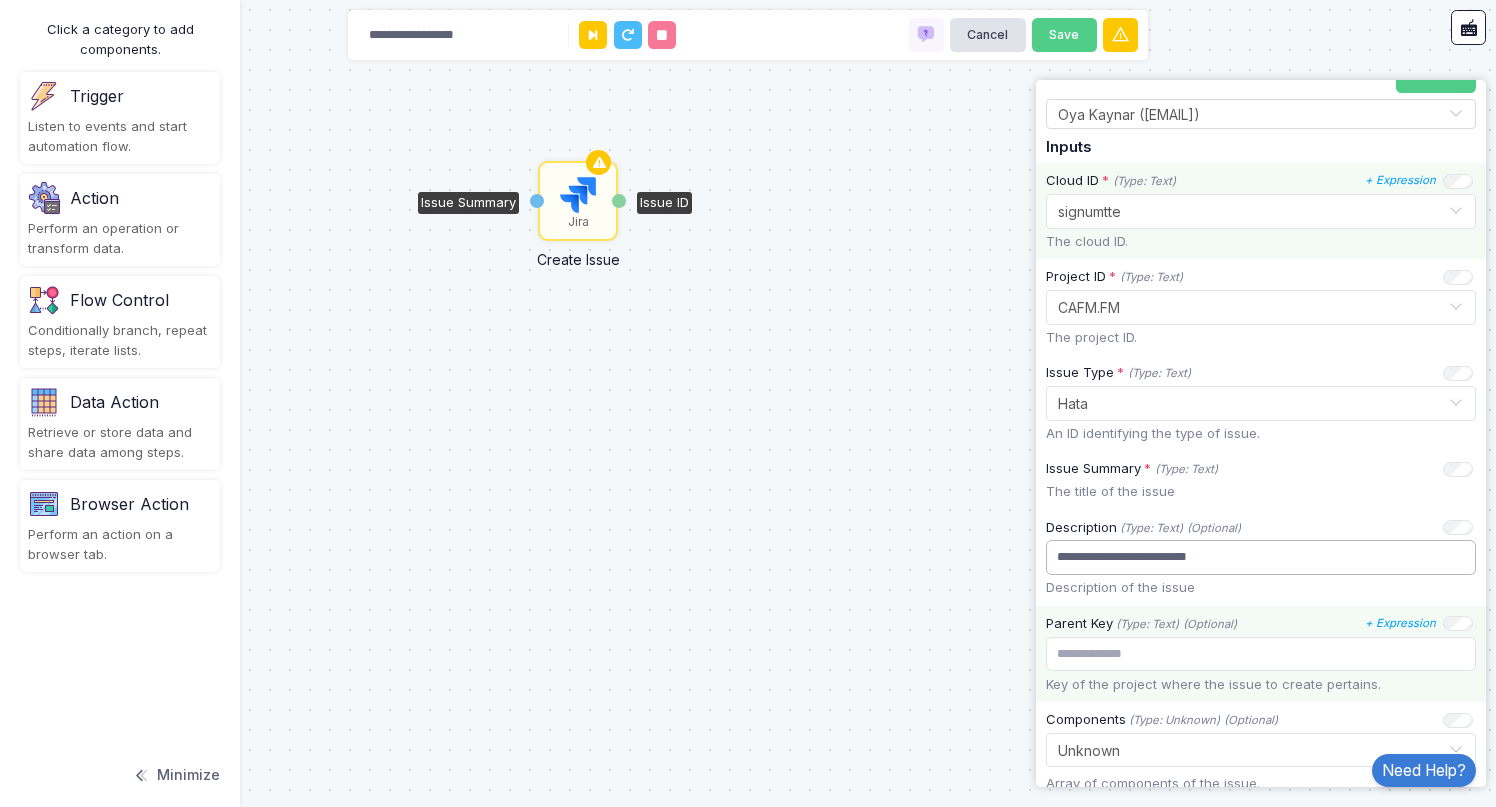 drag, startPoint x: 1088, startPoint y: 552, endPoint x: 1099, endPoint y: 611, distance: 60.016663 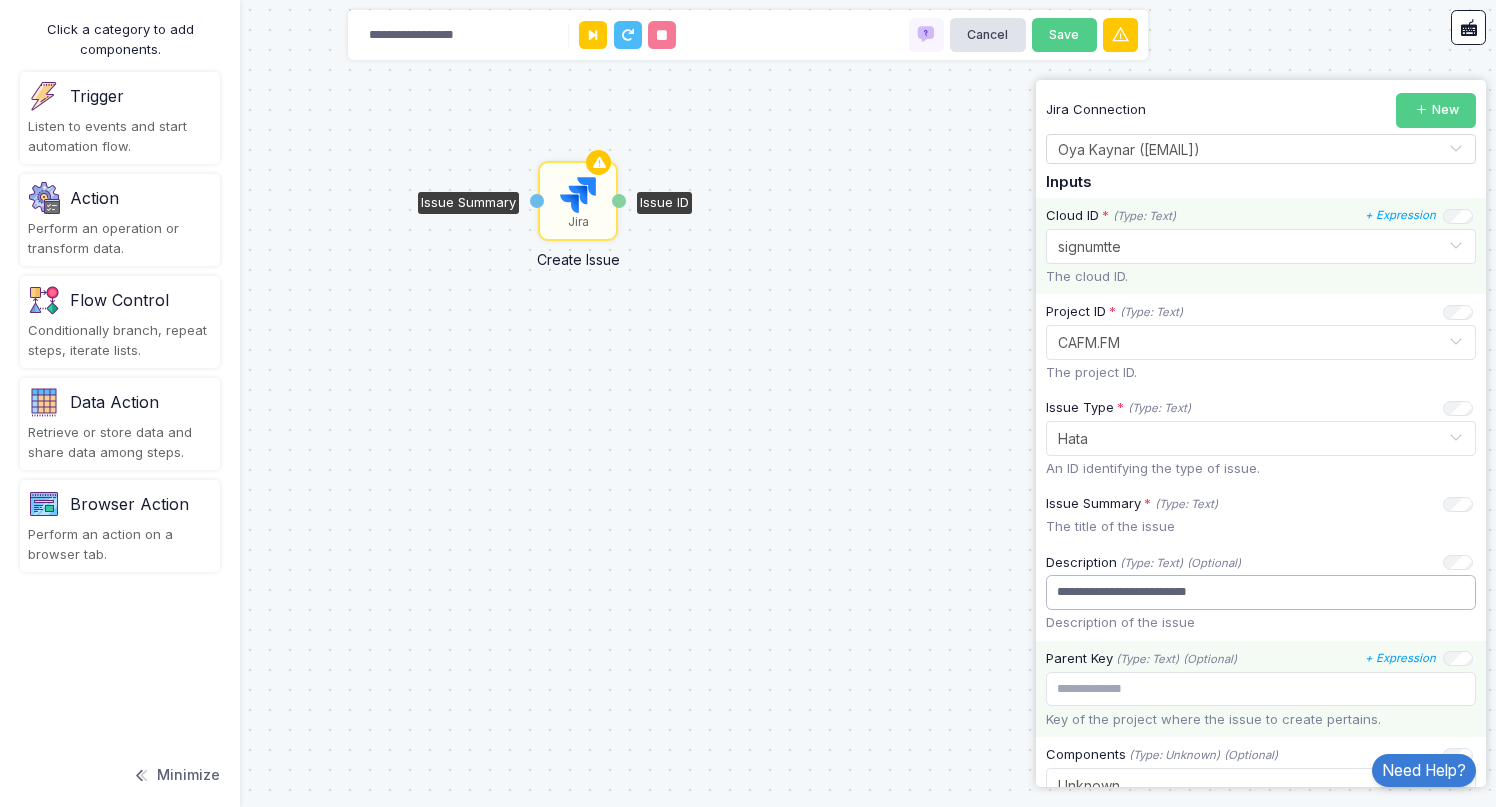 scroll, scrollTop: 0, scrollLeft: 0, axis: both 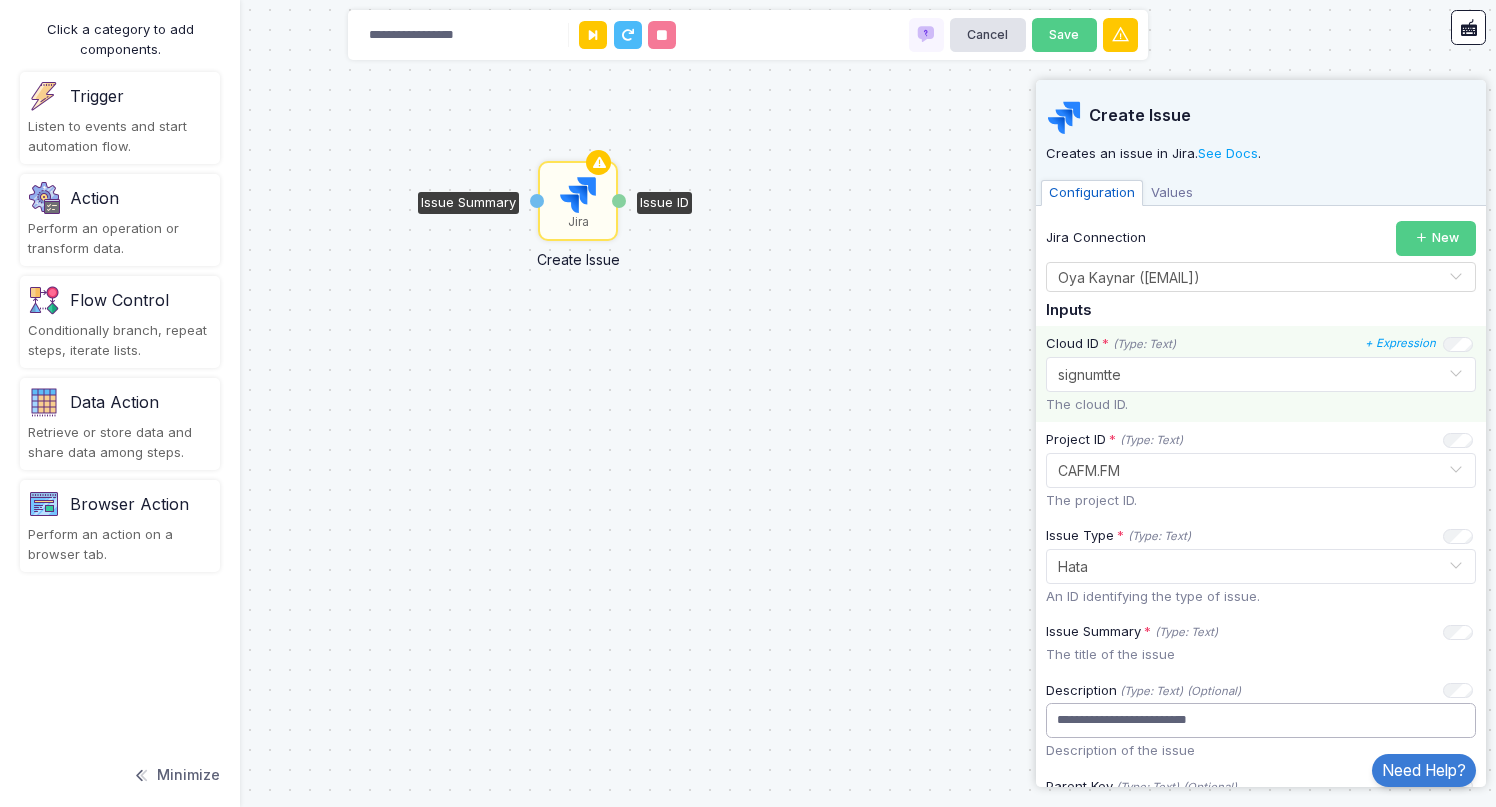 type on "**********" 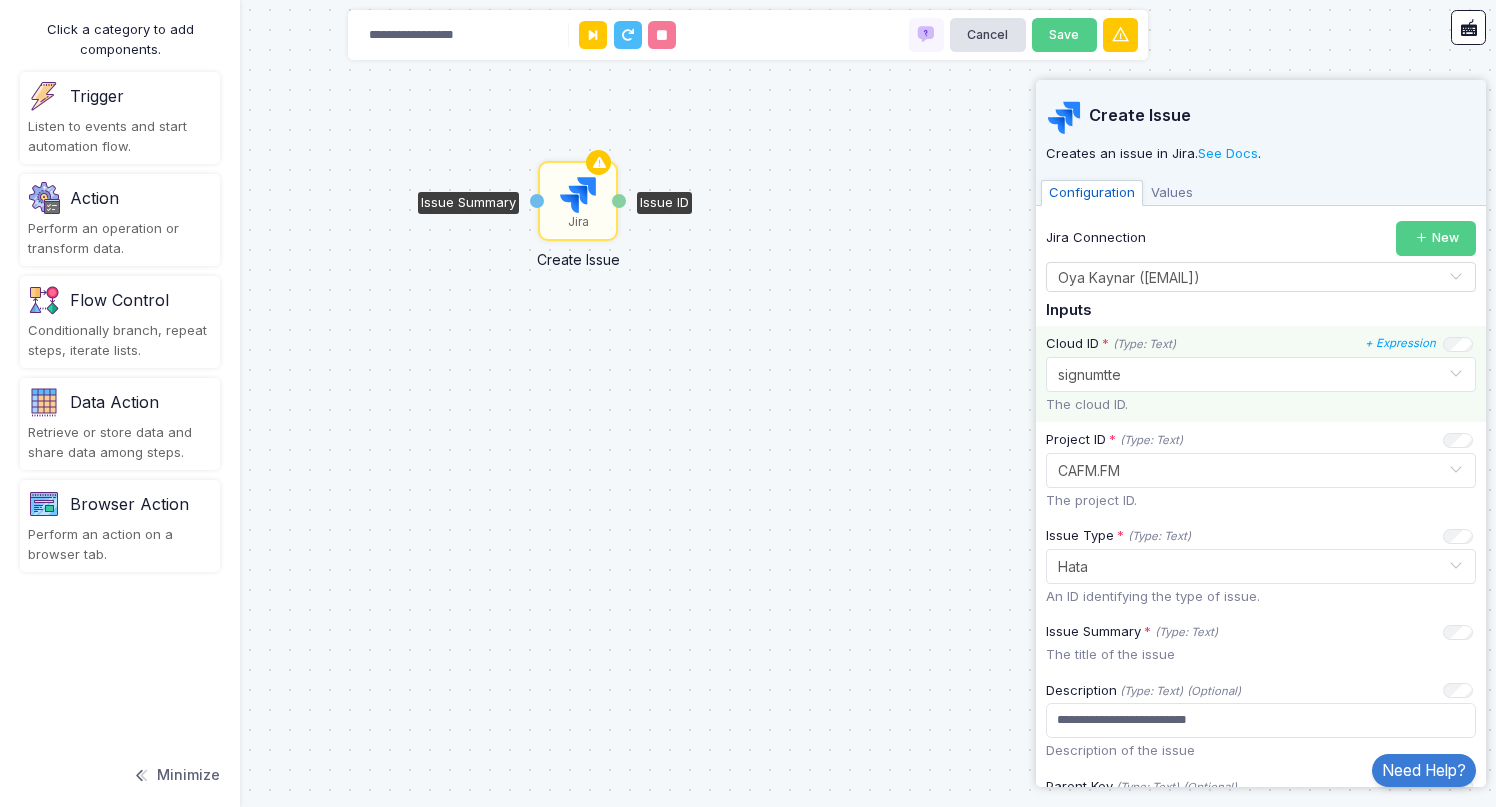 click on "Values" at bounding box center [1172, 193] 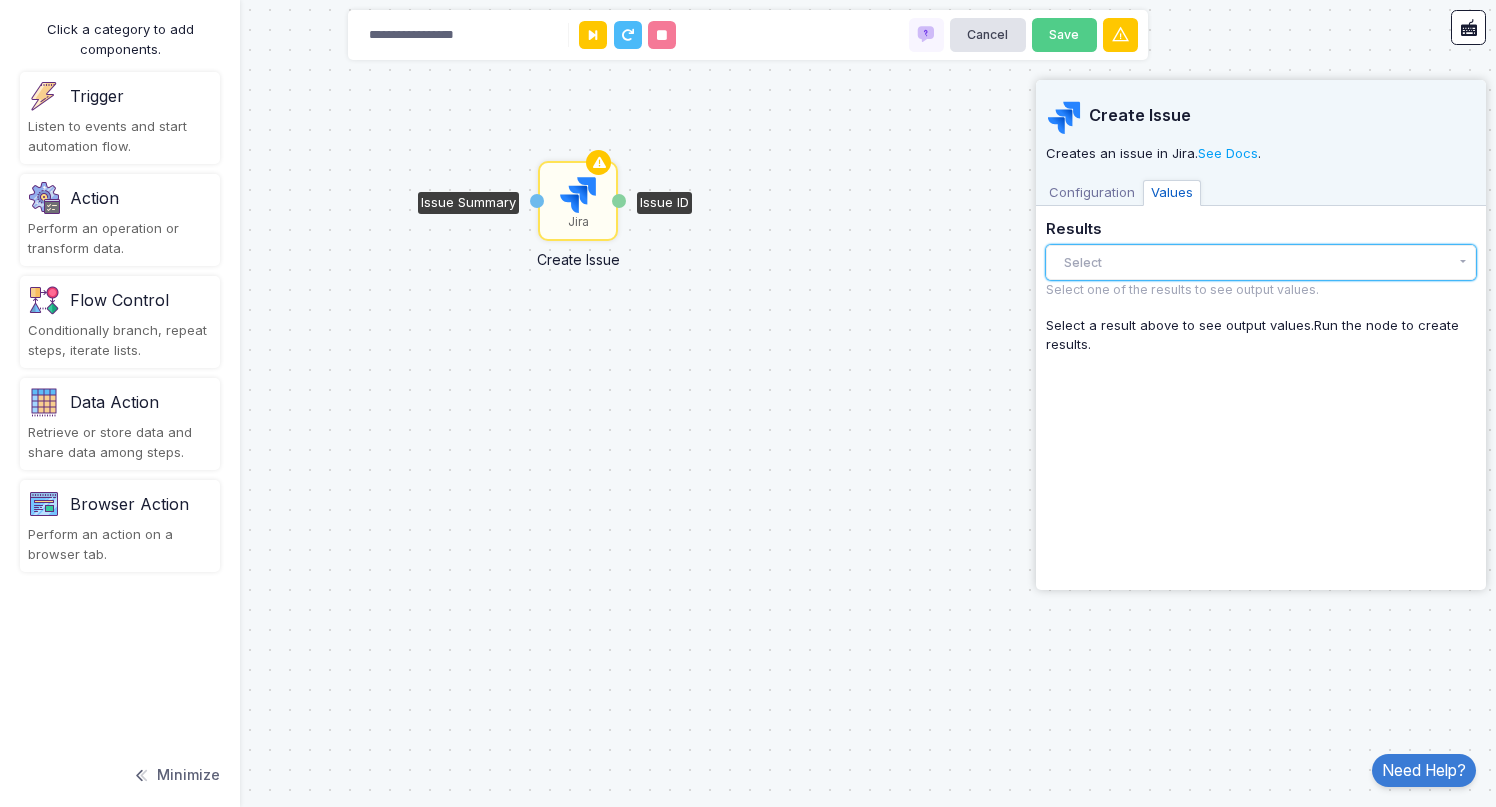 click on "Select" 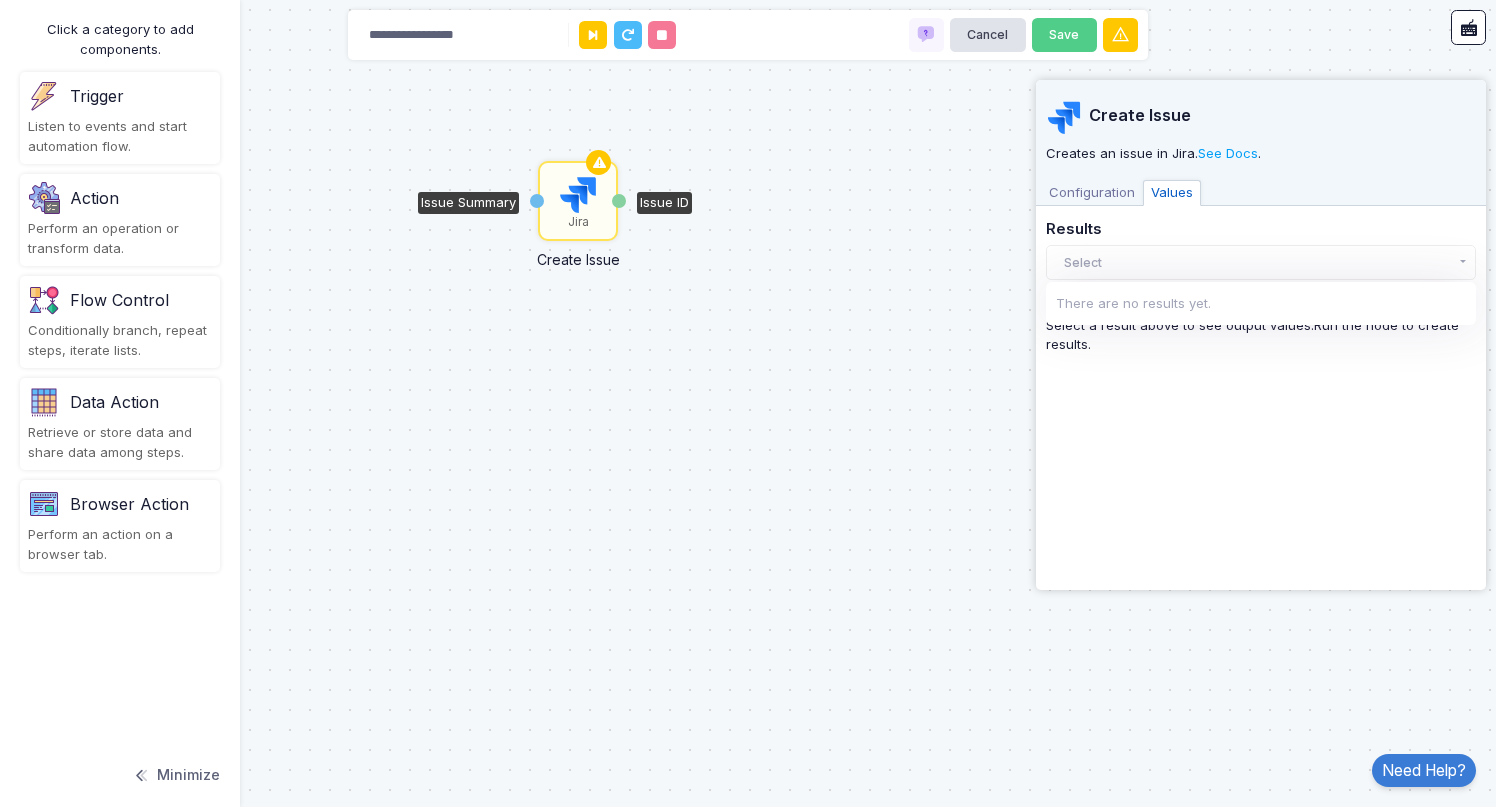 click on "Configuration" at bounding box center (1092, 193) 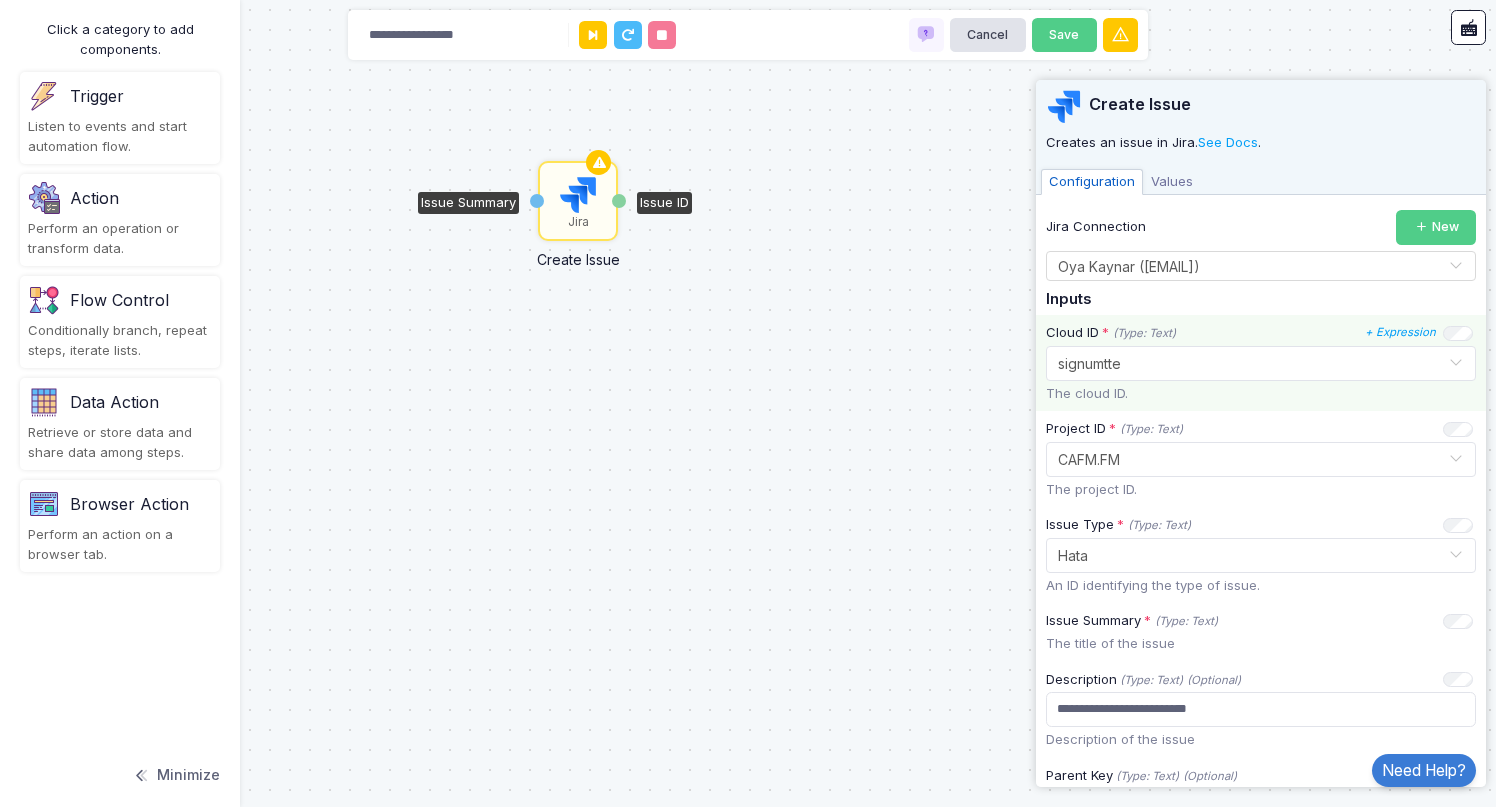 scroll, scrollTop: 12, scrollLeft: 0, axis: vertical 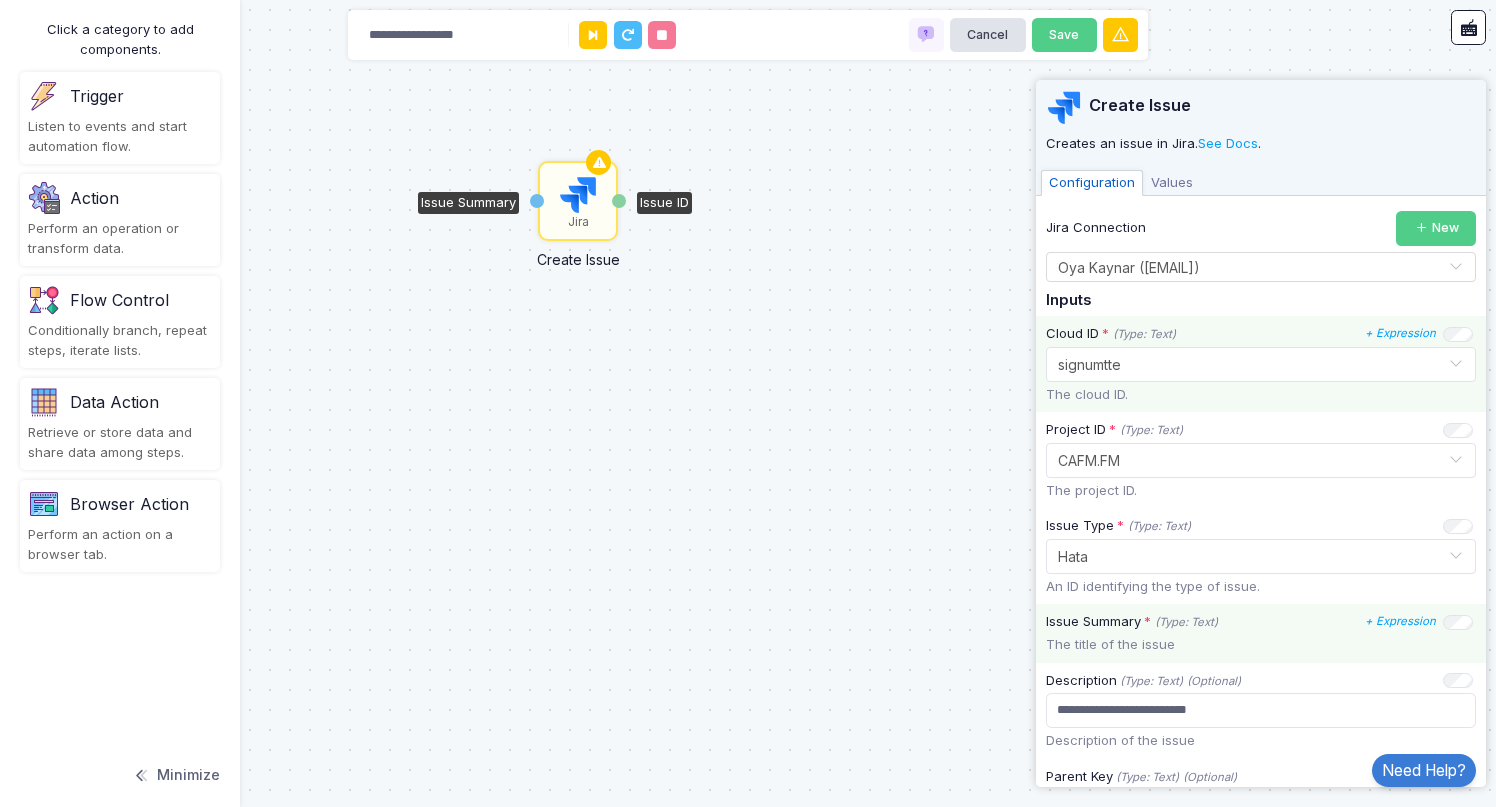 click on "The title of the issue" 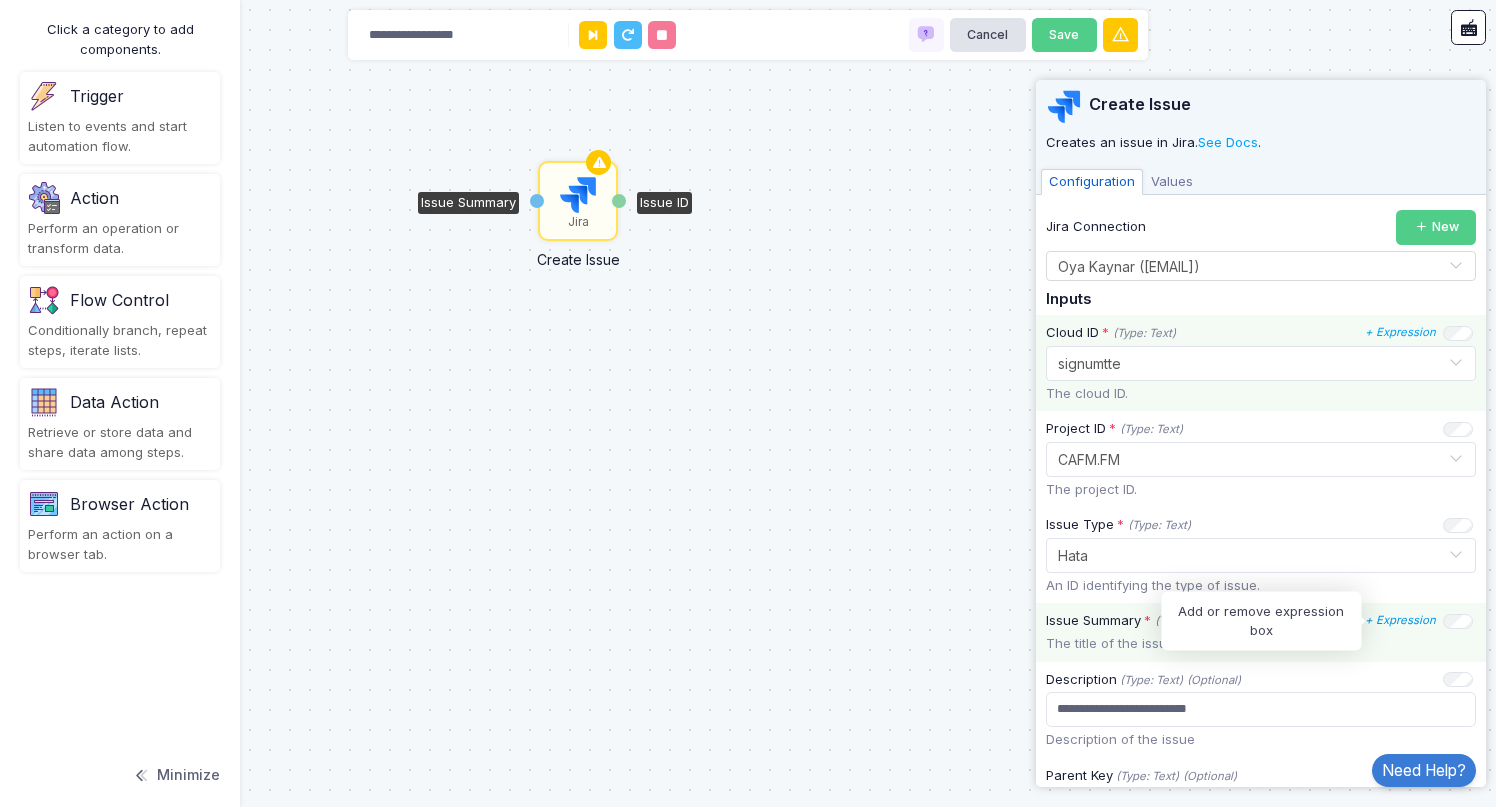 click on "+ Expression" 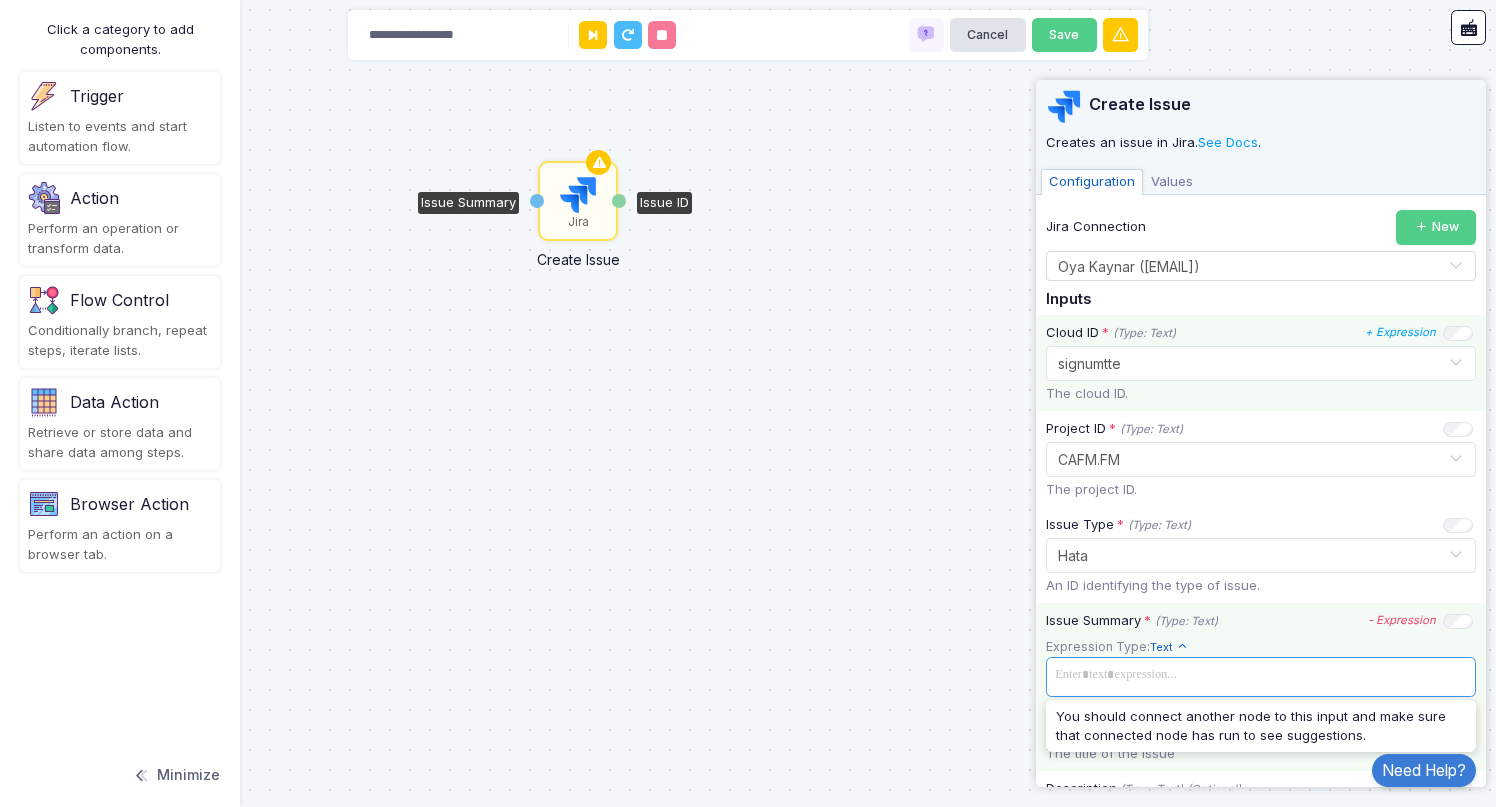 click 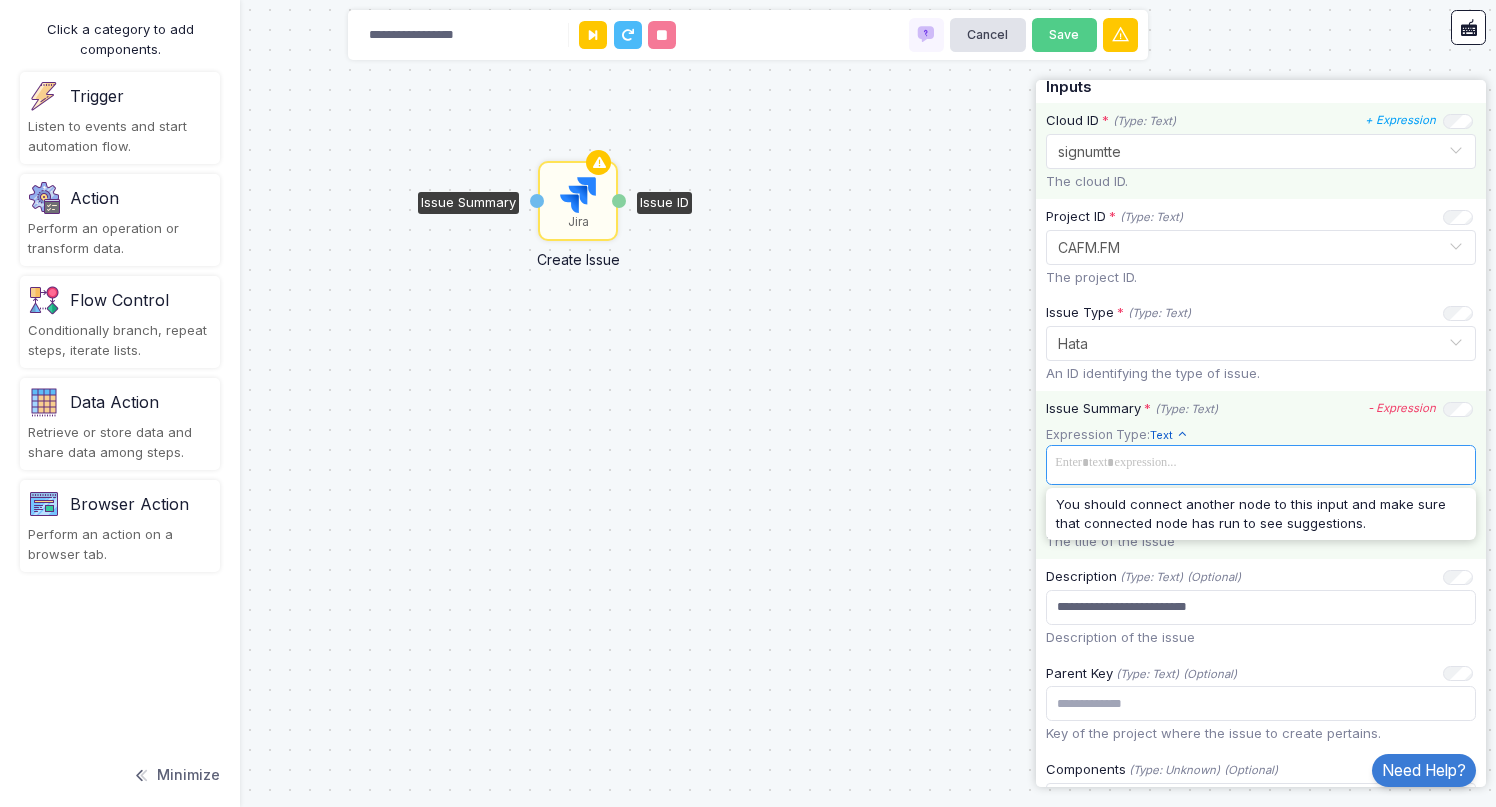 scroll, scrollTop: 283, scrollLeft: 0, axis: vertical 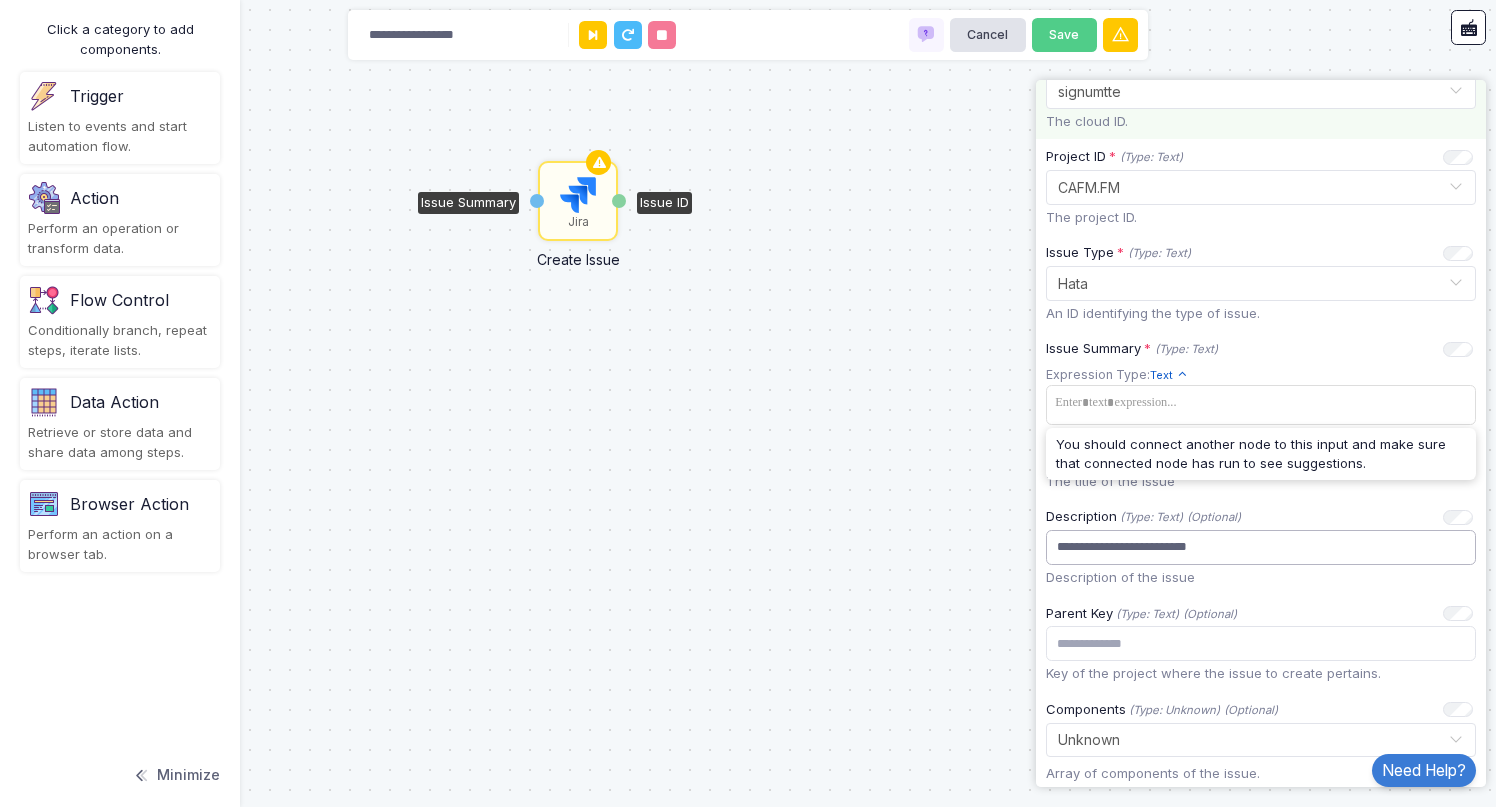 drag, startPoint x: 1243, startPoint y: 552, endPoint x: 1023, endPoint y: 542, distance: 220.22716 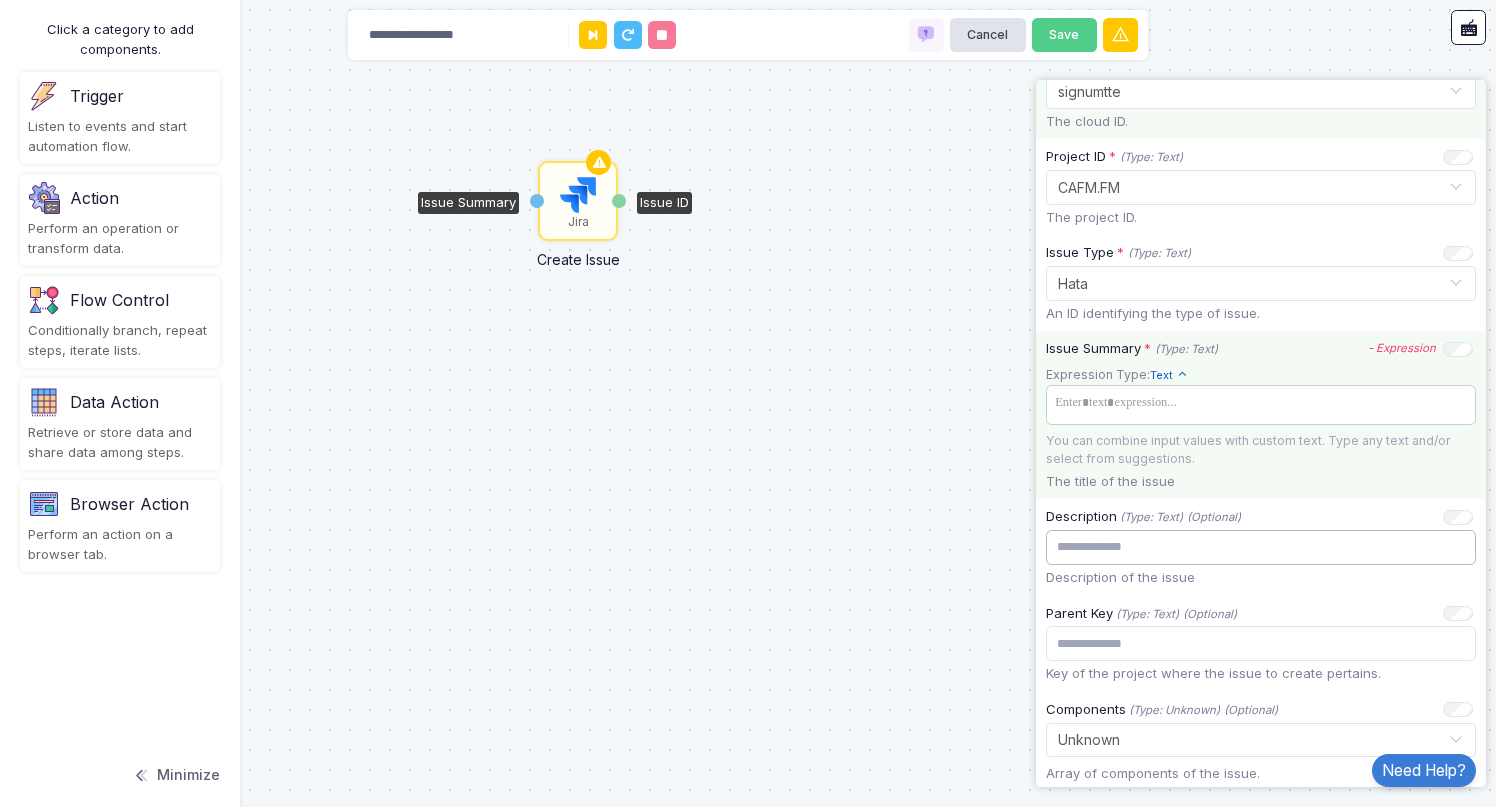 type 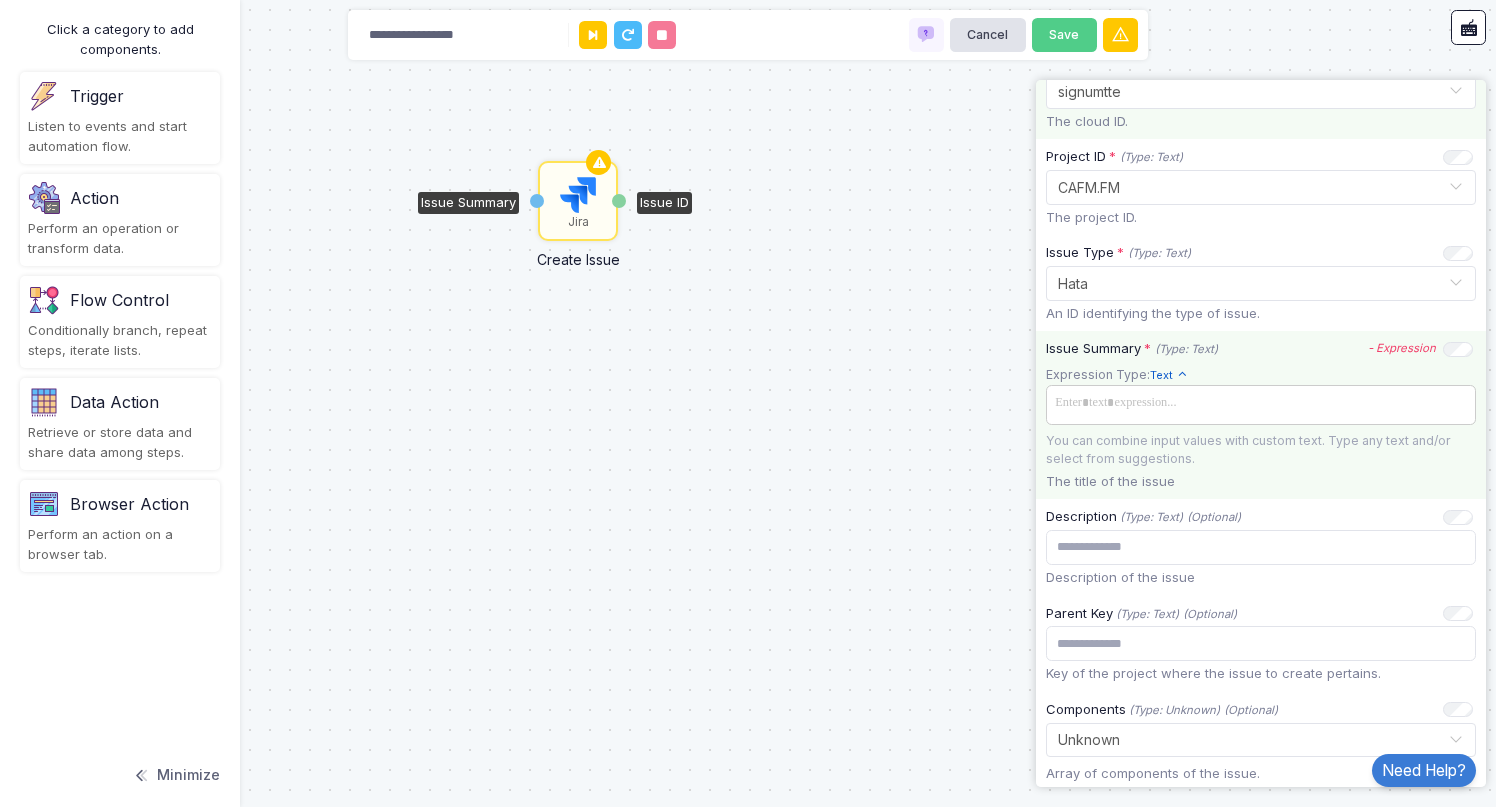 click 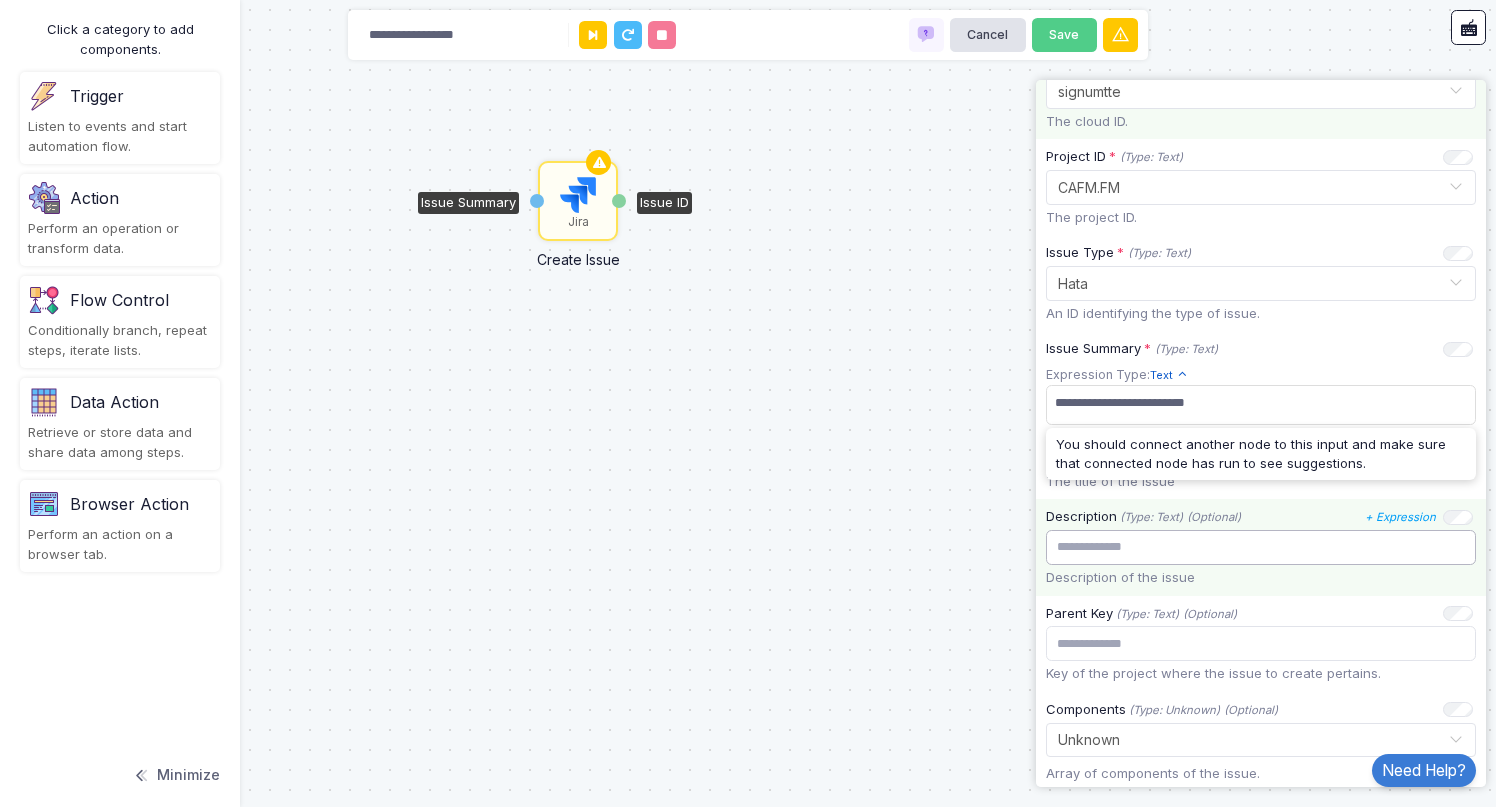click 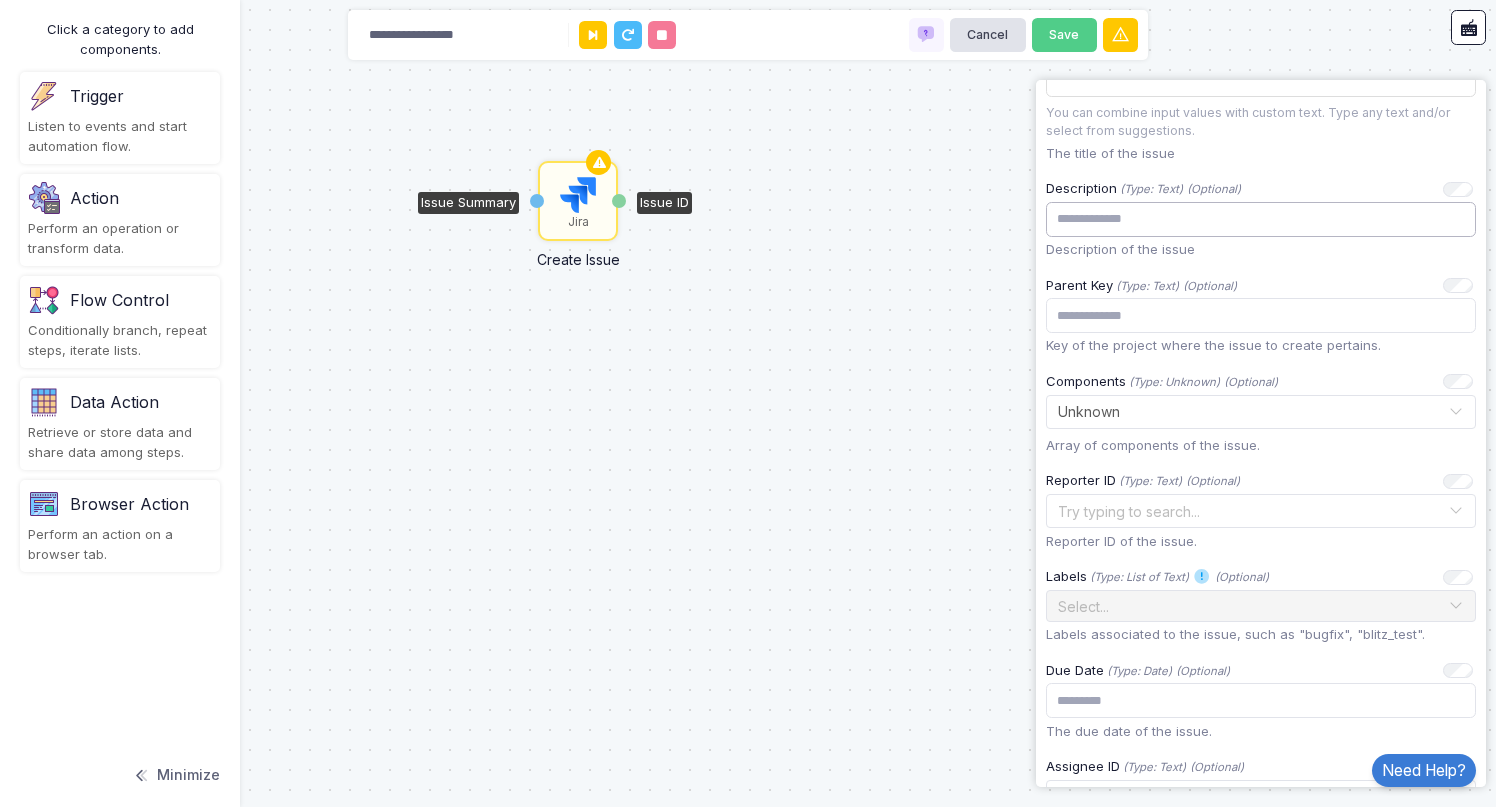 scroll, scrollTop: 0, scrollLeft: 0, axis: both 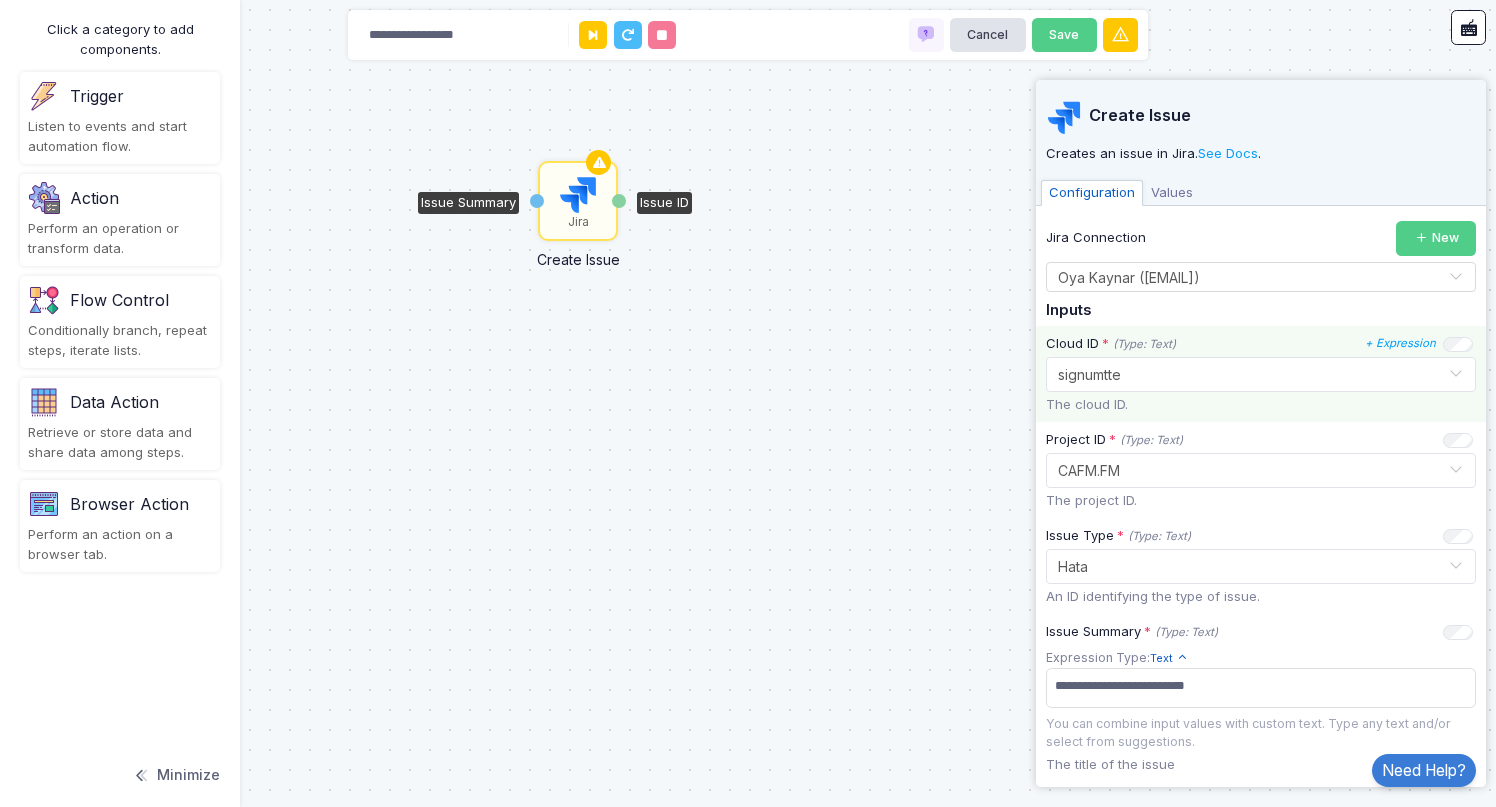 click on "Values" at bounding box center [1172, 193] 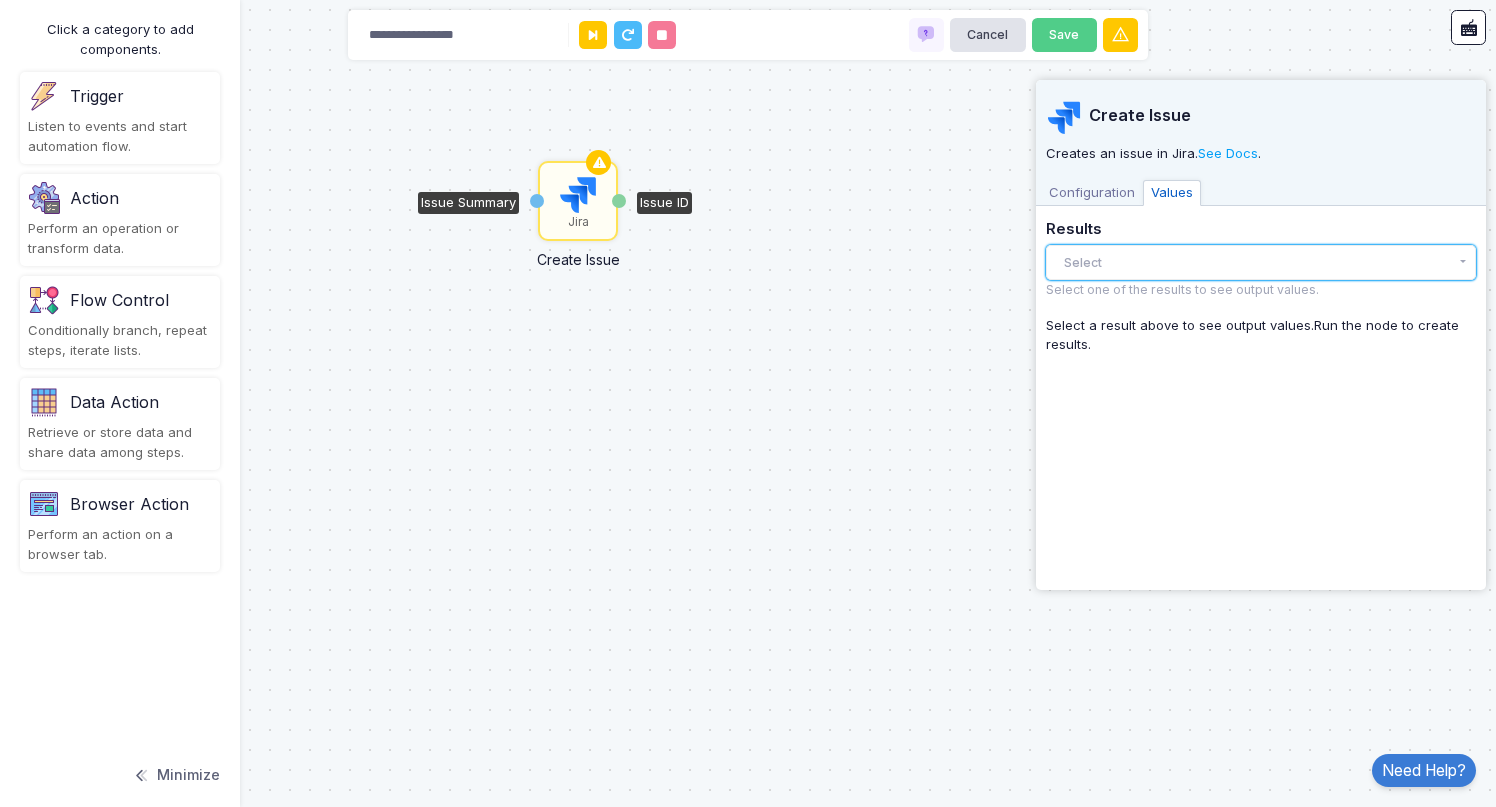 click on "Select" 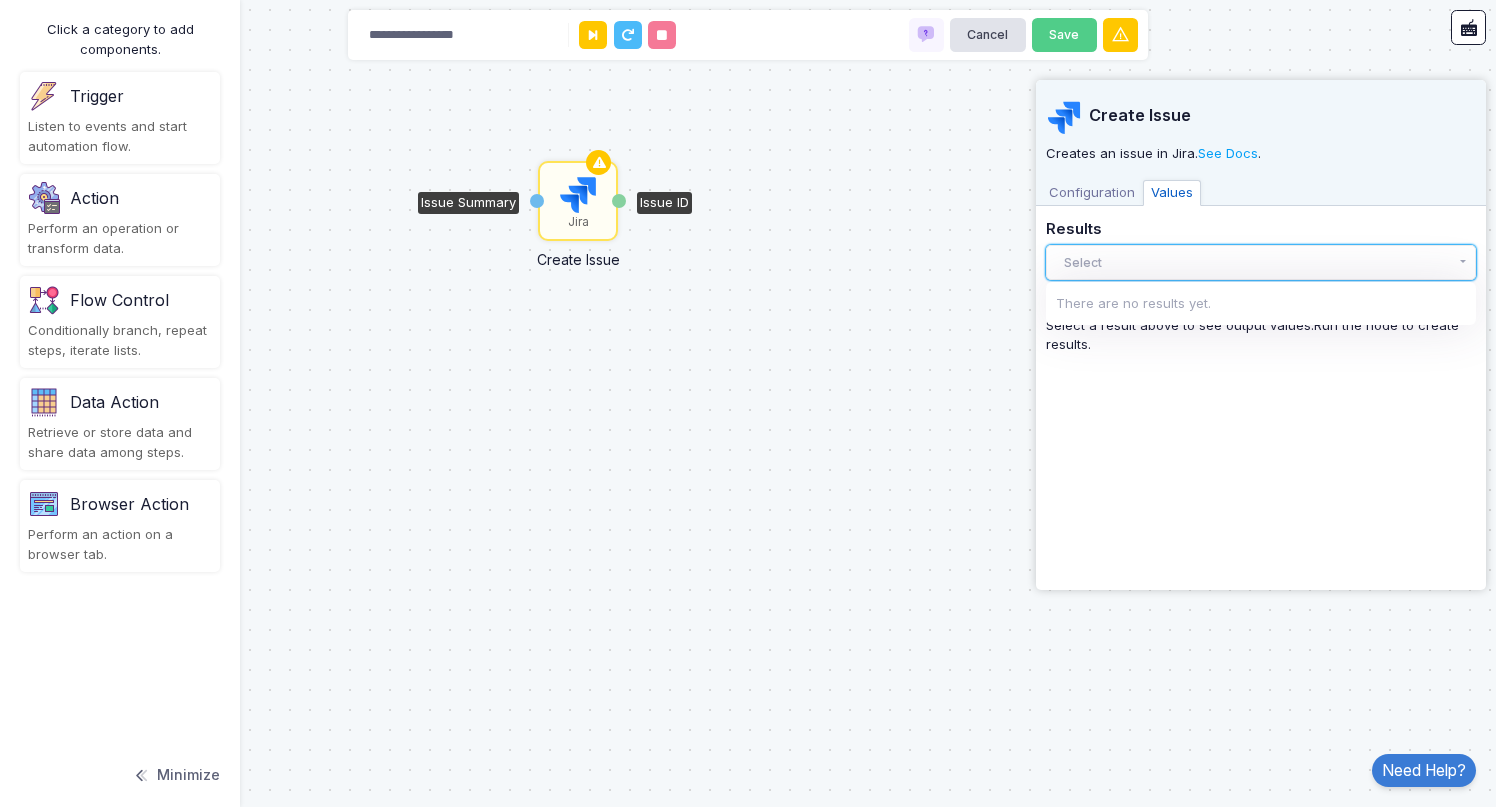 click on "Select" 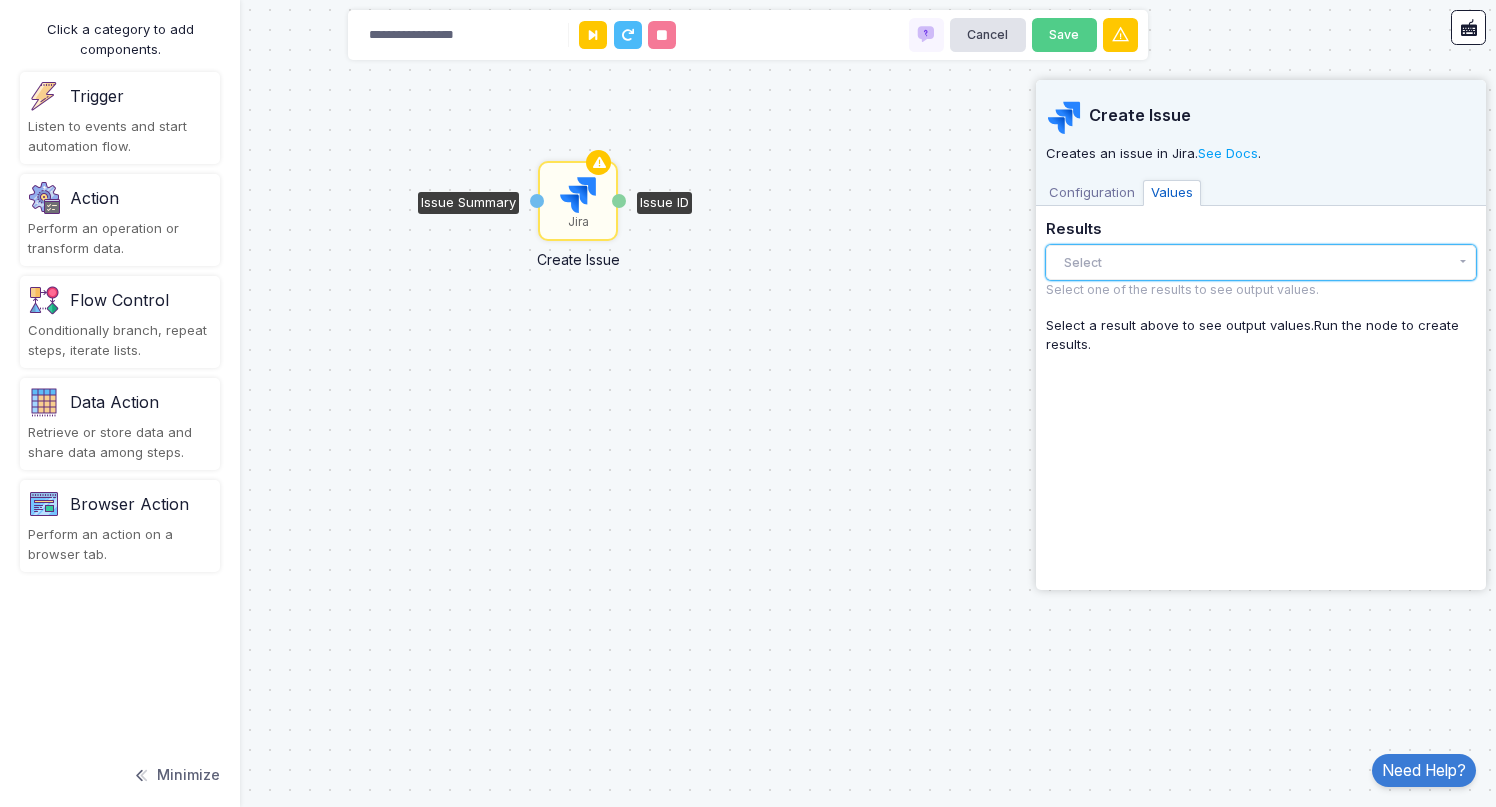 click on "Select" 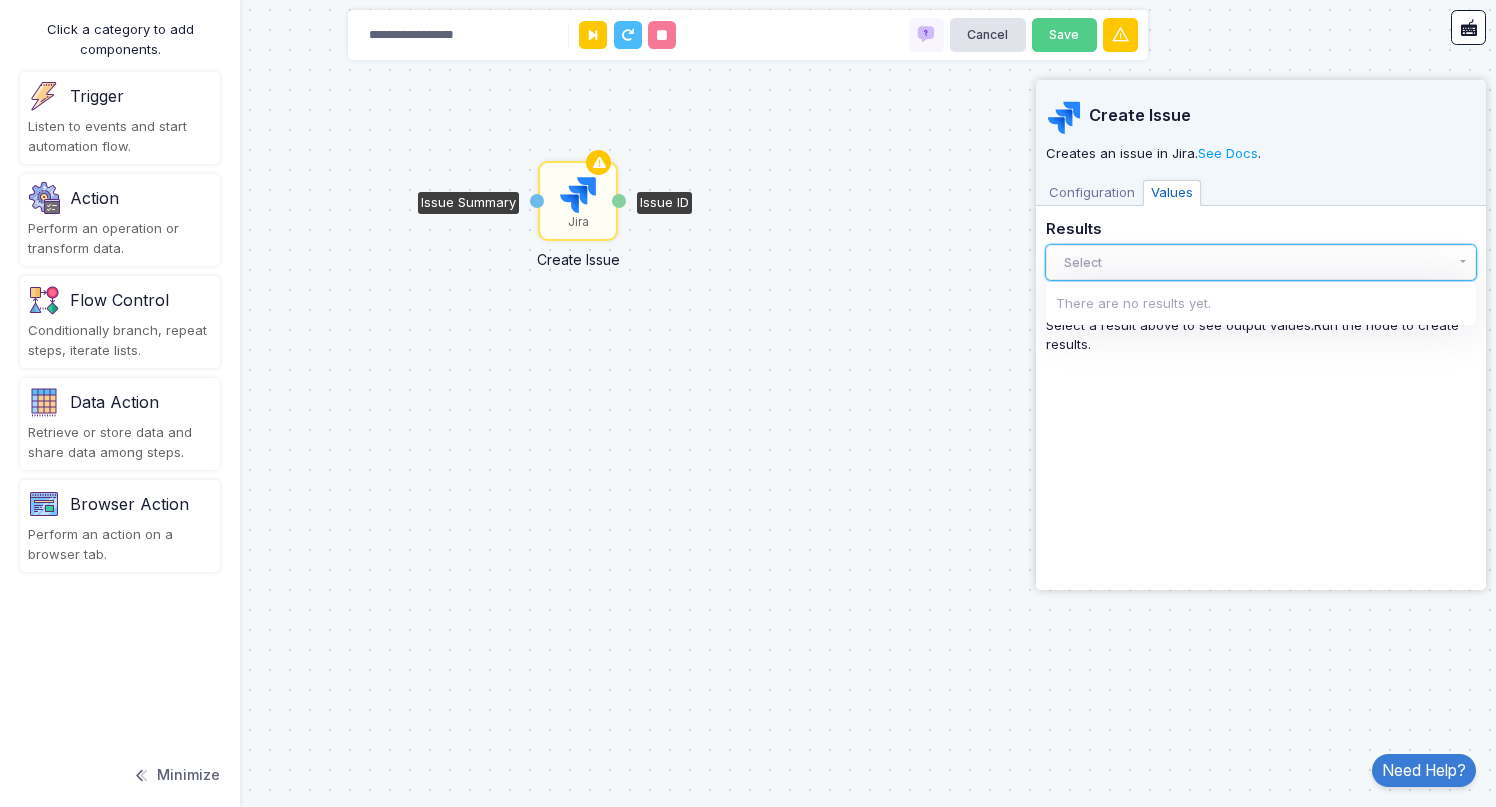 click on "Select" 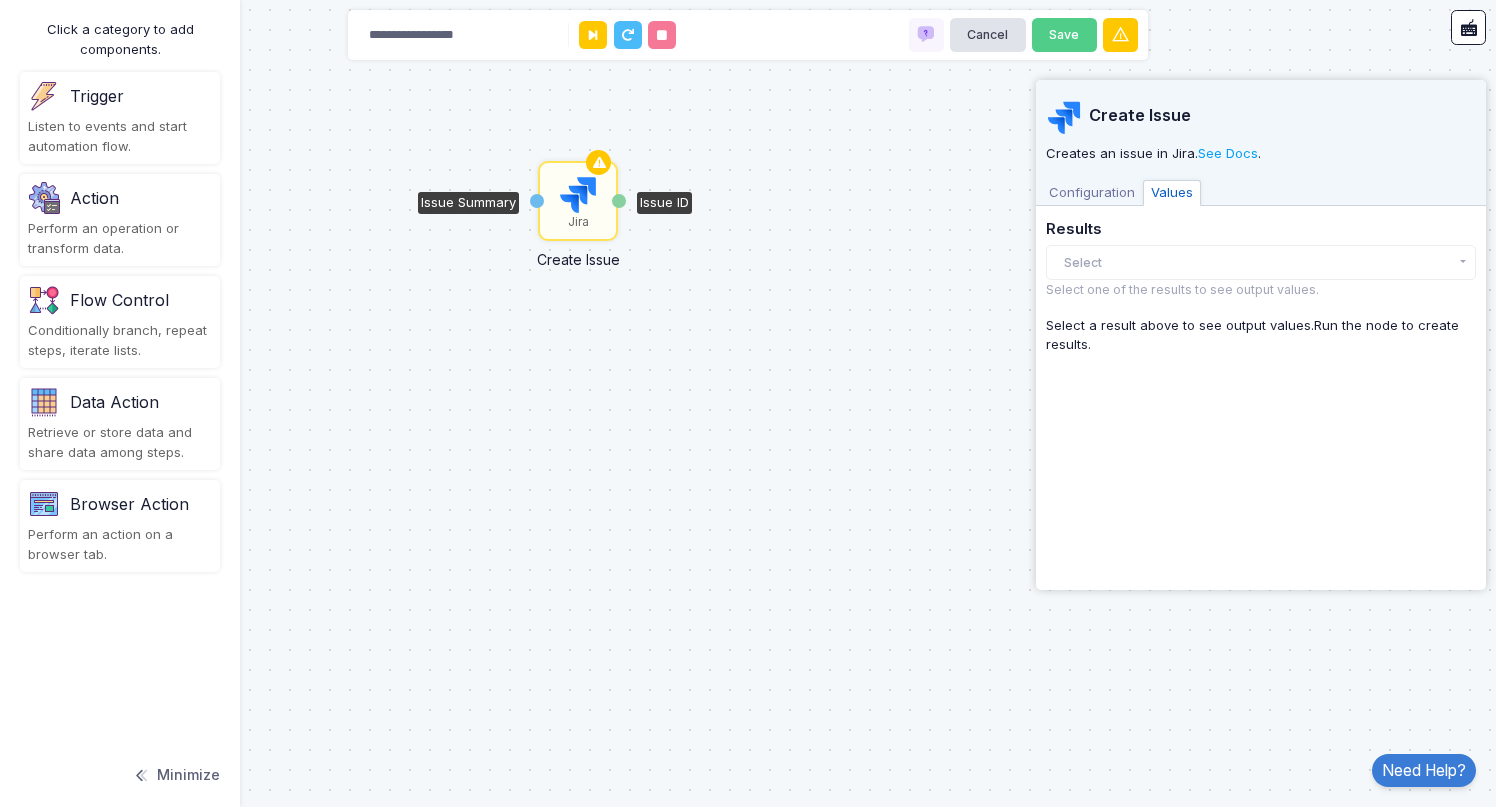 click on "Configuration" at bounding box center [1092, 193] 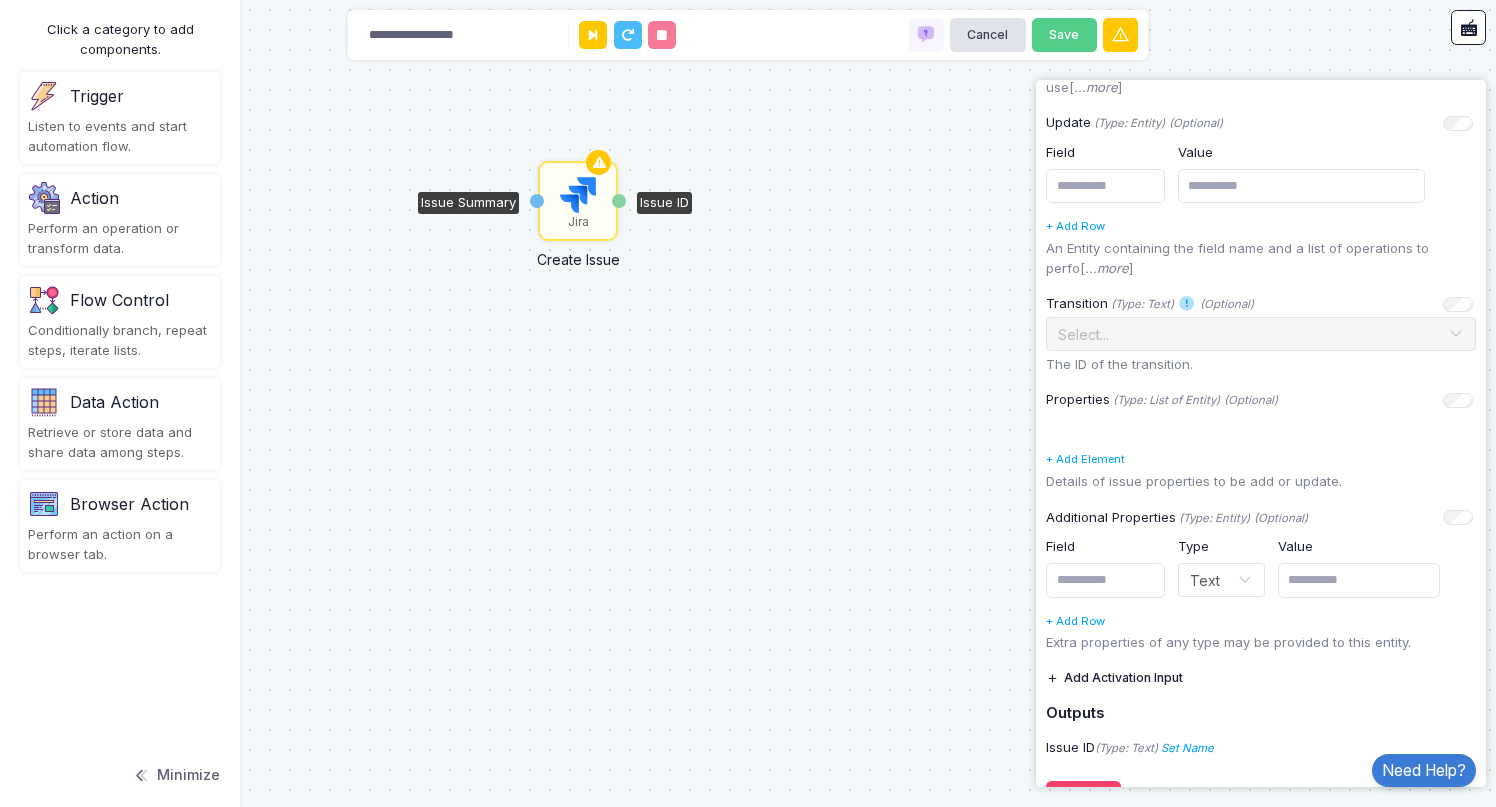 scroll, scrollTop: 1794, scrollLeft: 0, axis: vertical 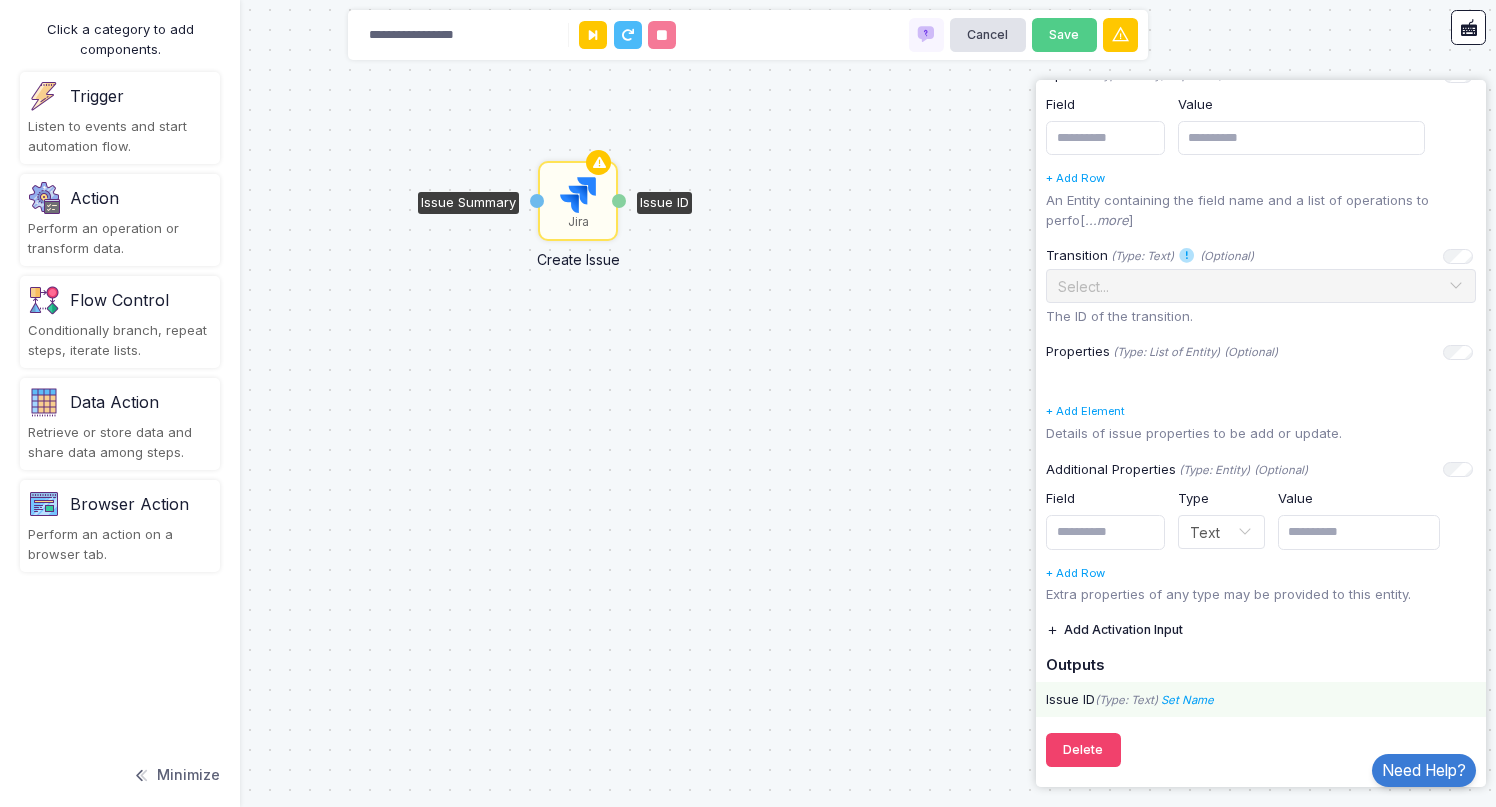 click on "Issue ID  (Type: Text)  Set Name Name" 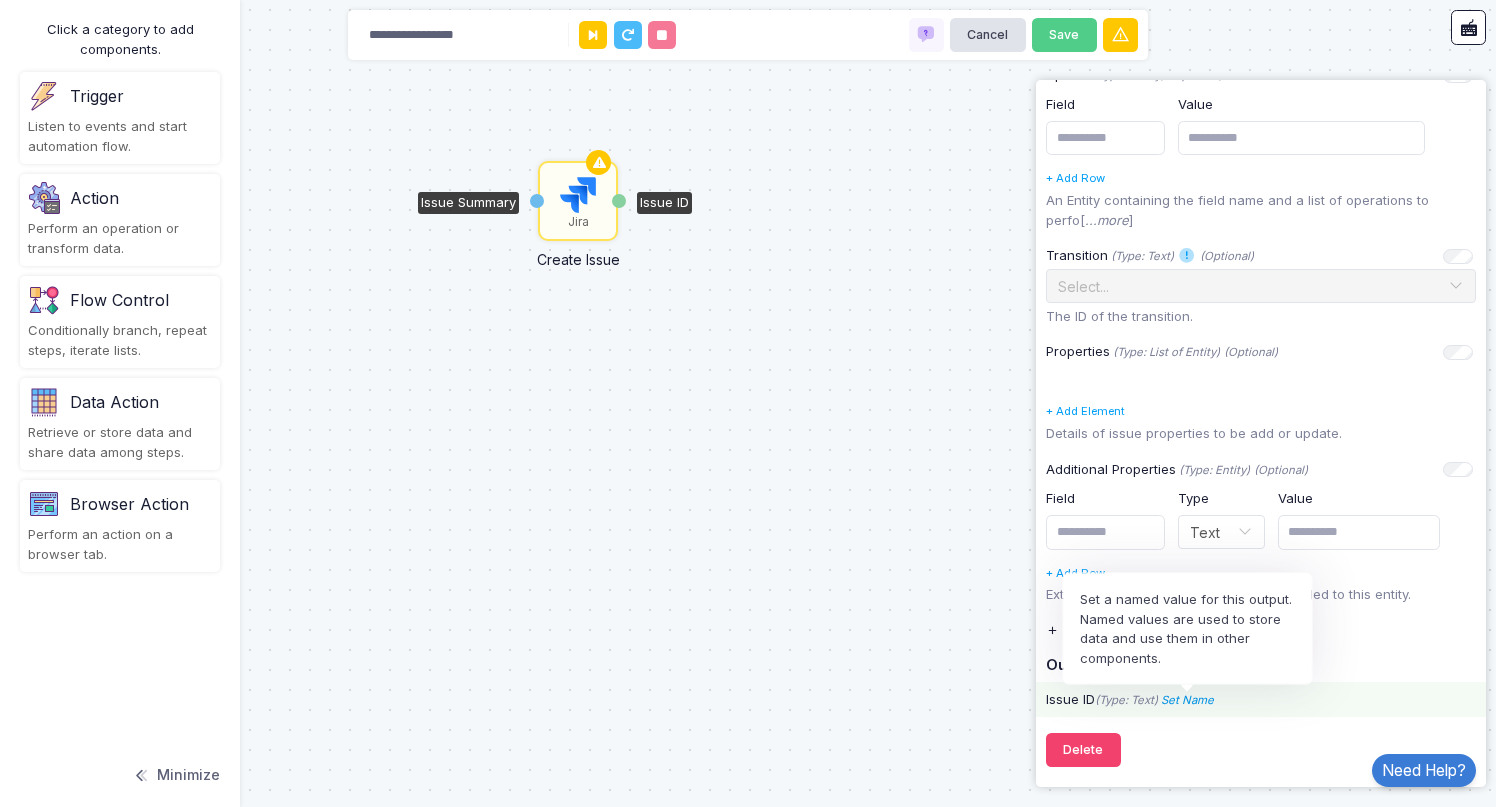 click on "Set Name" 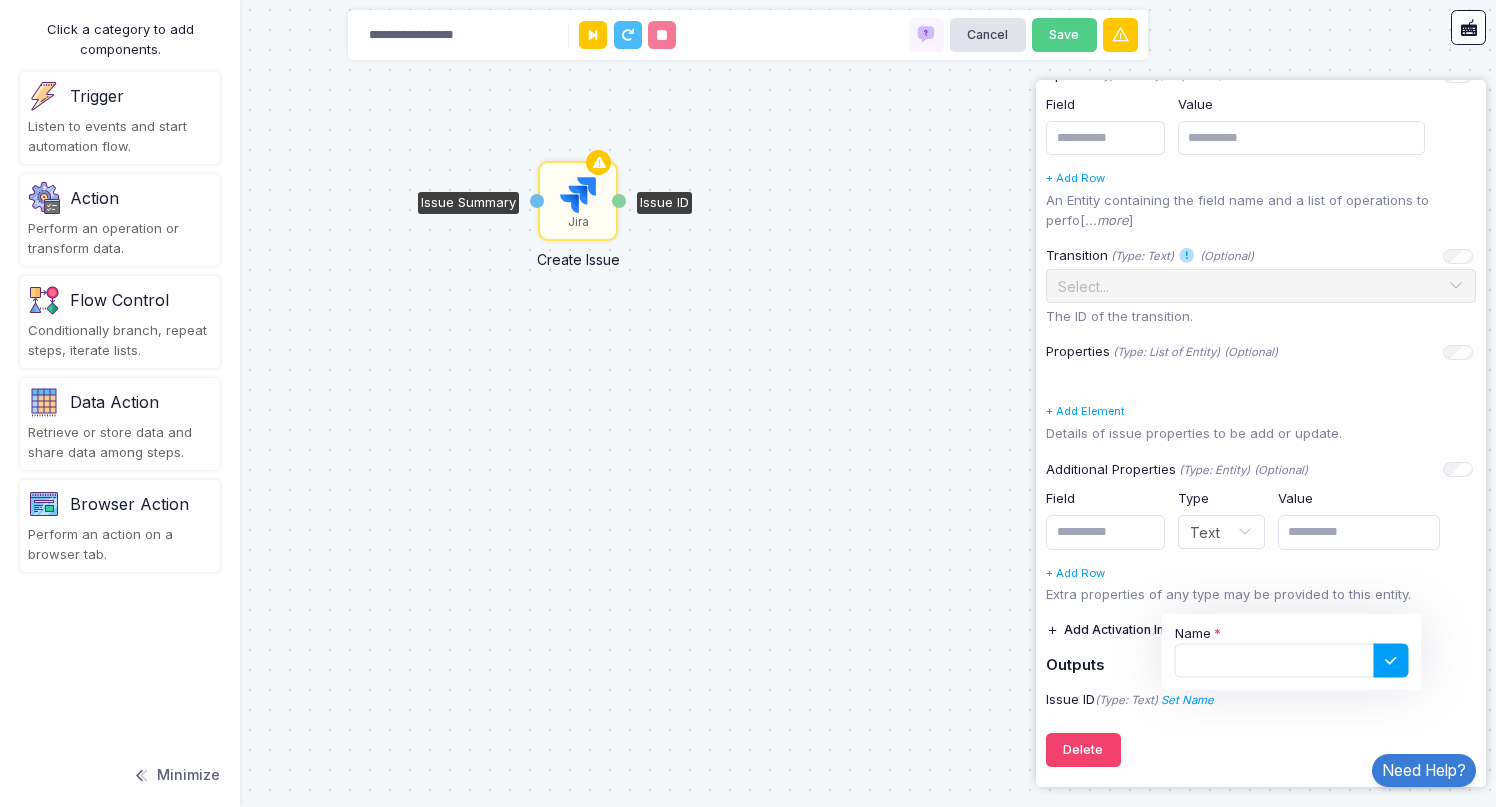click on "**********" 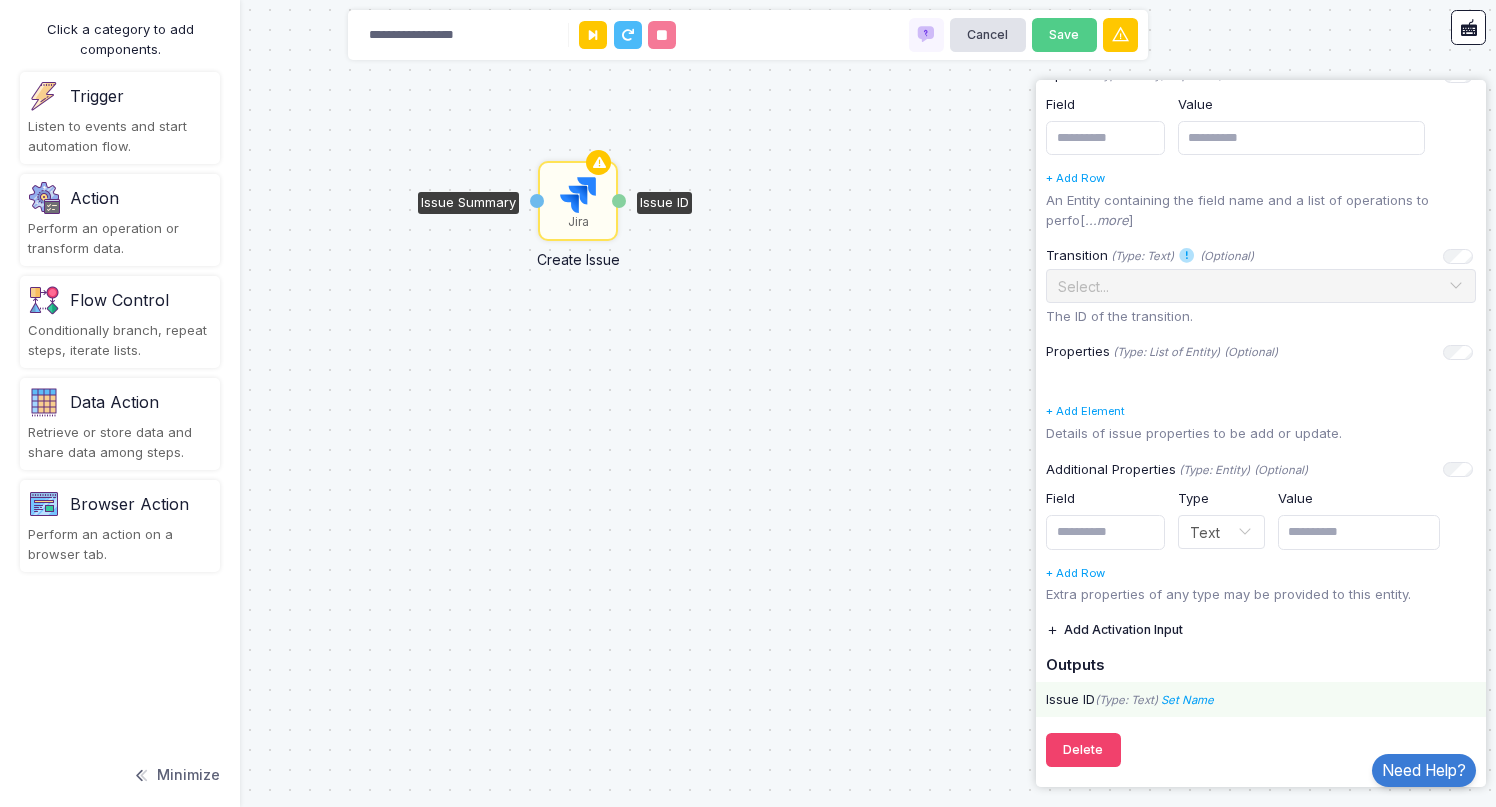 click on "Issue ID  (Type: Text)  Set Name Name" 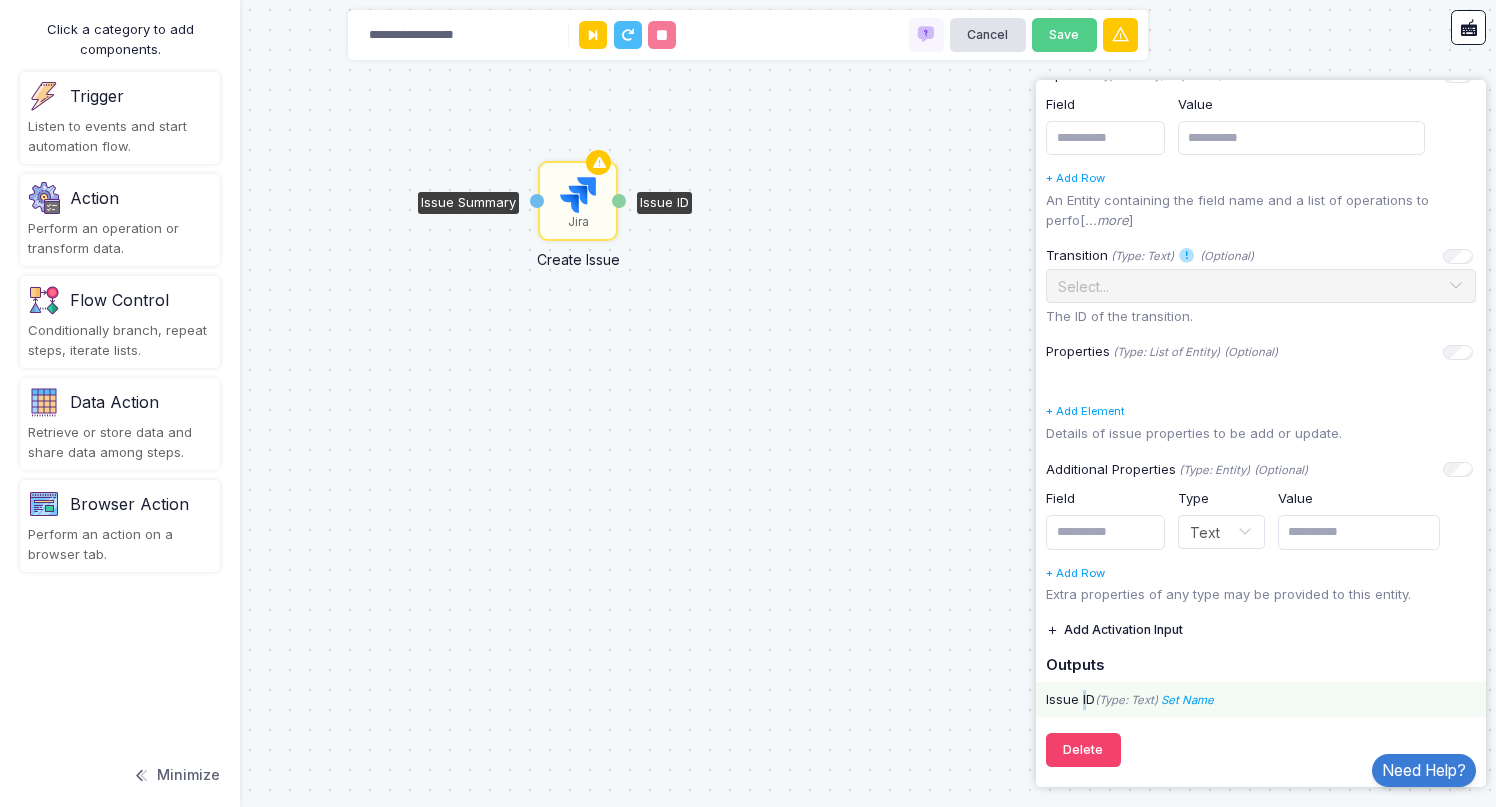 click on "Issue ID  (Type: Text)  Set Name Name" 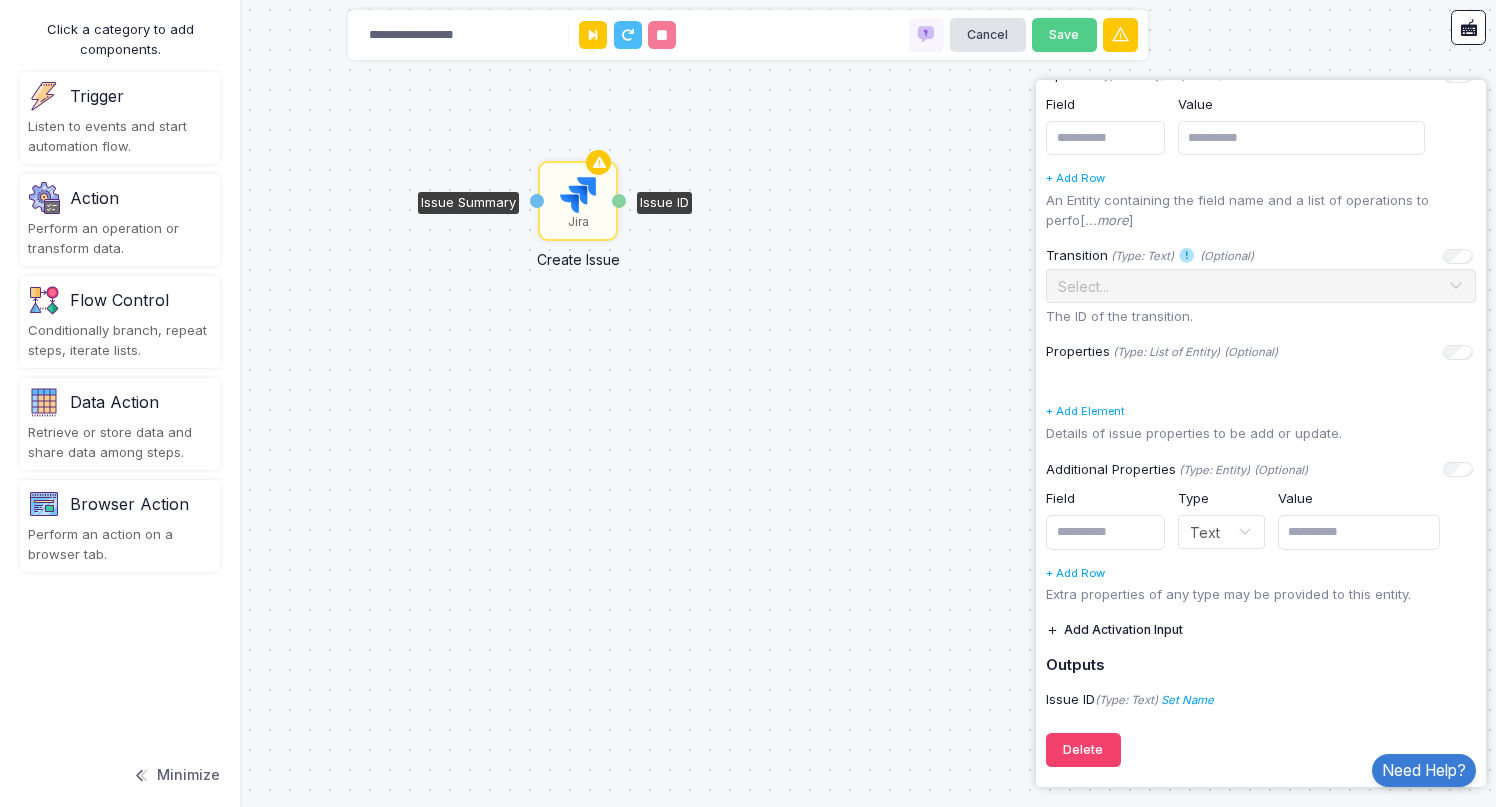 click on "**********" 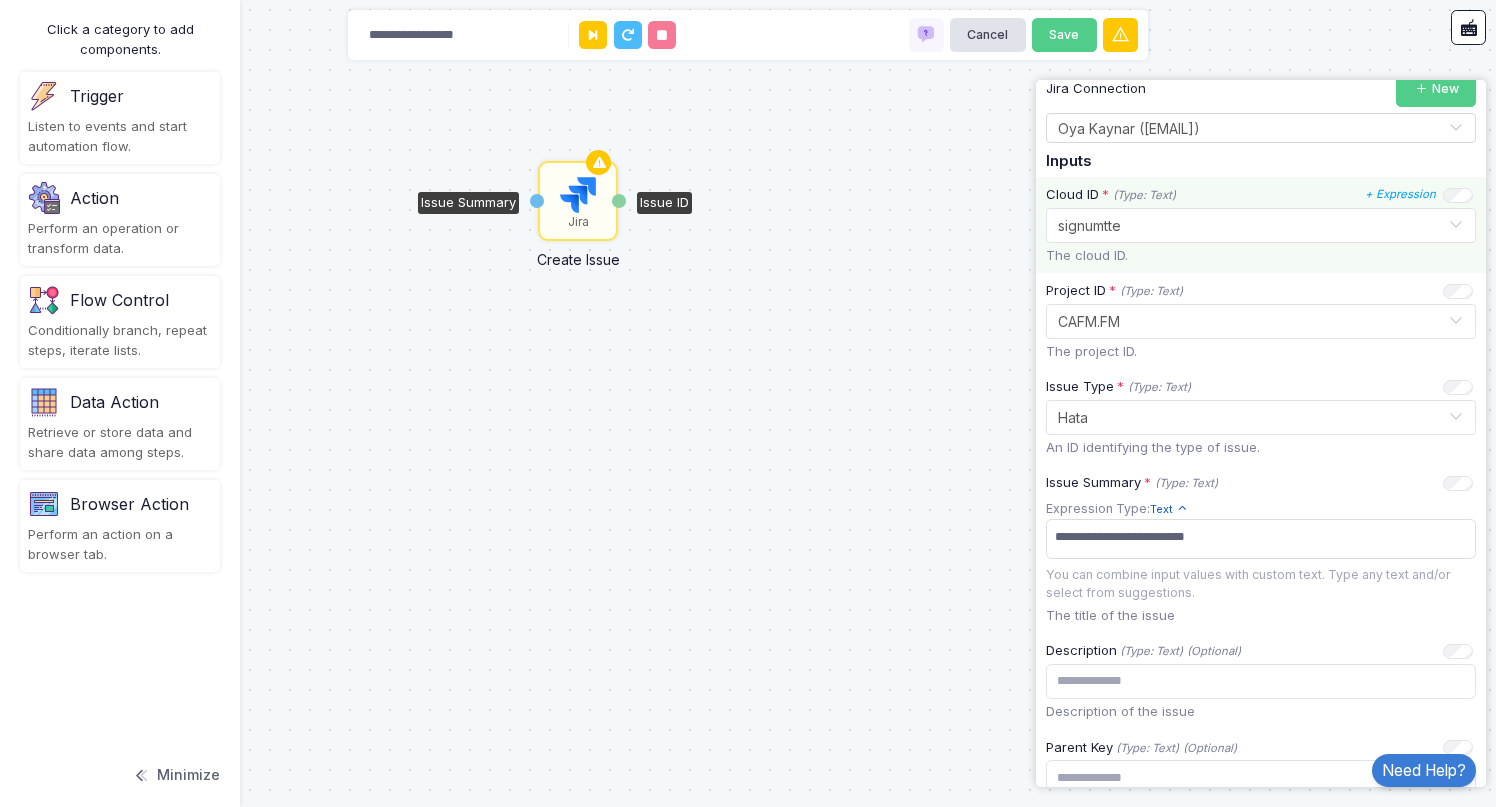 scroll, scrollTop: 0, scrollLeft: 0, axis: both 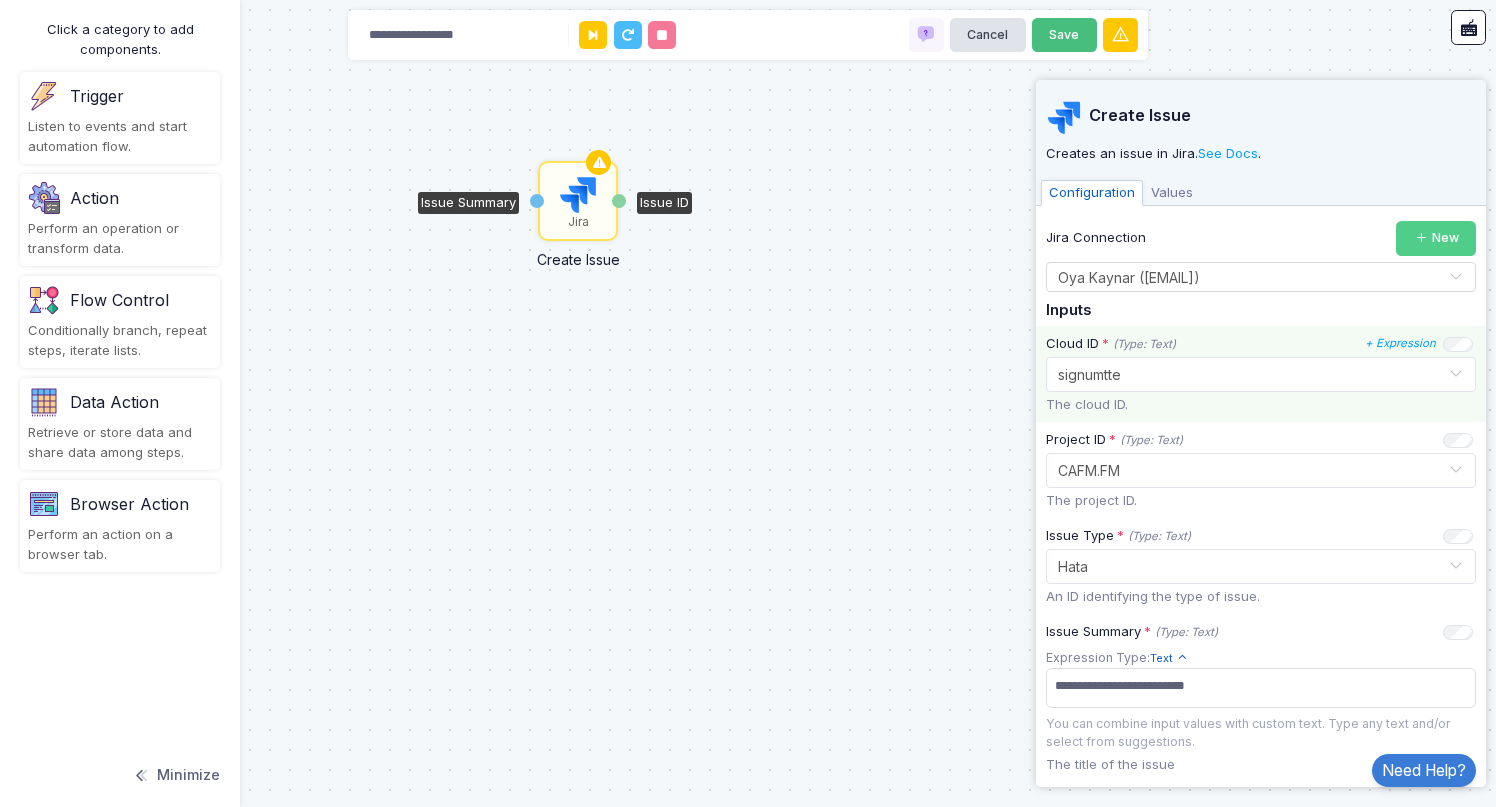 click on "Save" at bounding box center [1064, 35] 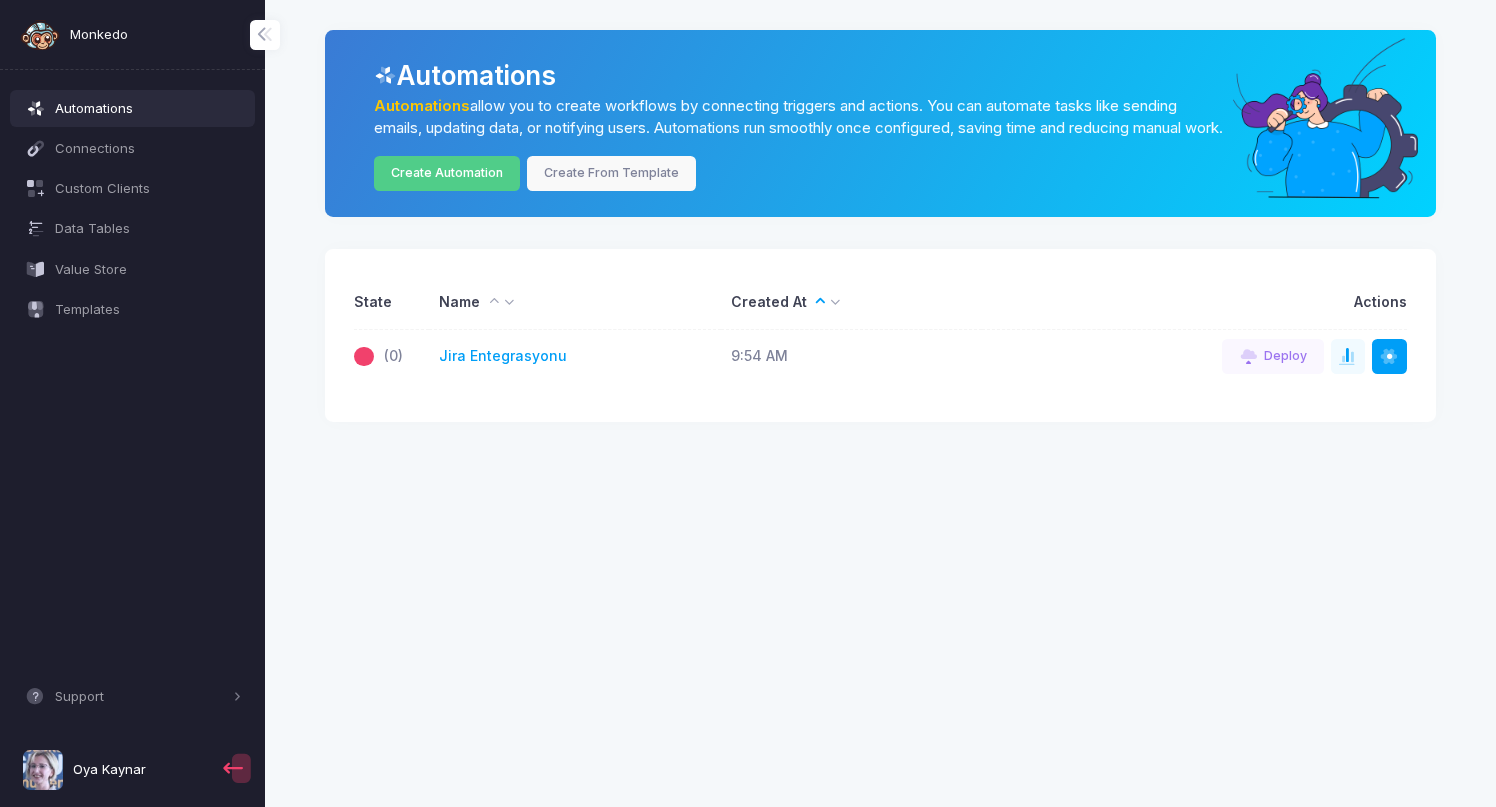 click at bounding box center [40, 35] 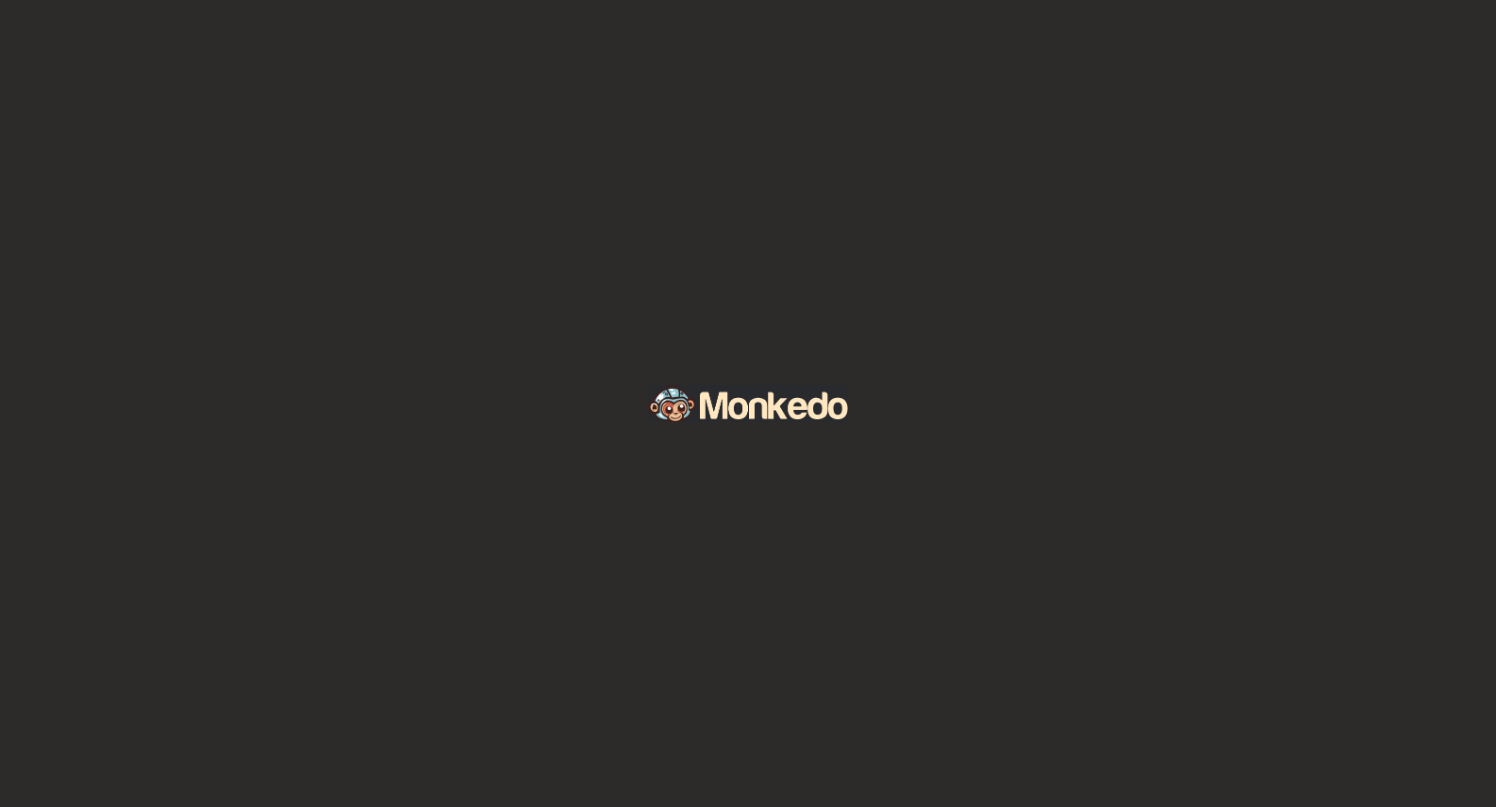 scroll, scrollTop: 0, scrollLeft: 0, axis: both 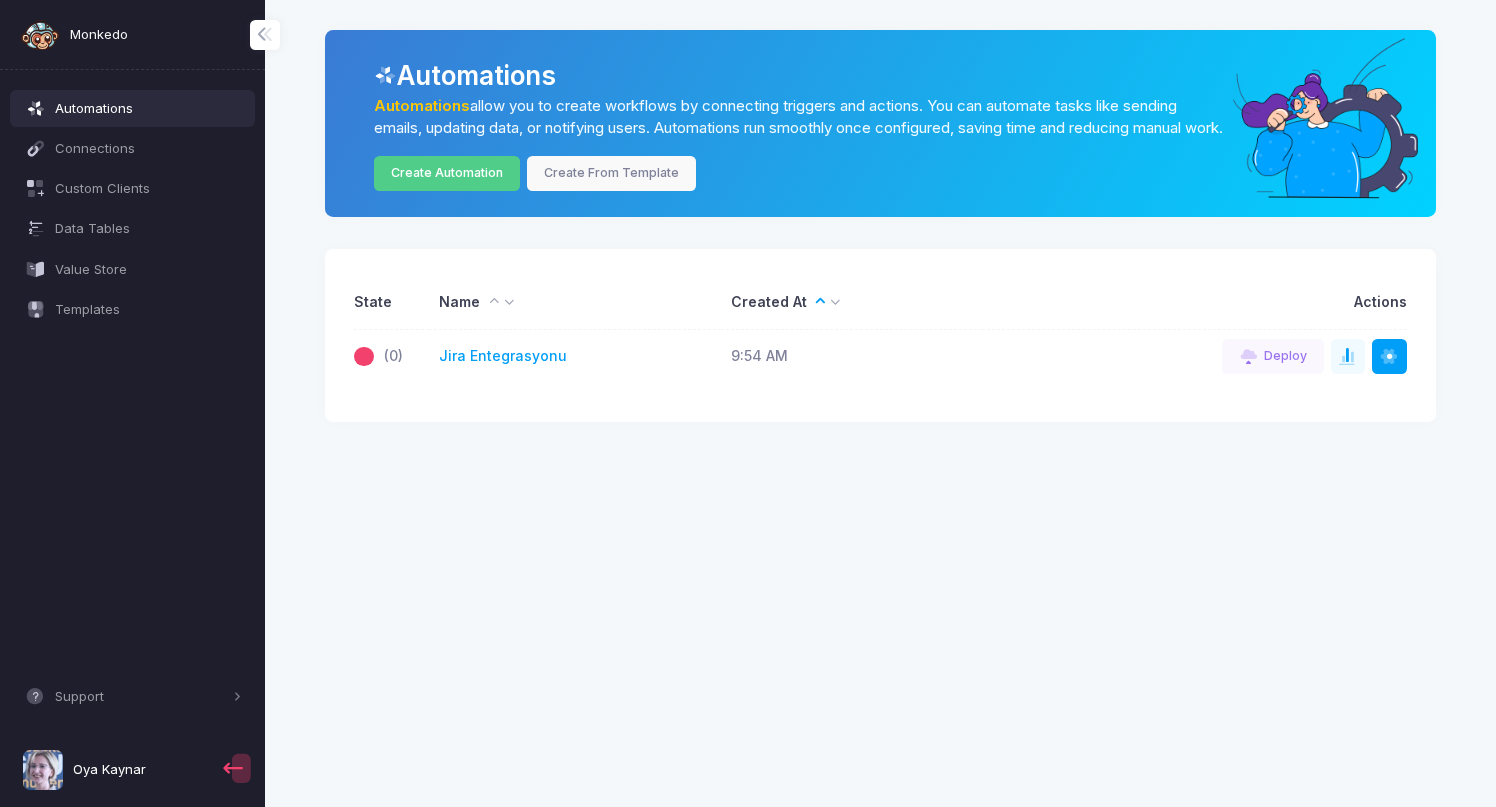 click at bounding box center (43, 770) 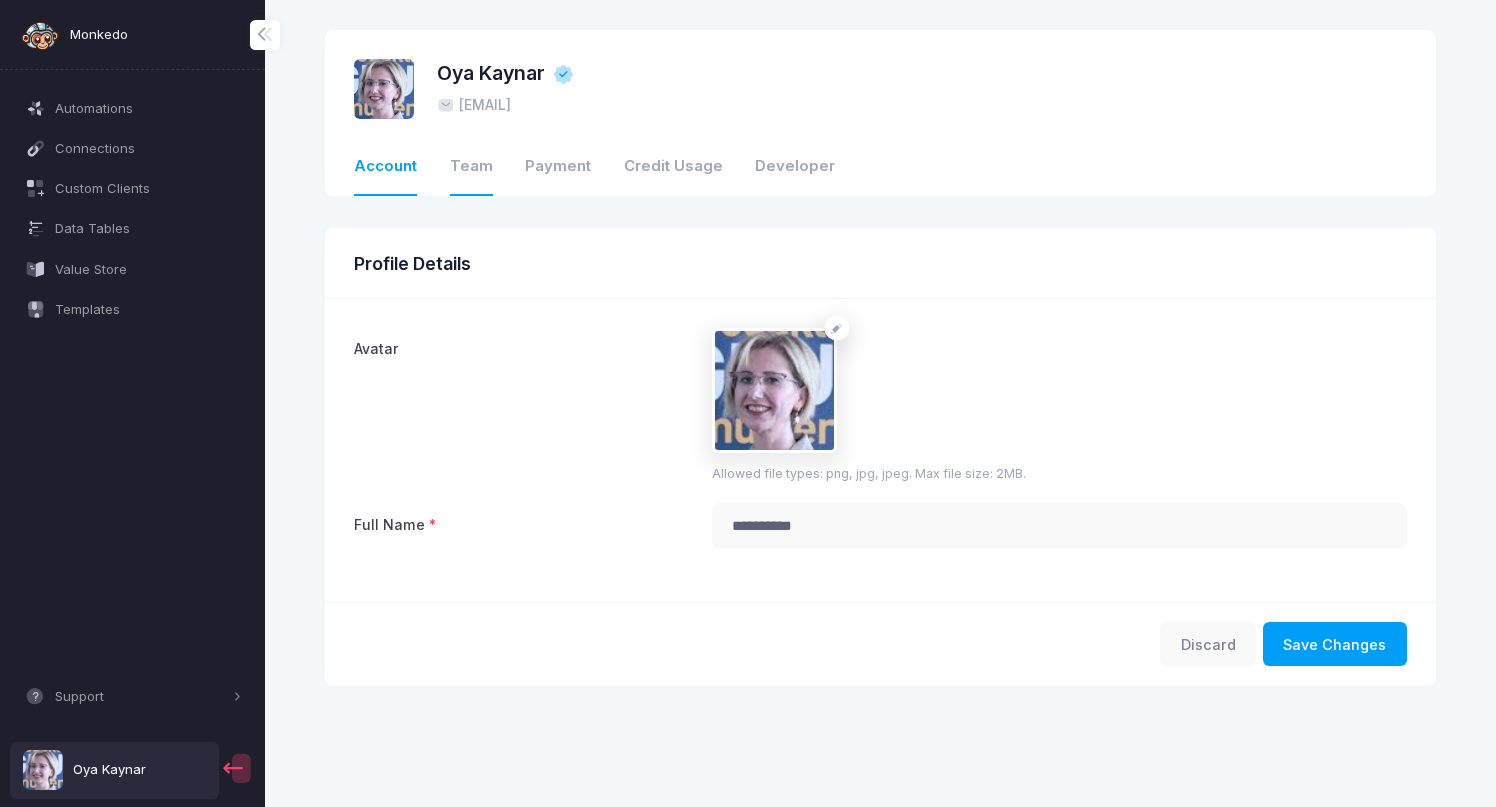 click on "Team" 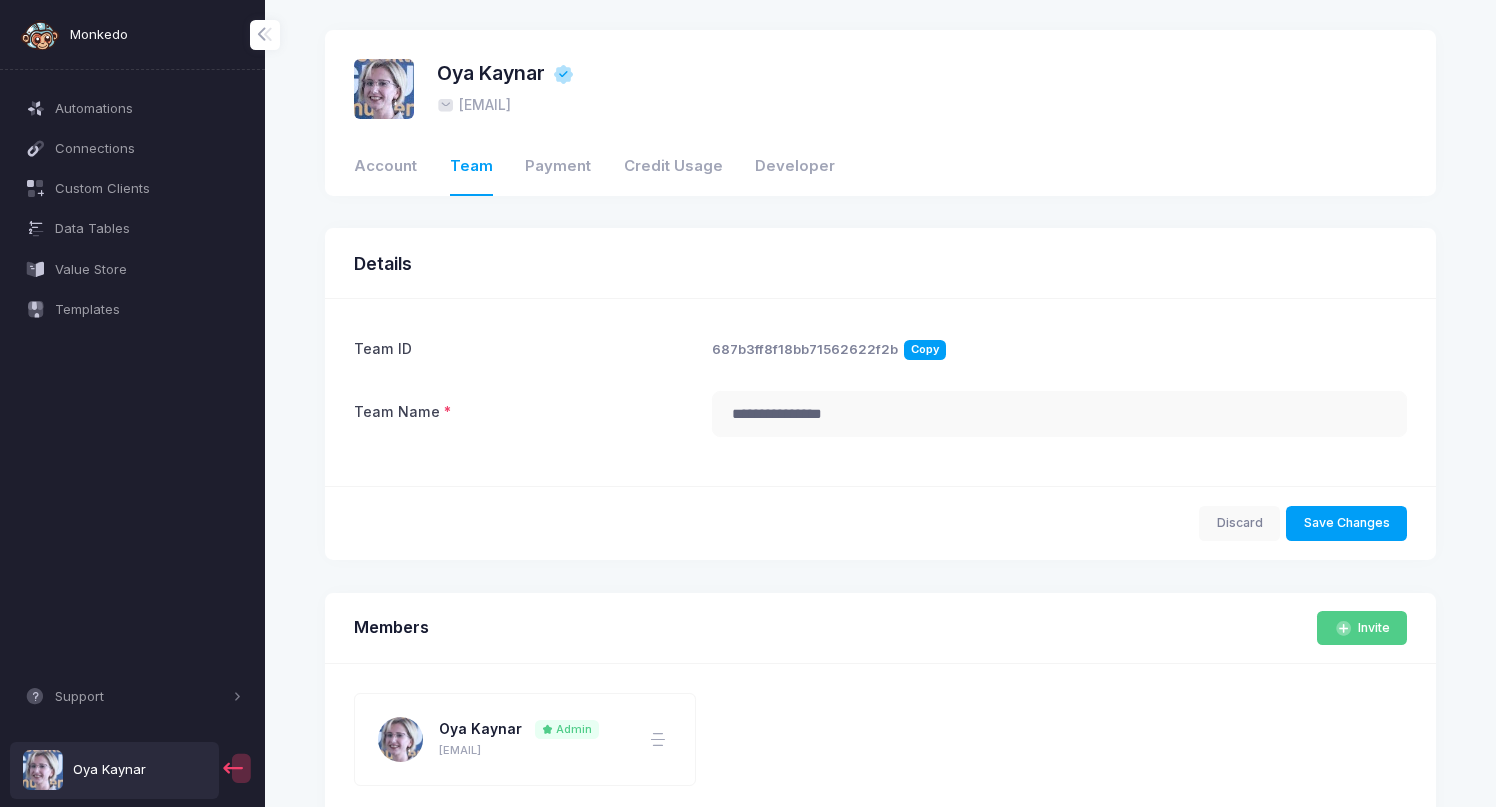 click on "Copy" 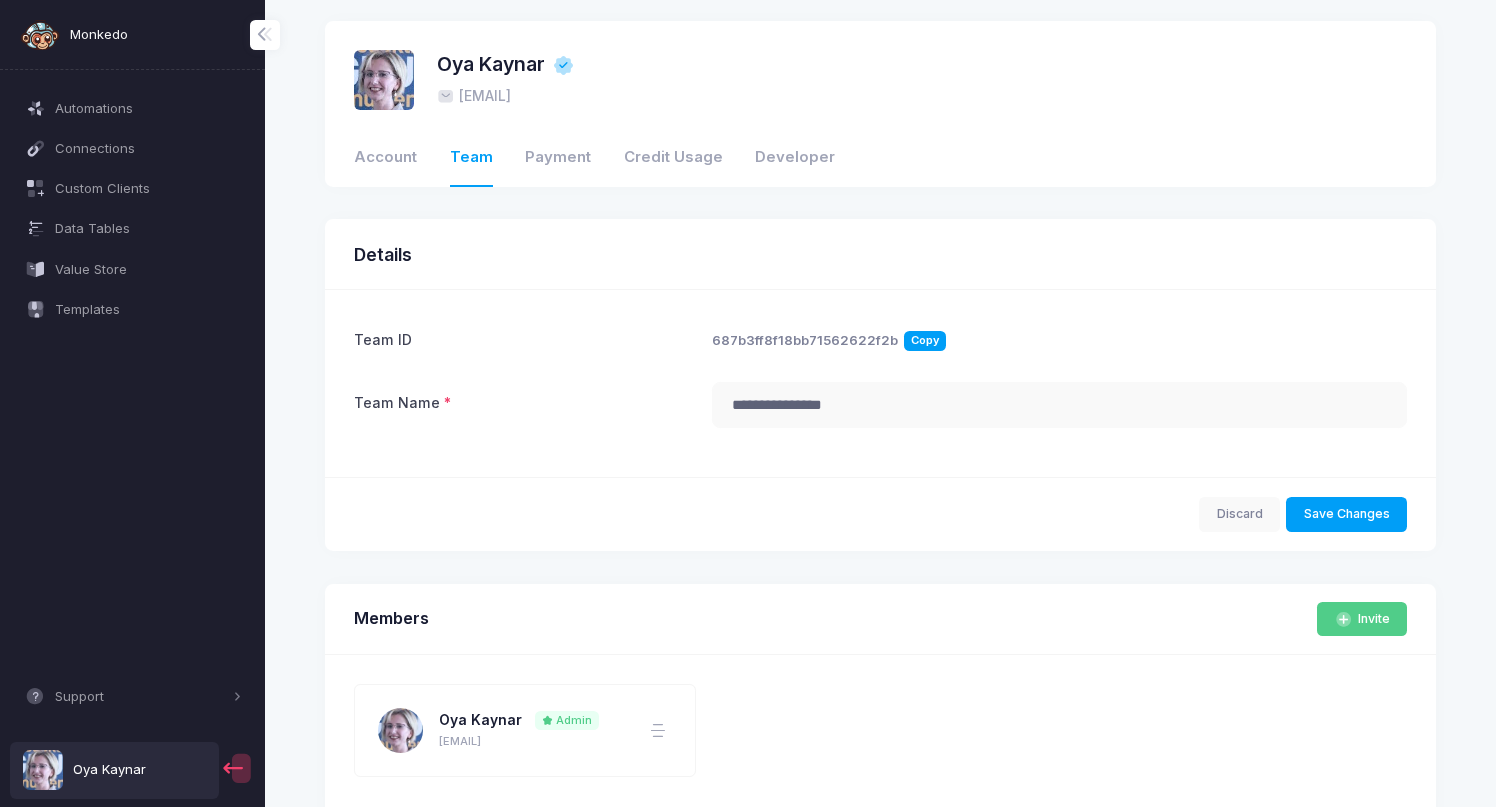 scroll, scrollTop: 26, scrollLeft: 0, axis: vertical 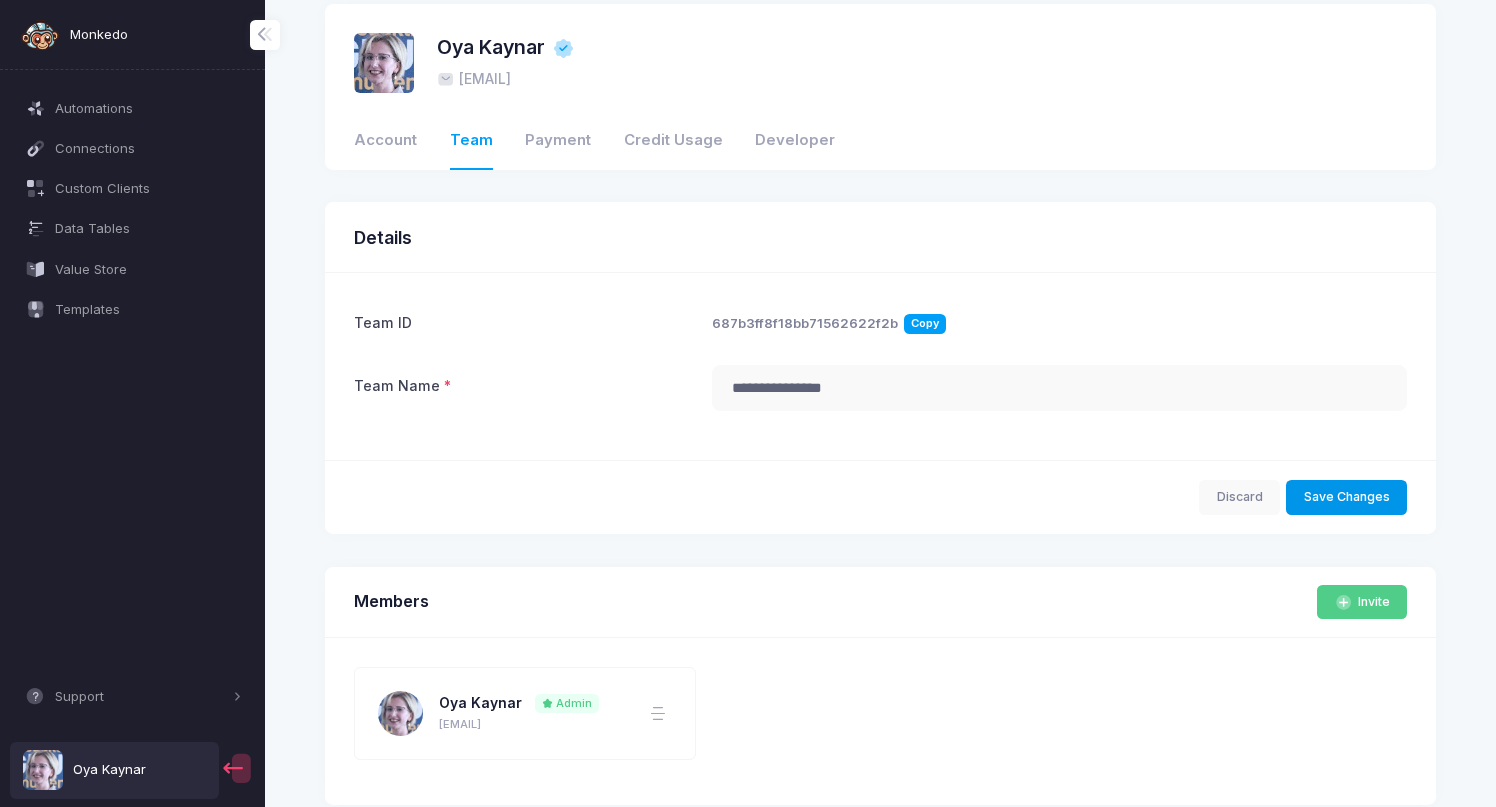 click on "Save Changes" 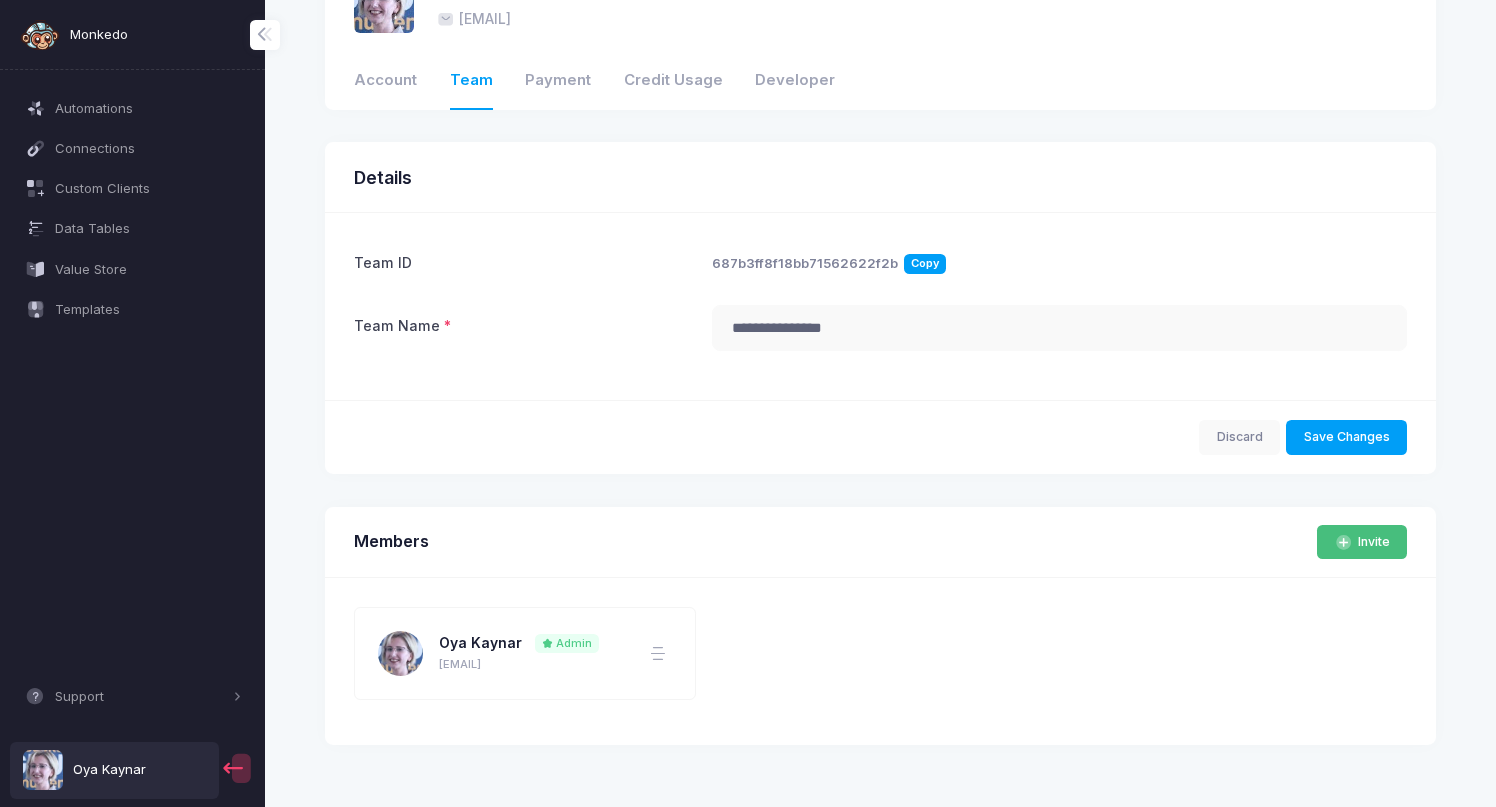 click on "Invite" 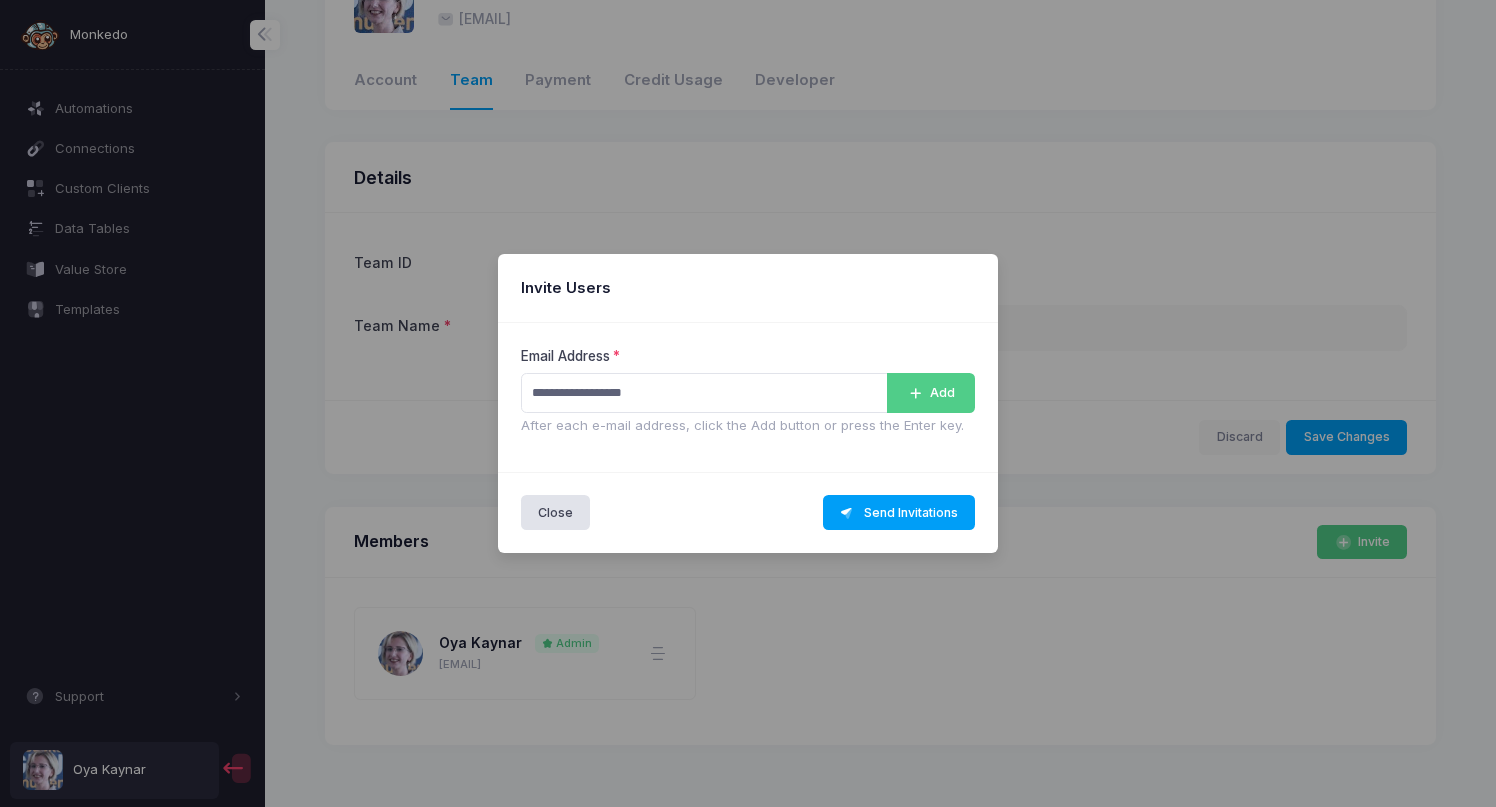 type on "**********" 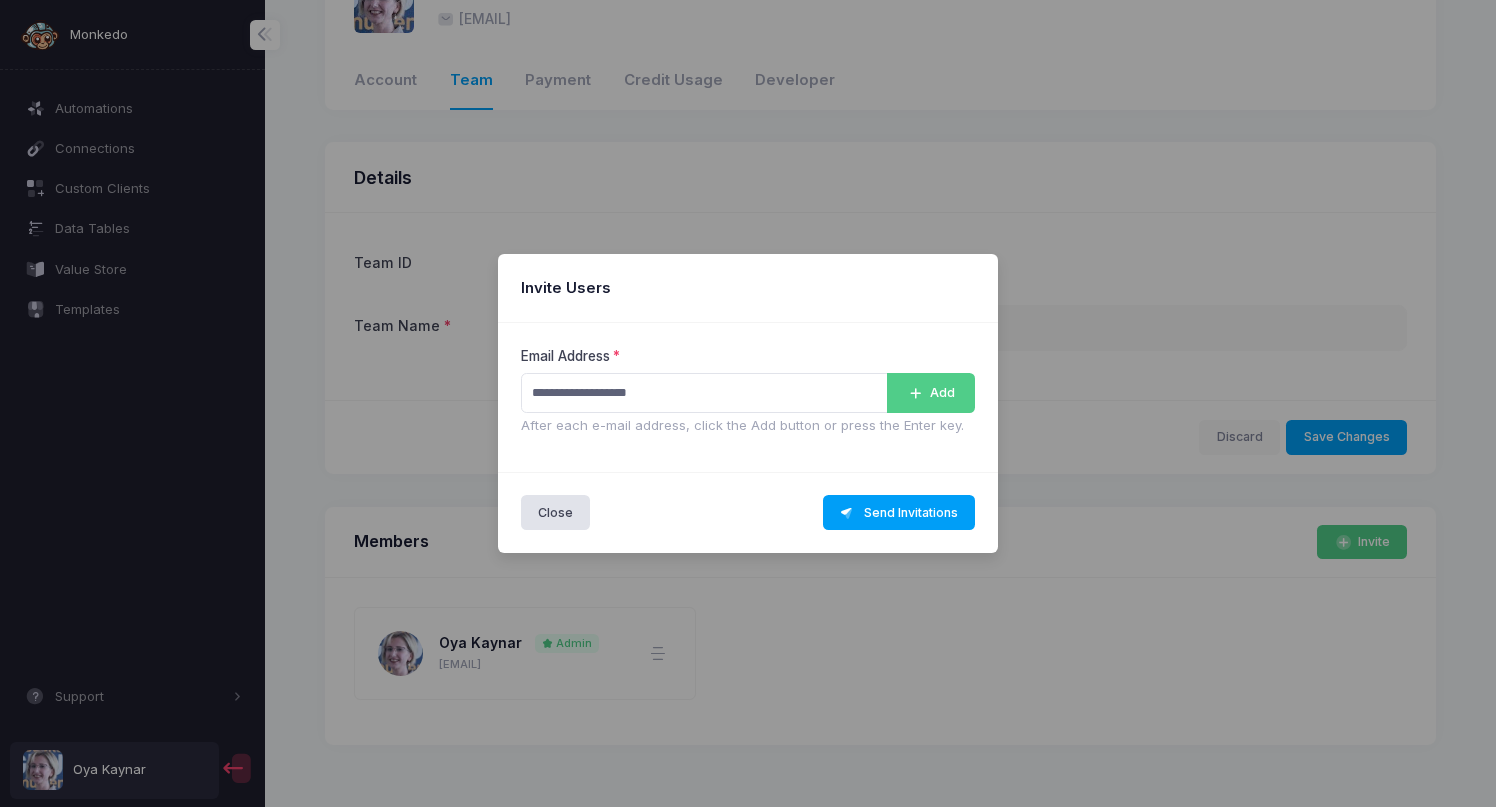 type 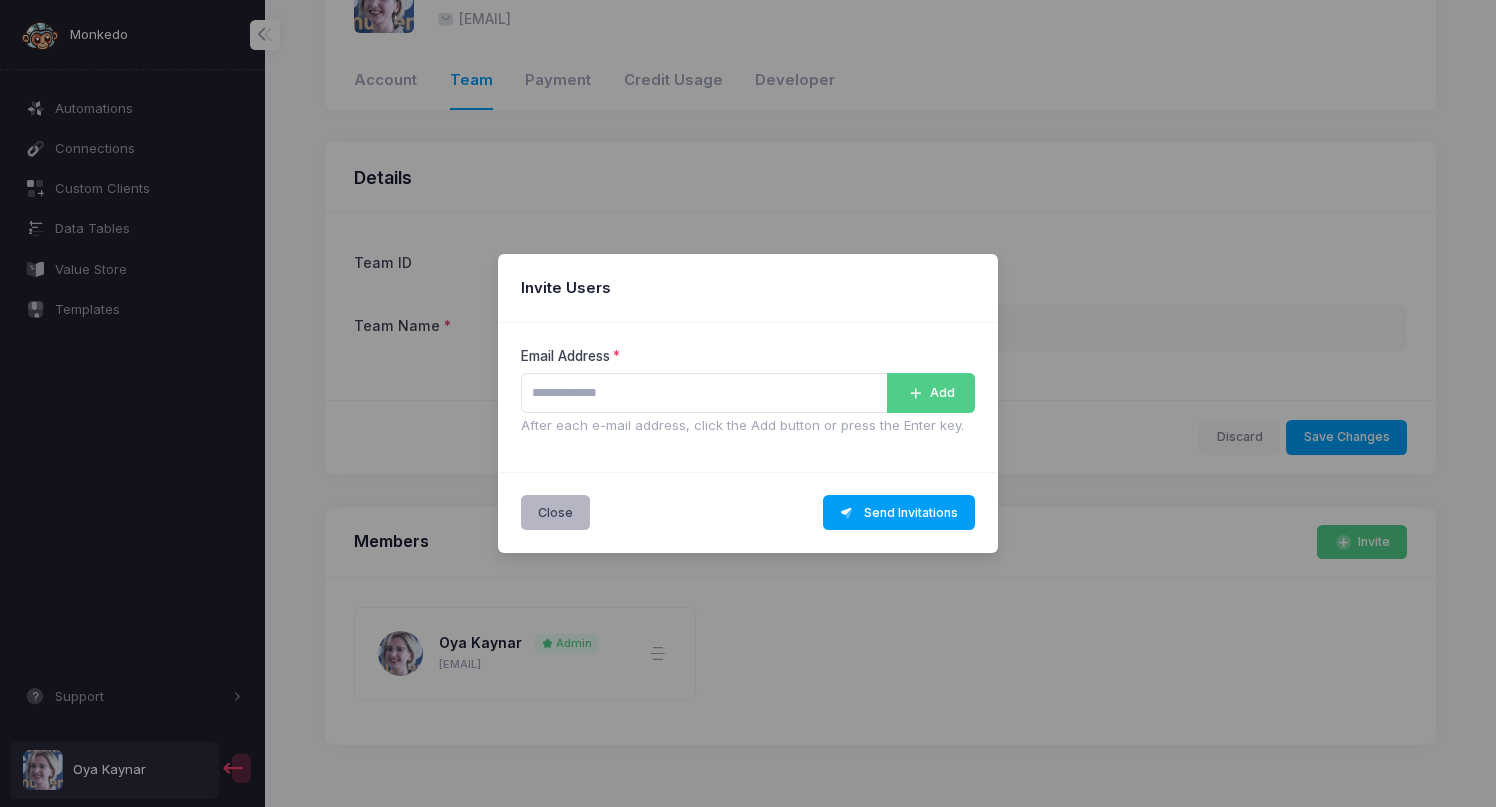 click on "Close" 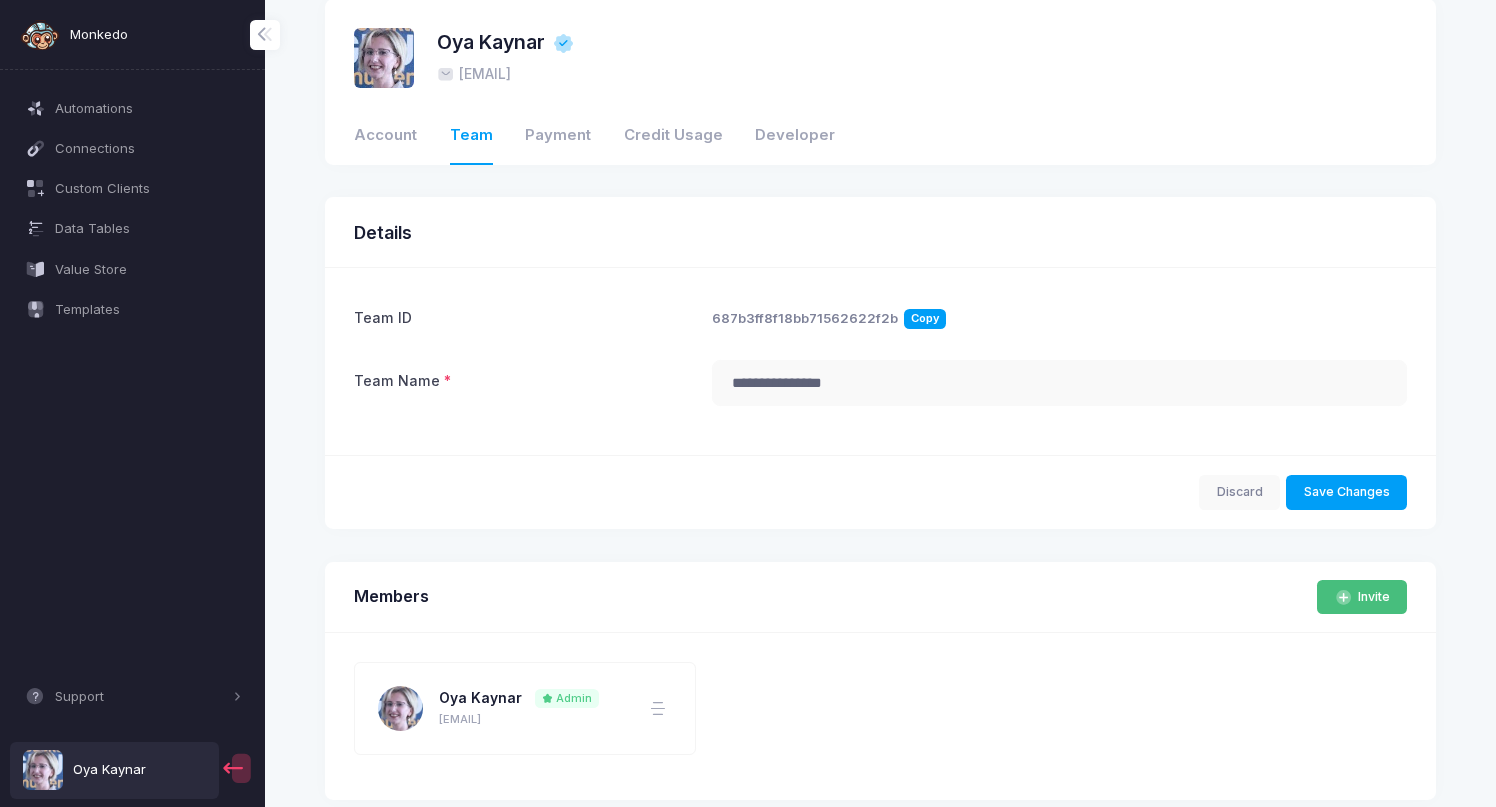 scroll, scrollTop: 0, scrollLeft: 0, axis: both 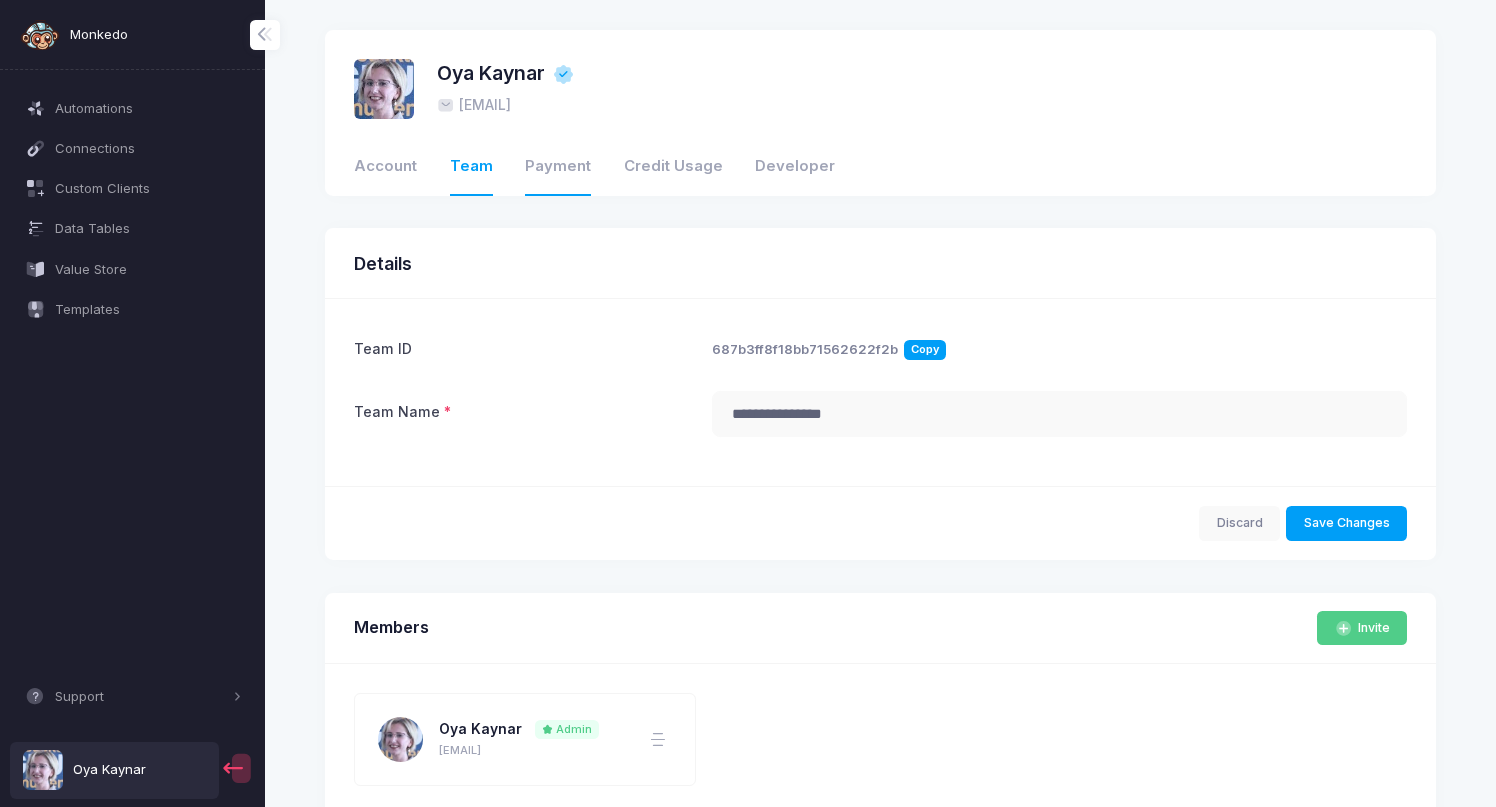 click on "Payment" 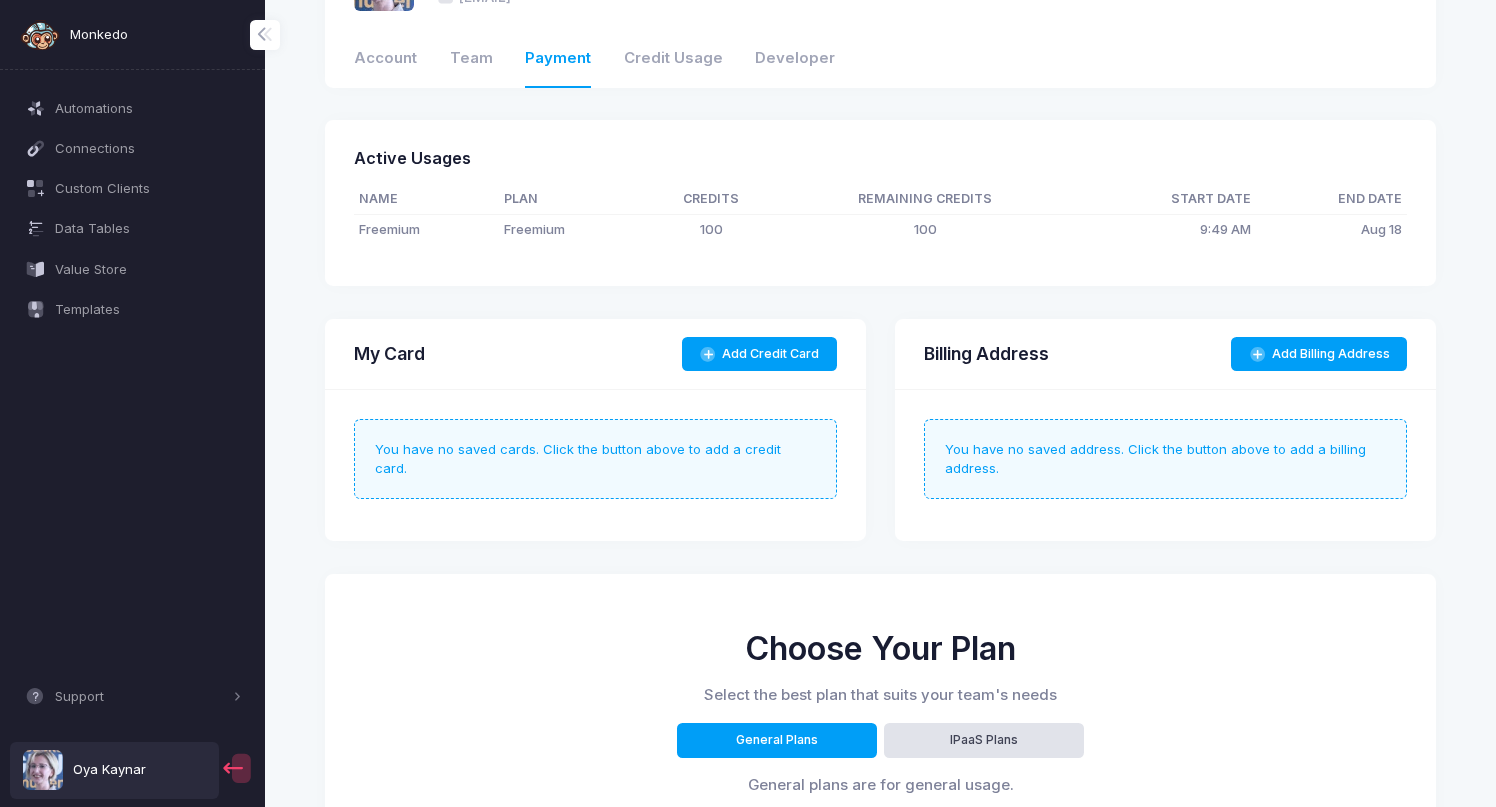 scroll, scrollTop: 0, scrollLeft: 0, axis: both 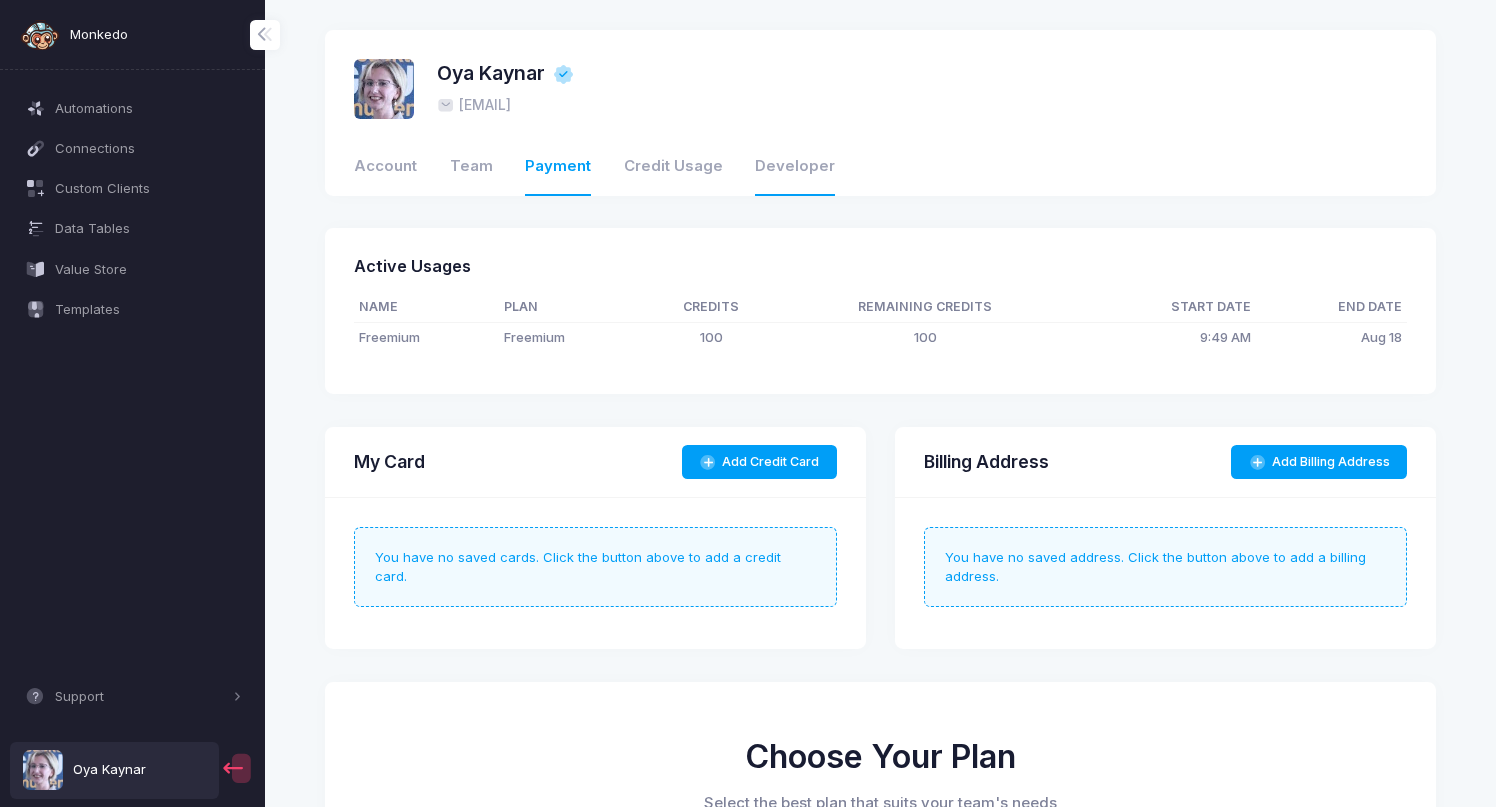 click on "Developer" 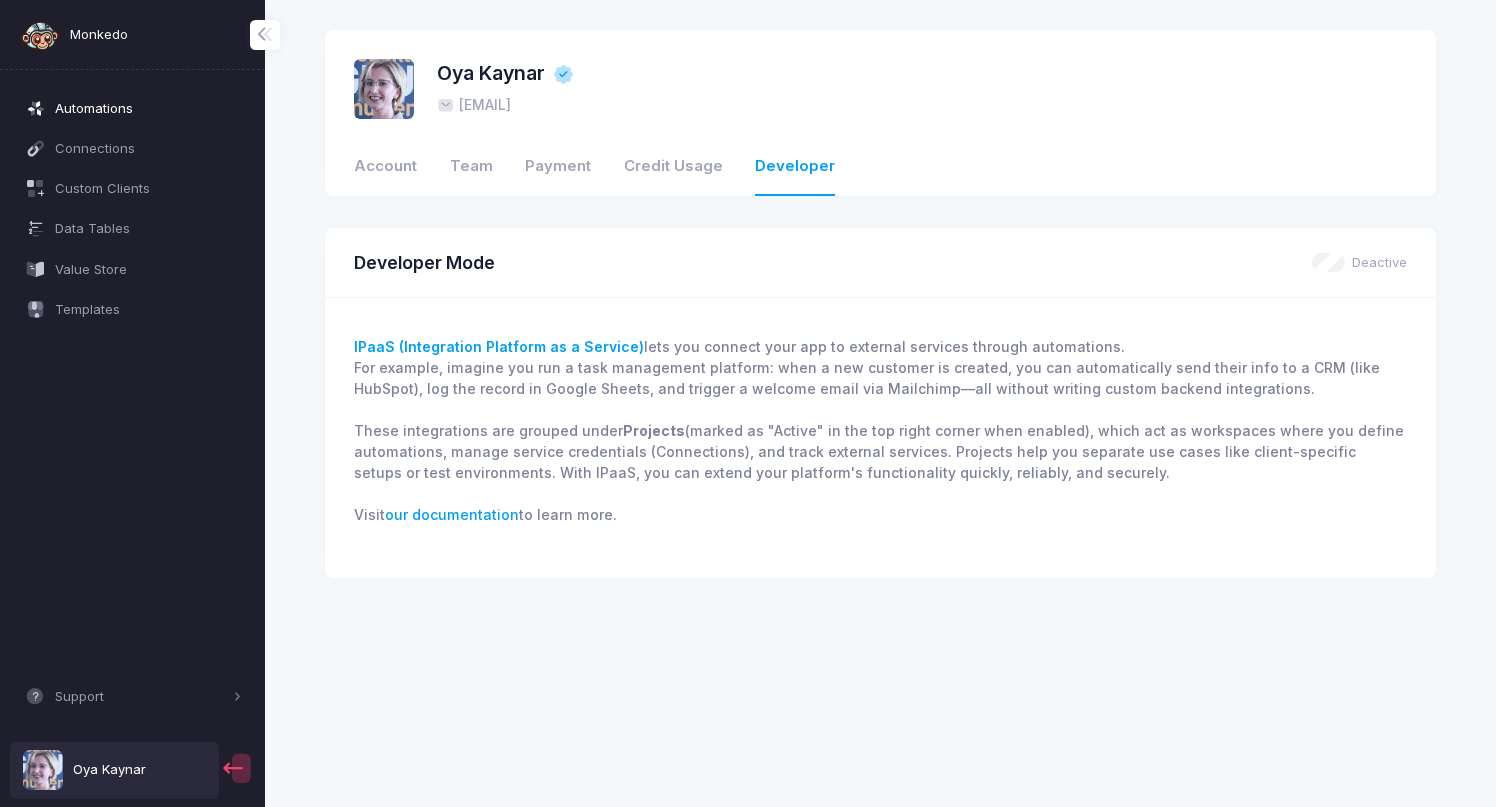 click on "Automations" at bounding box center [148, 109] 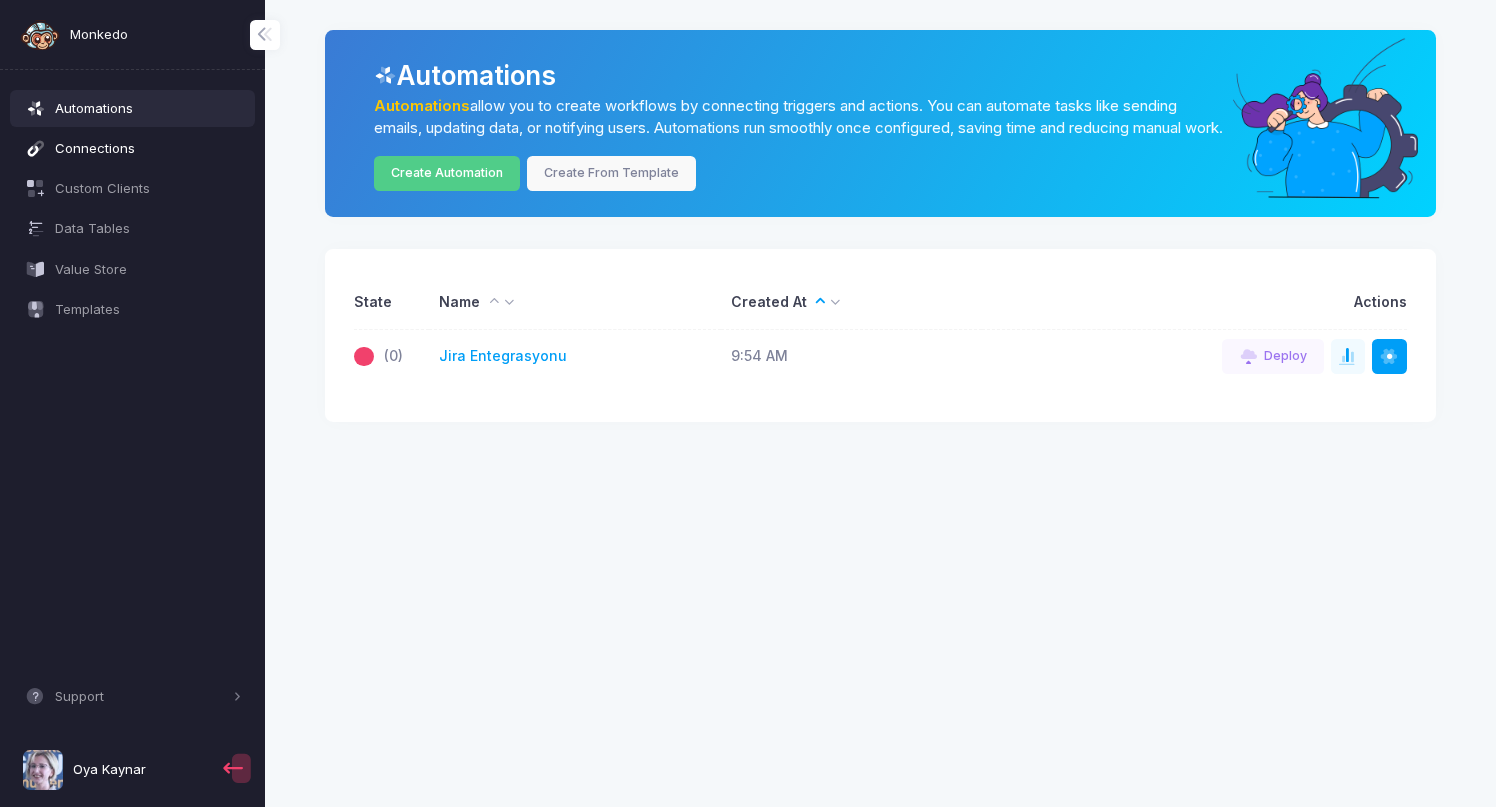click on "Connections" at bounding box center [148, 149] 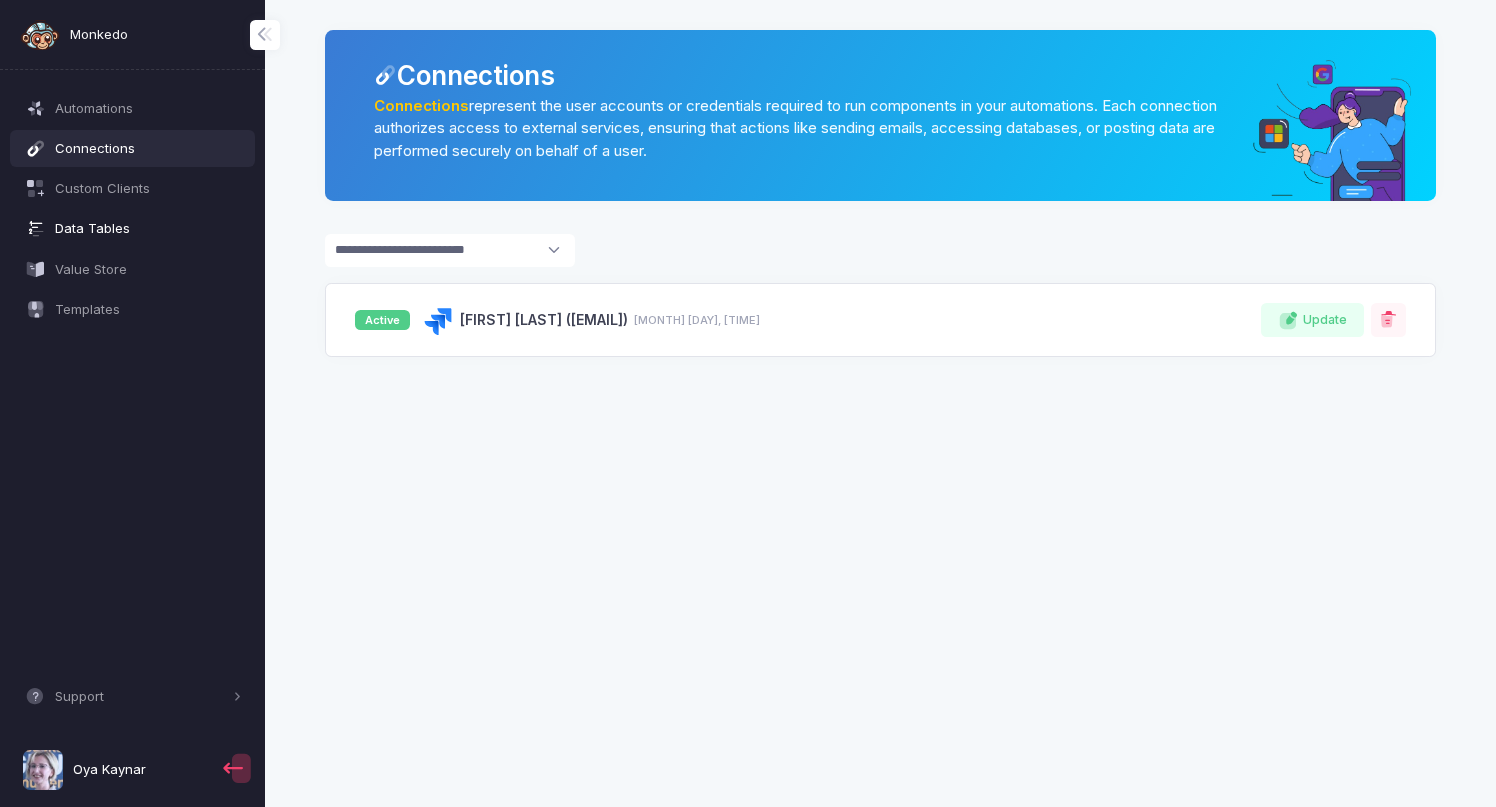 click on "Data Tables" at bounding box center [148, 229] 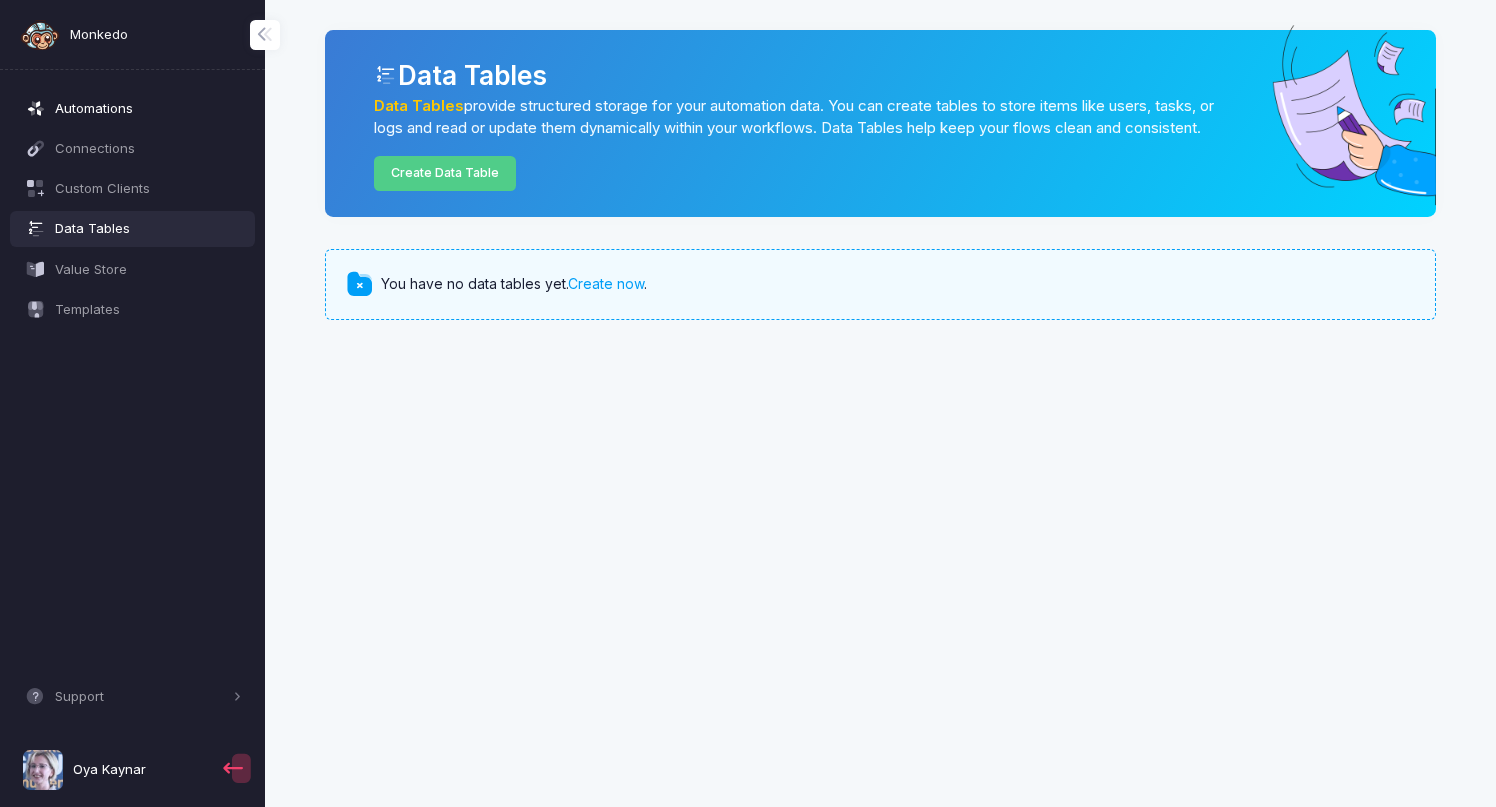 click on "Automations" at bounding box center [148, 109] 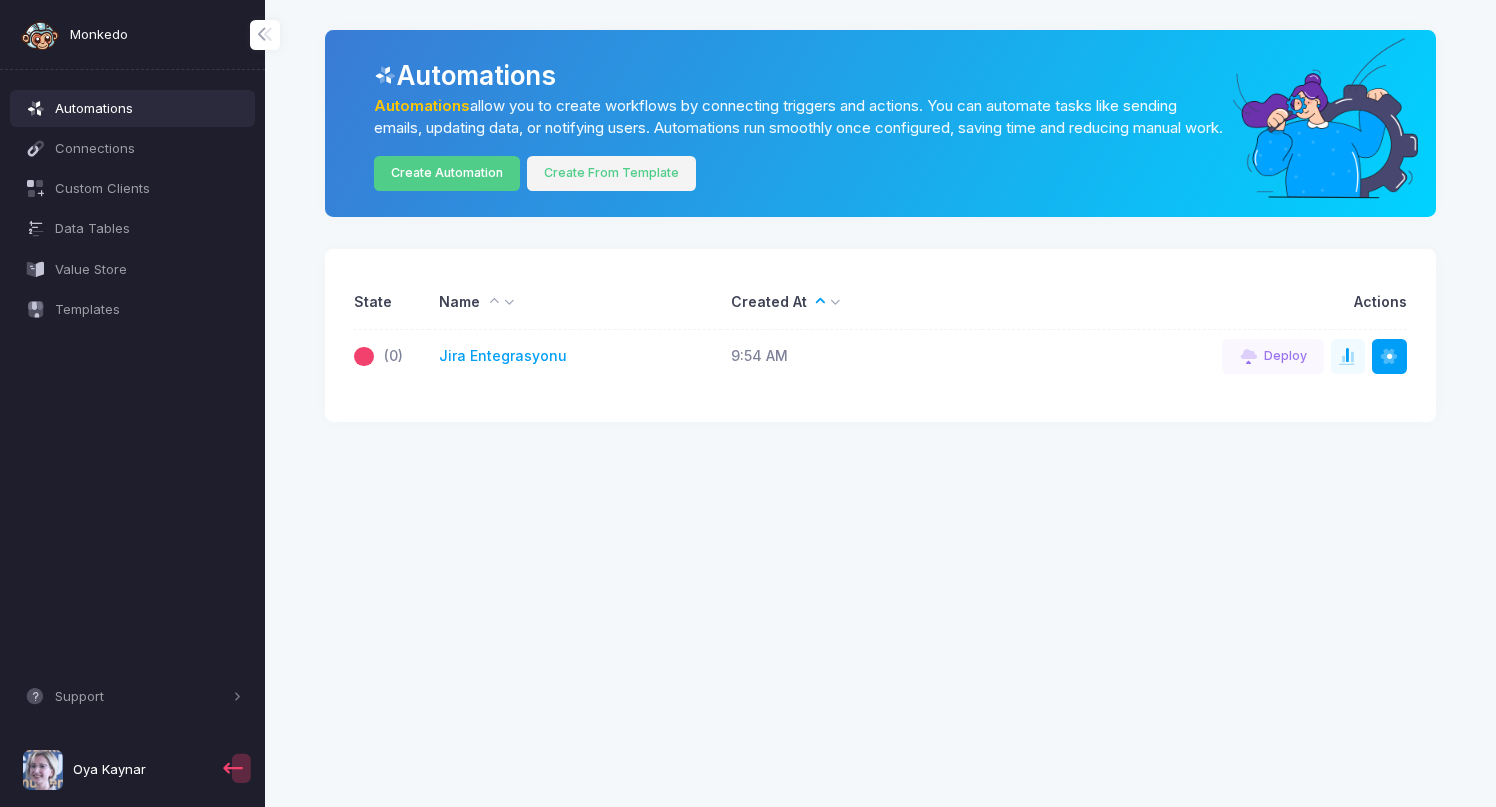 click on "Create From Template" 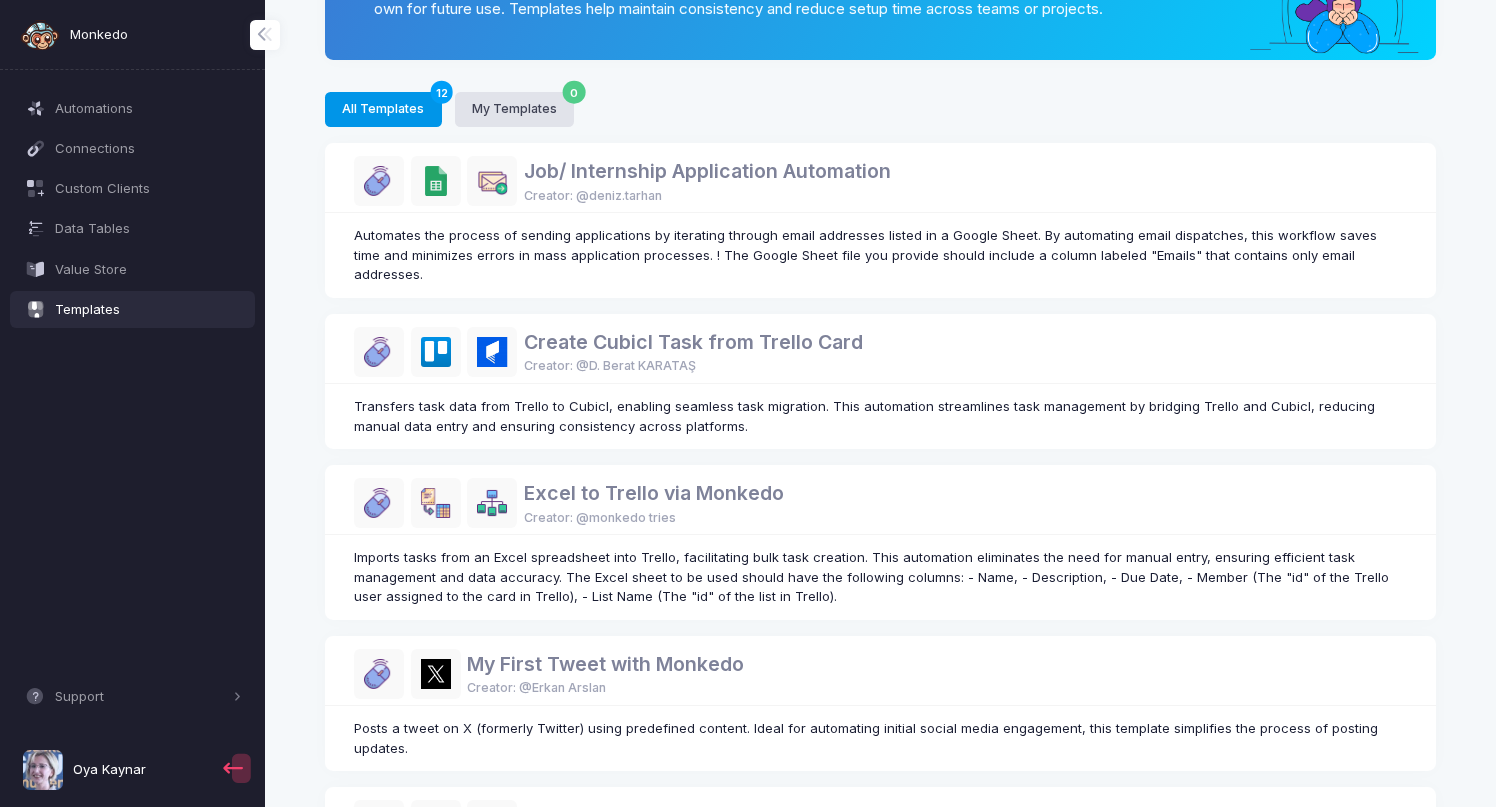 scroll, scrollTop: 0, scrollLeft: 0, axis: both 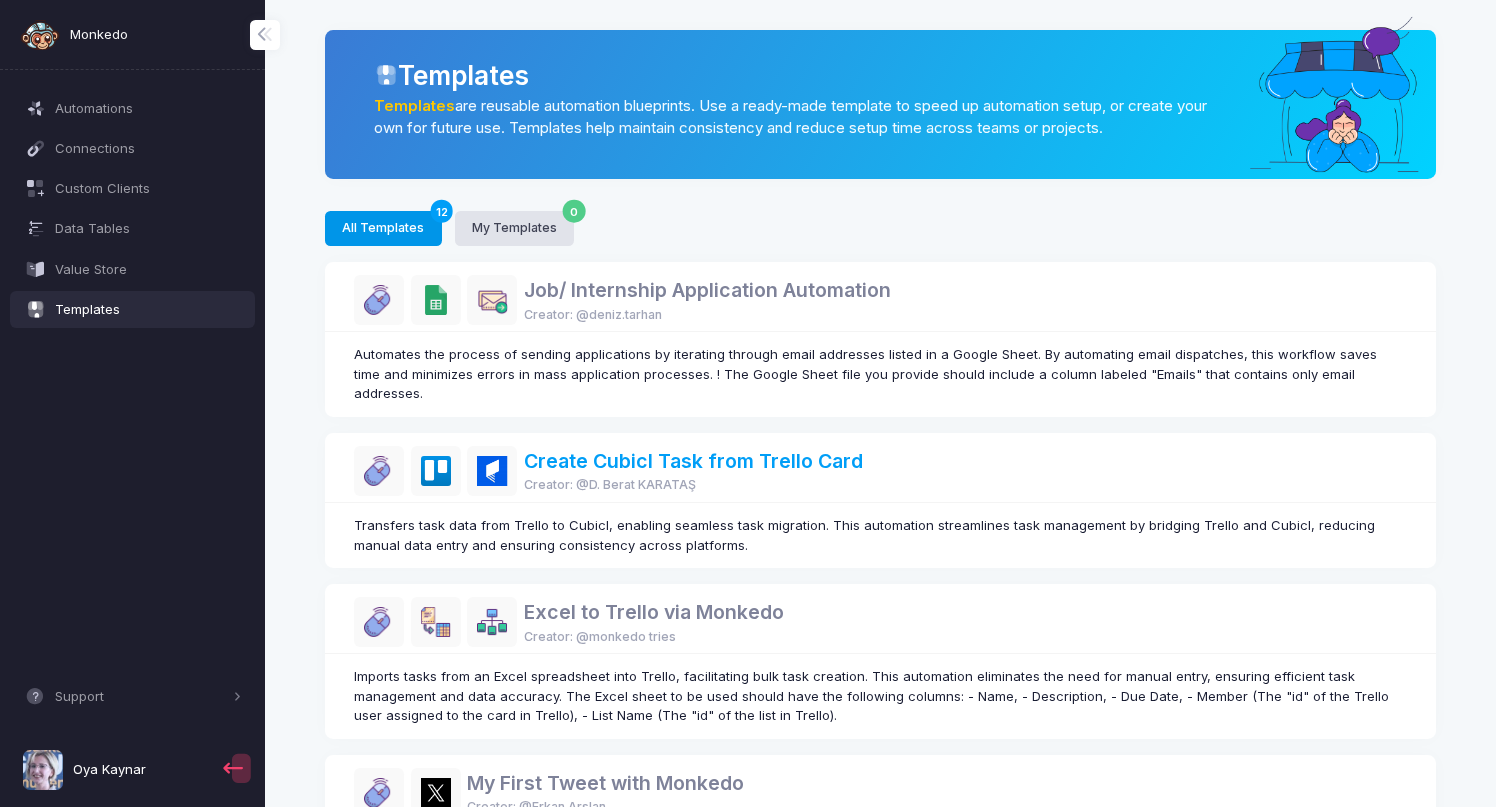 click on "Create Cubicl Task from Trello Card" 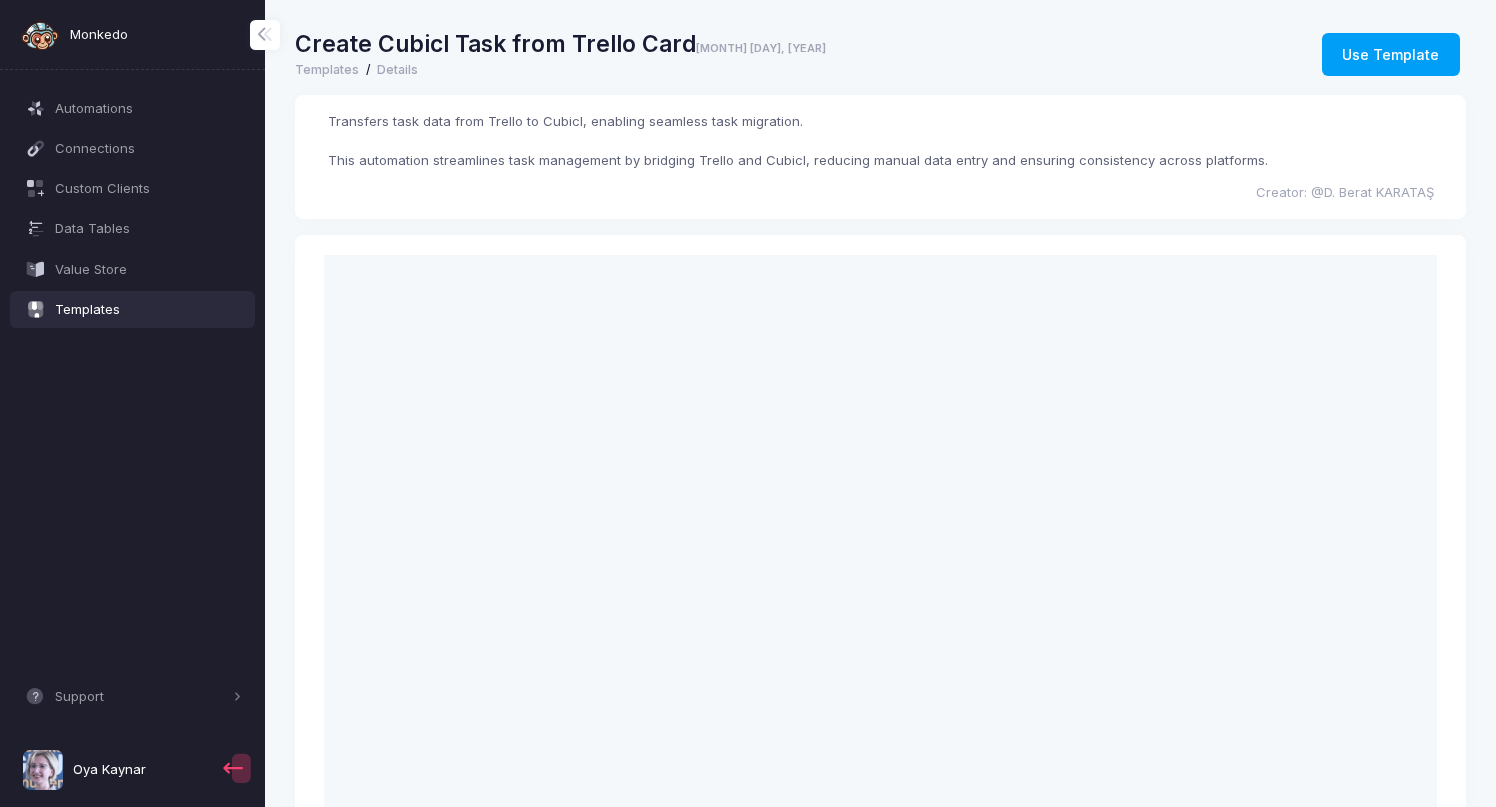 scroll, scrollTop: 0, scrollLeft: 0, axis: both 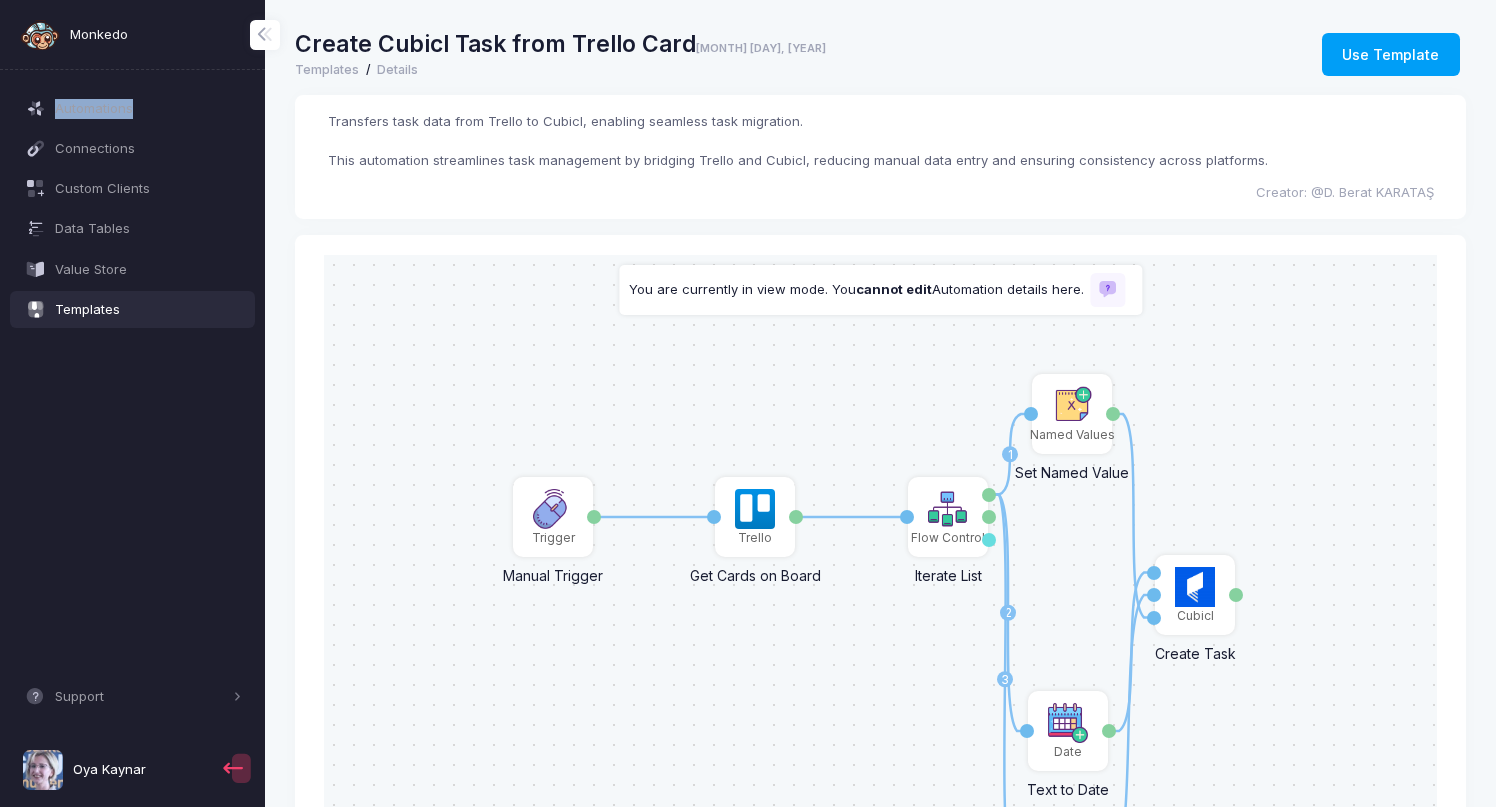 click on "1 1 1 2 3 1 1 1 Trello Get Cards on Board Activation 1 Cards Trigger Manual Trigger Done Cubicl Create Task Start Date End Date Activation 1 Task Flow Control Iterate List List Item Number Done Named Values Set Named Value Value Value Date Text to Date Activation 1 Date Date Text to Date Activation 1 Date" 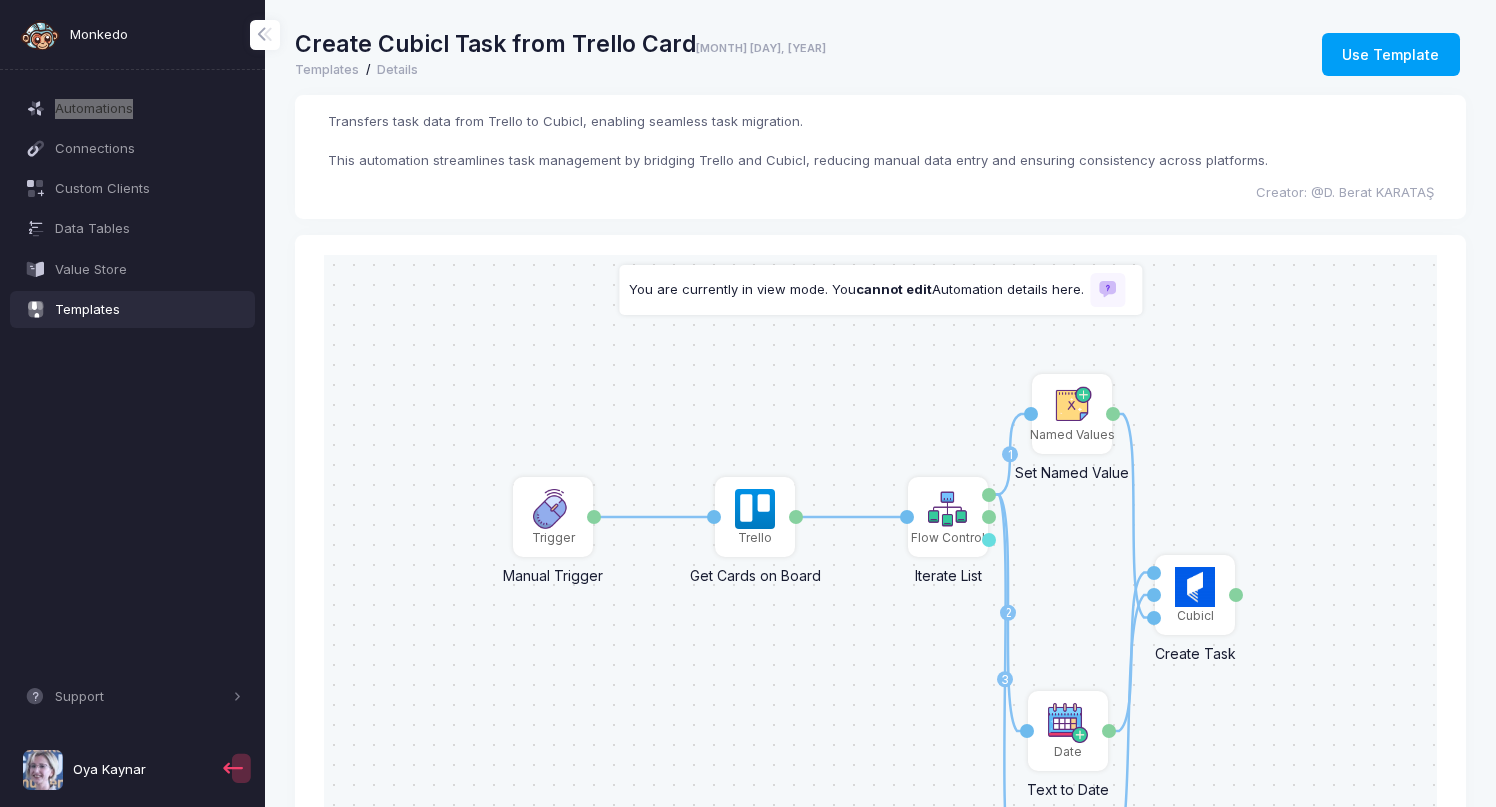 click on "Monkedo" at bounding box center (99, 35) 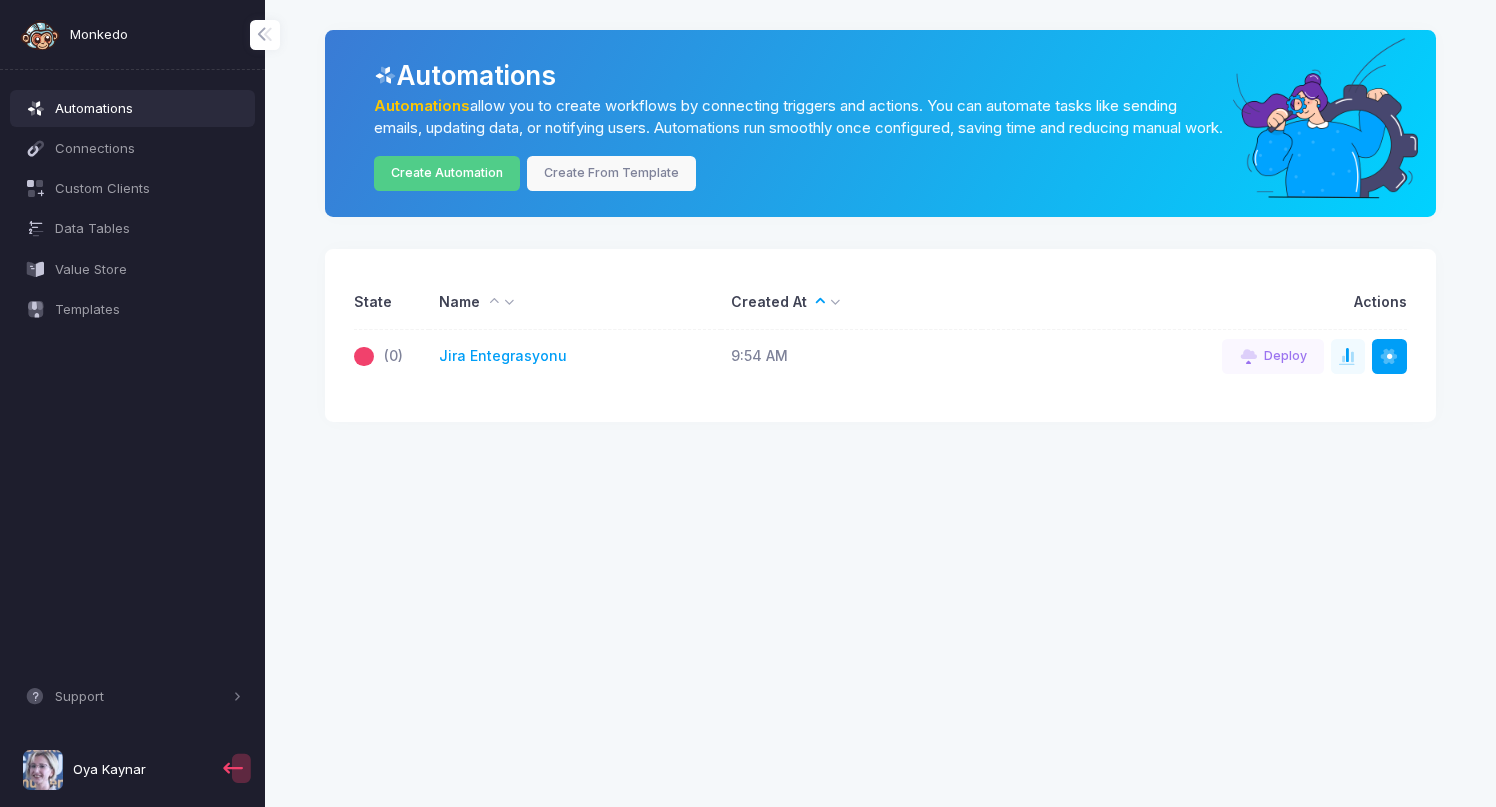 scroll, scrollTop: 0, scrollLeft: 0, axis: both 